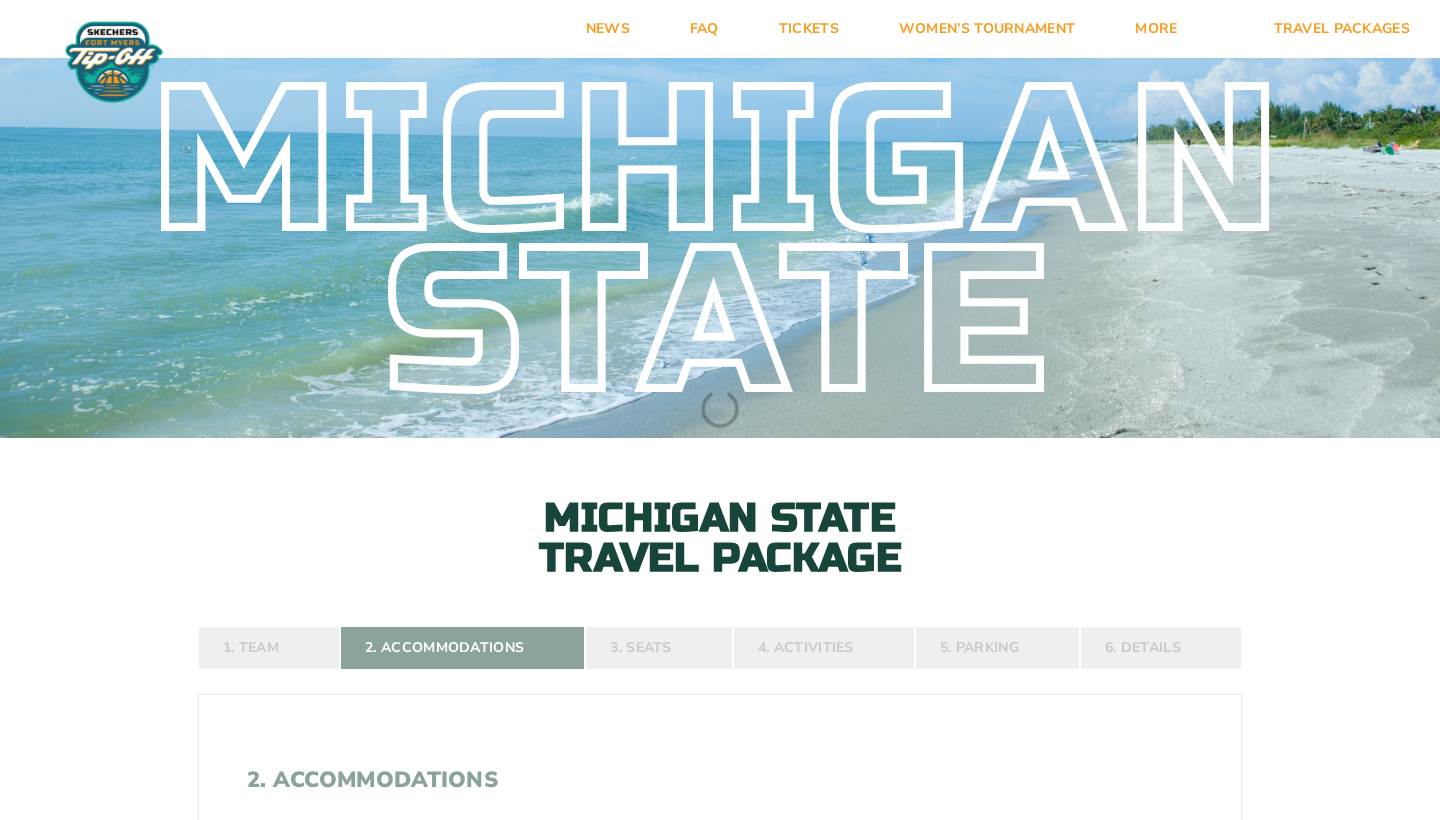 scroll, scrollTop: 0, scrollLeft: 0, axis: both 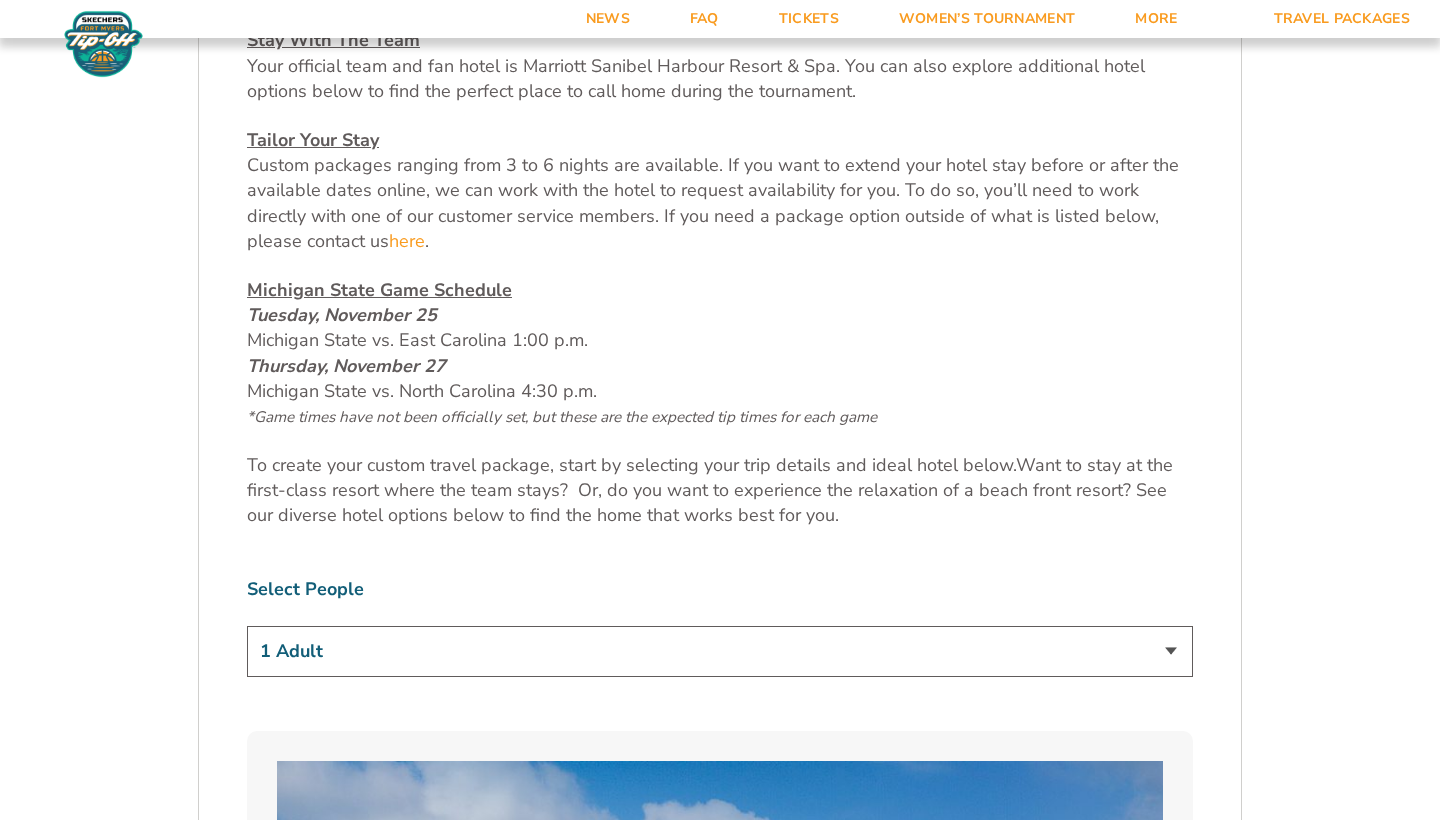 select on "4 Adults" 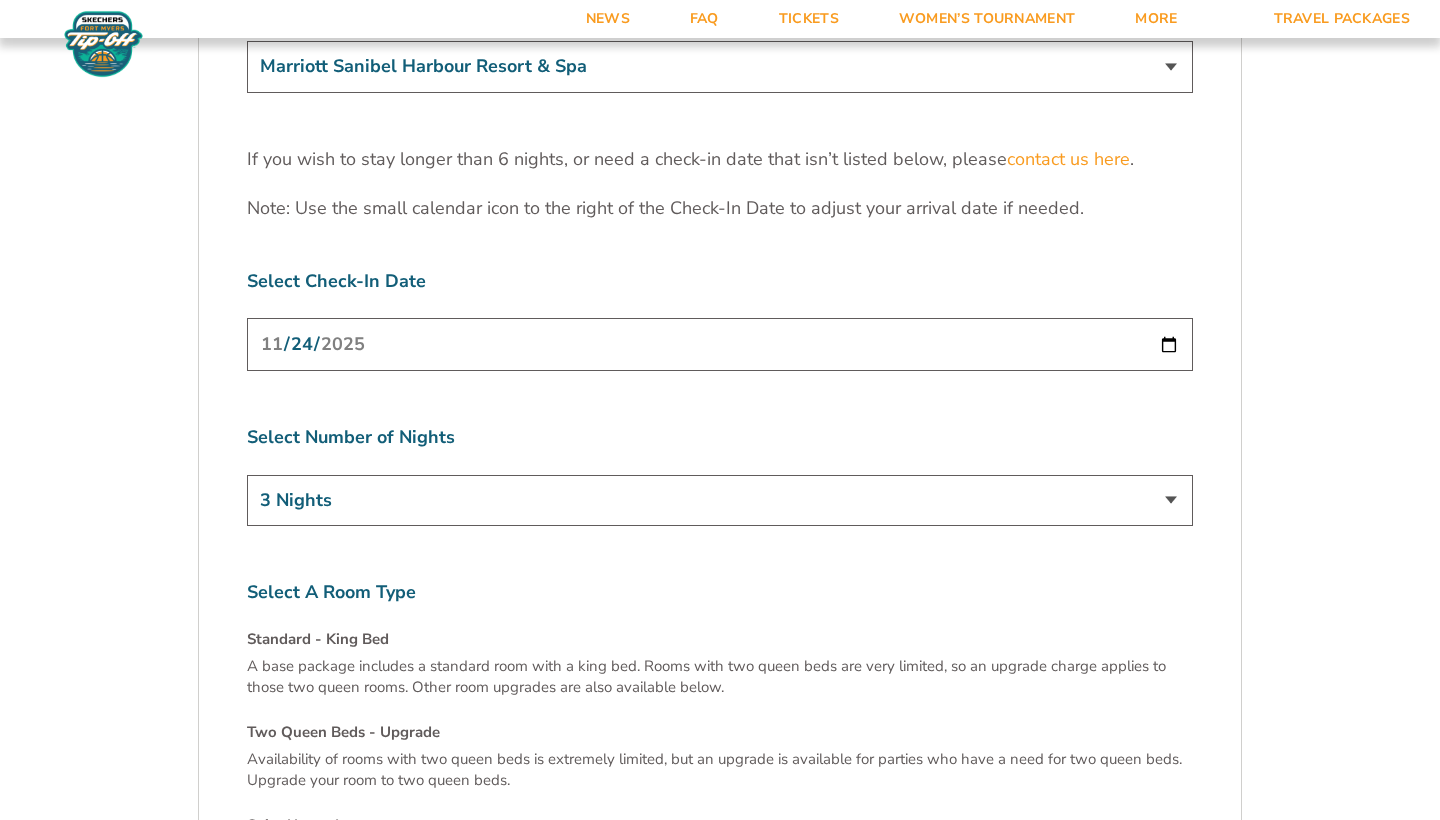 scroll, scrollTop: 6326, scrollLeft: 0, axis: vertical 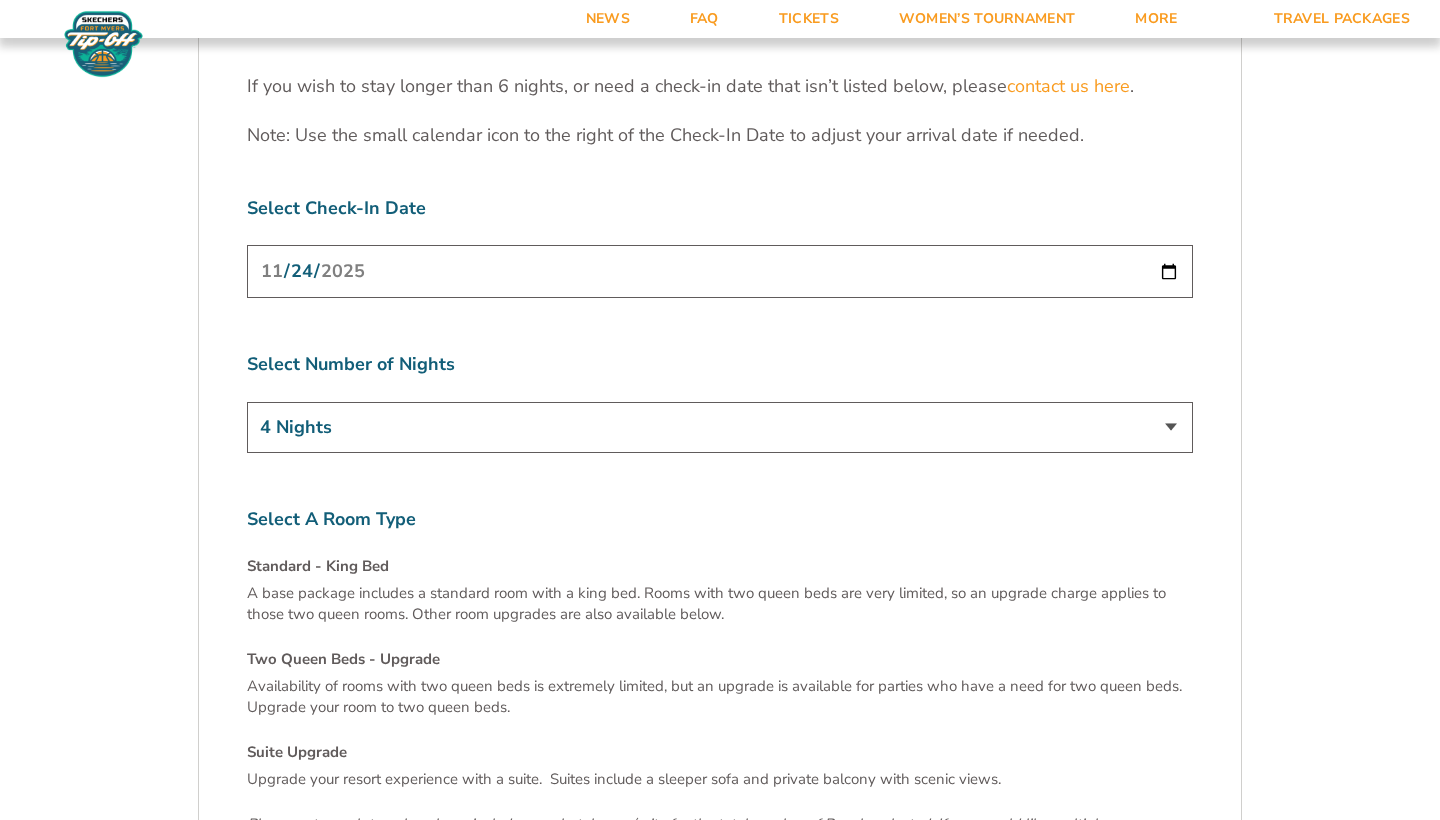 select on "3 Nights" 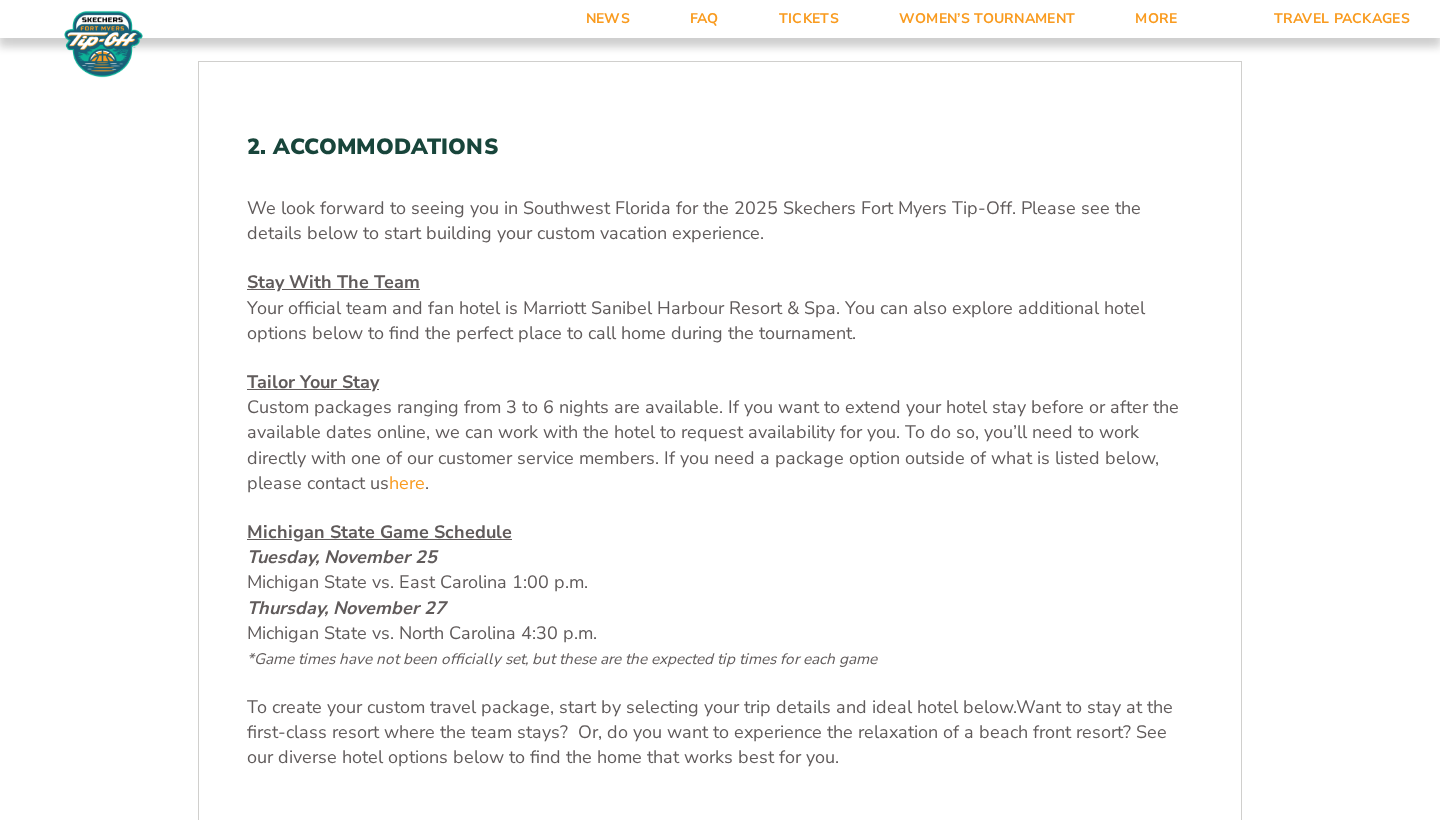 scroll, scrollTop: 641, scrollLeft: 0, axis: vertical 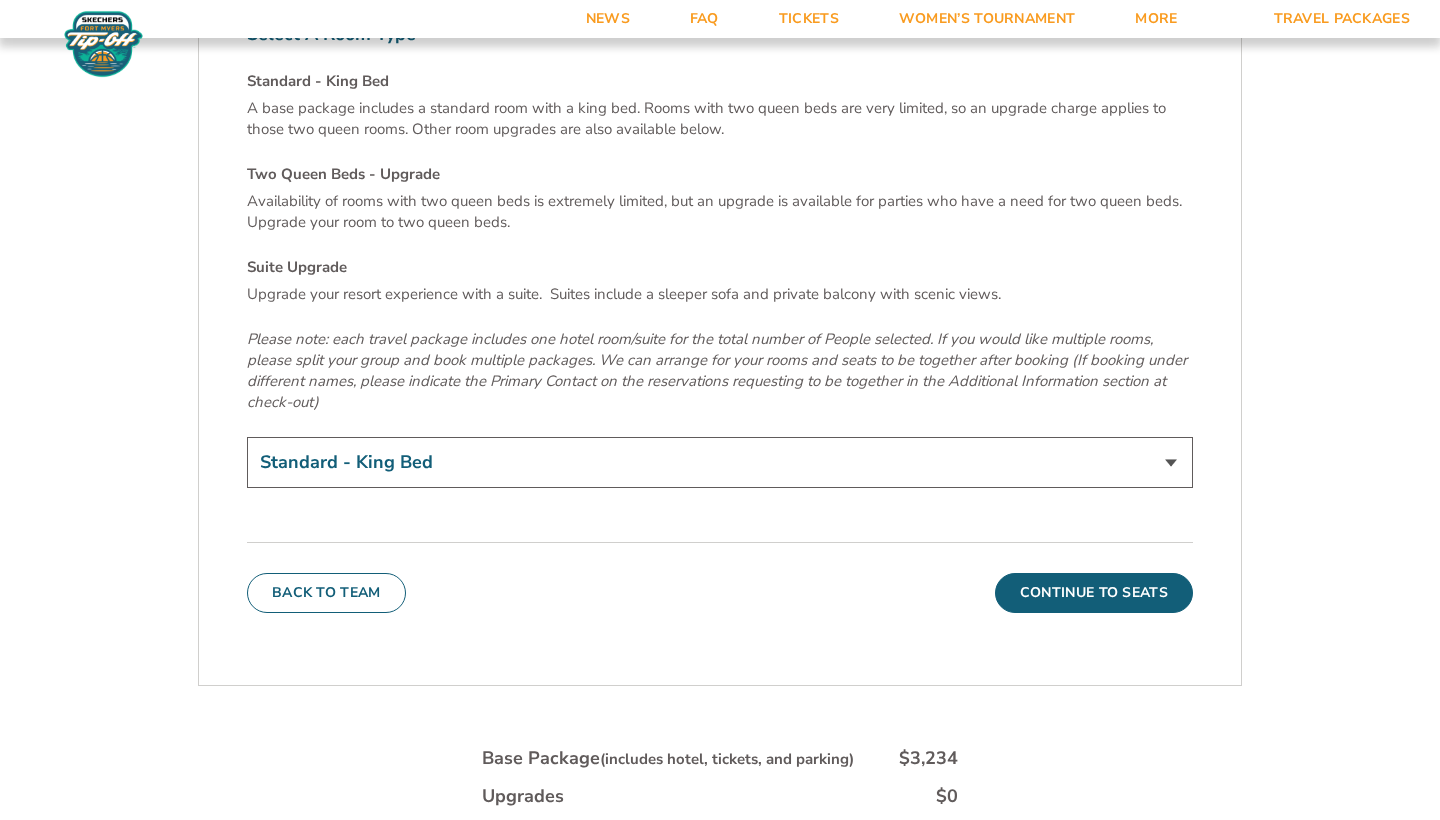 select on "Two Queen Beds - Upgrade" 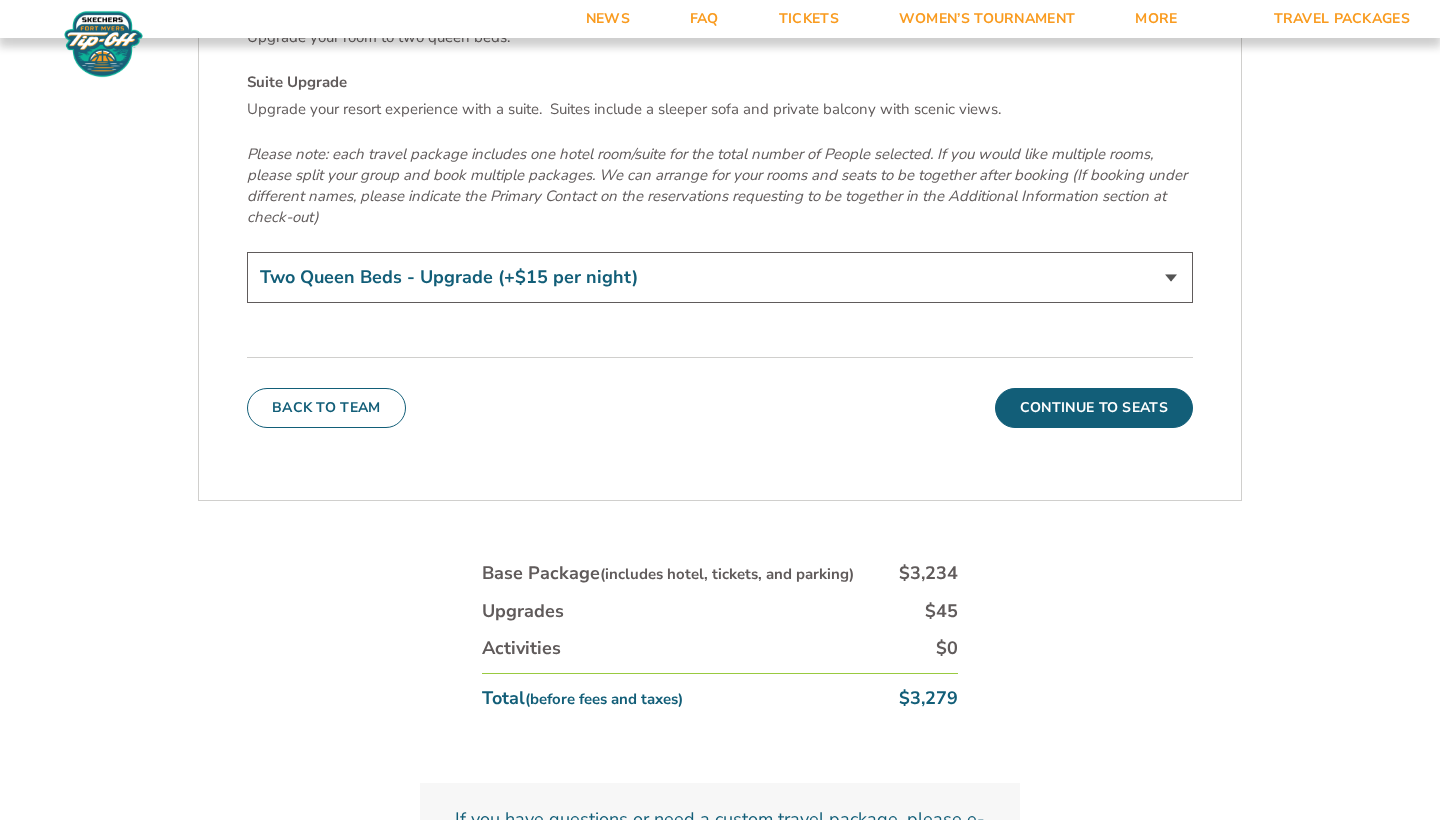 scroll, scrollTop: 7052, scrollLeft: 0, axis: vertical 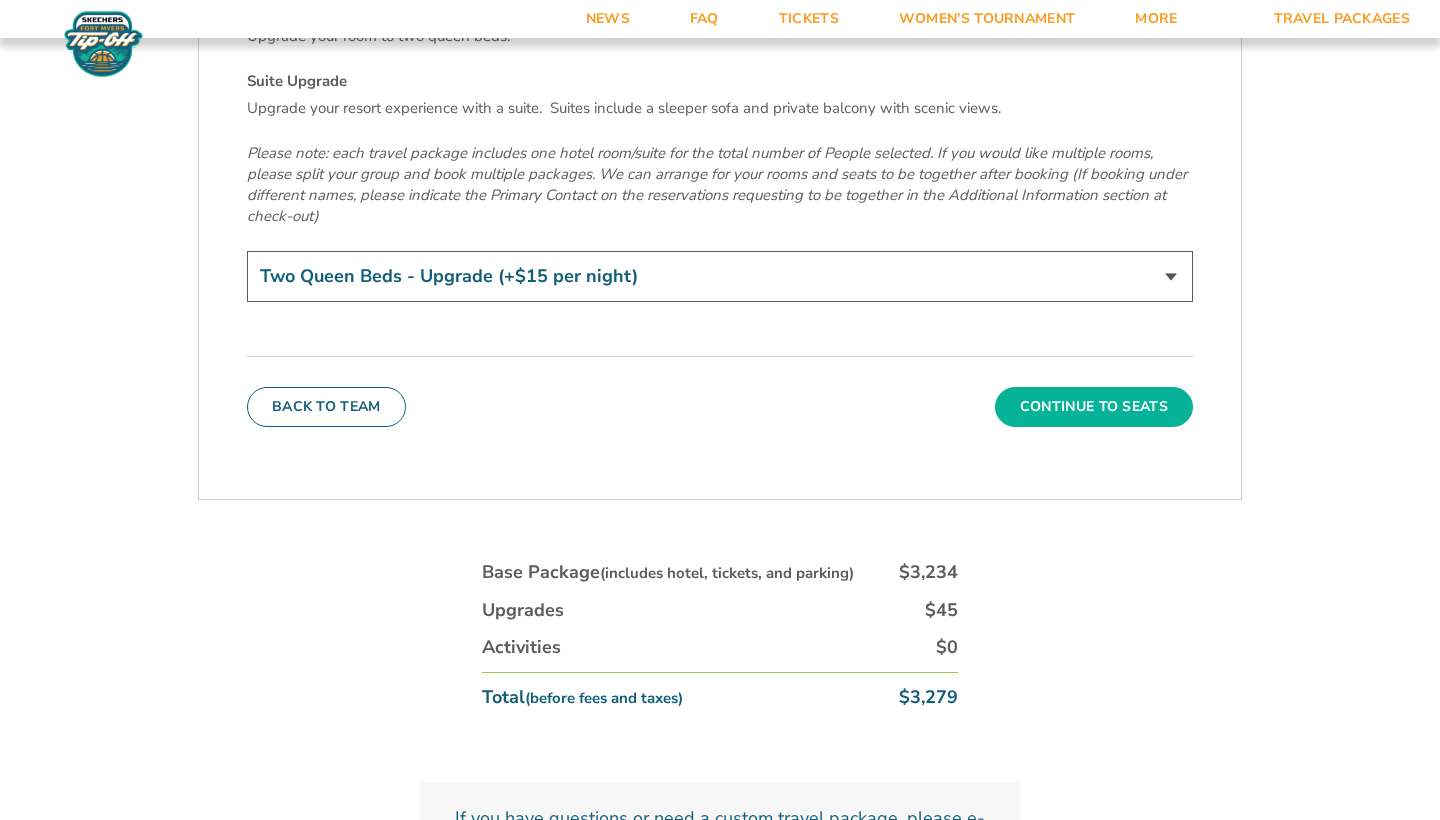 click on "Continue To Seats" at bounding box center [1094, 407] 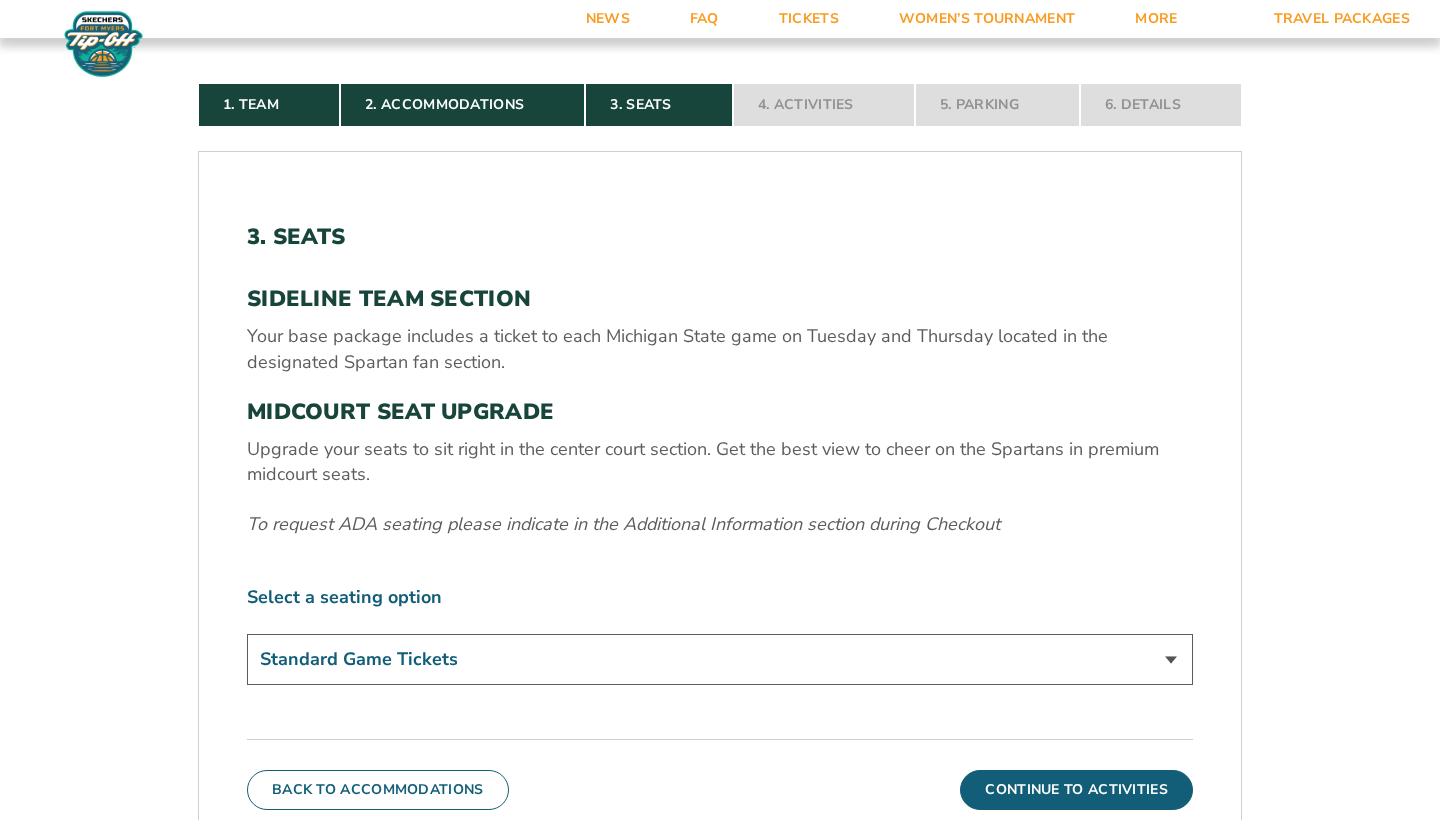 scroll, scrollTop: 544, scrollLeft: 0, axis: vertical 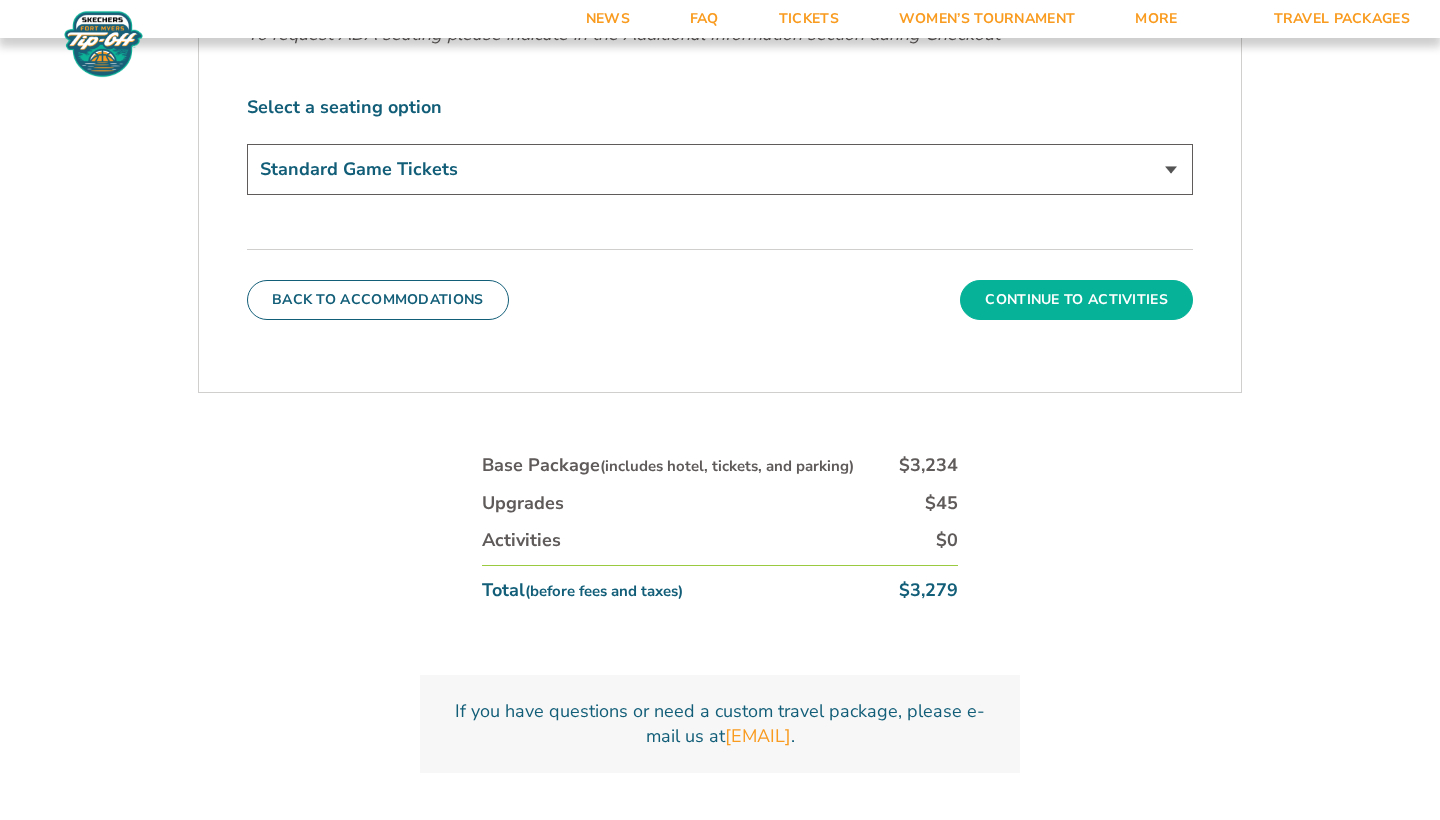 click on "Continue To Activities" at bounding box center [1076, 300] 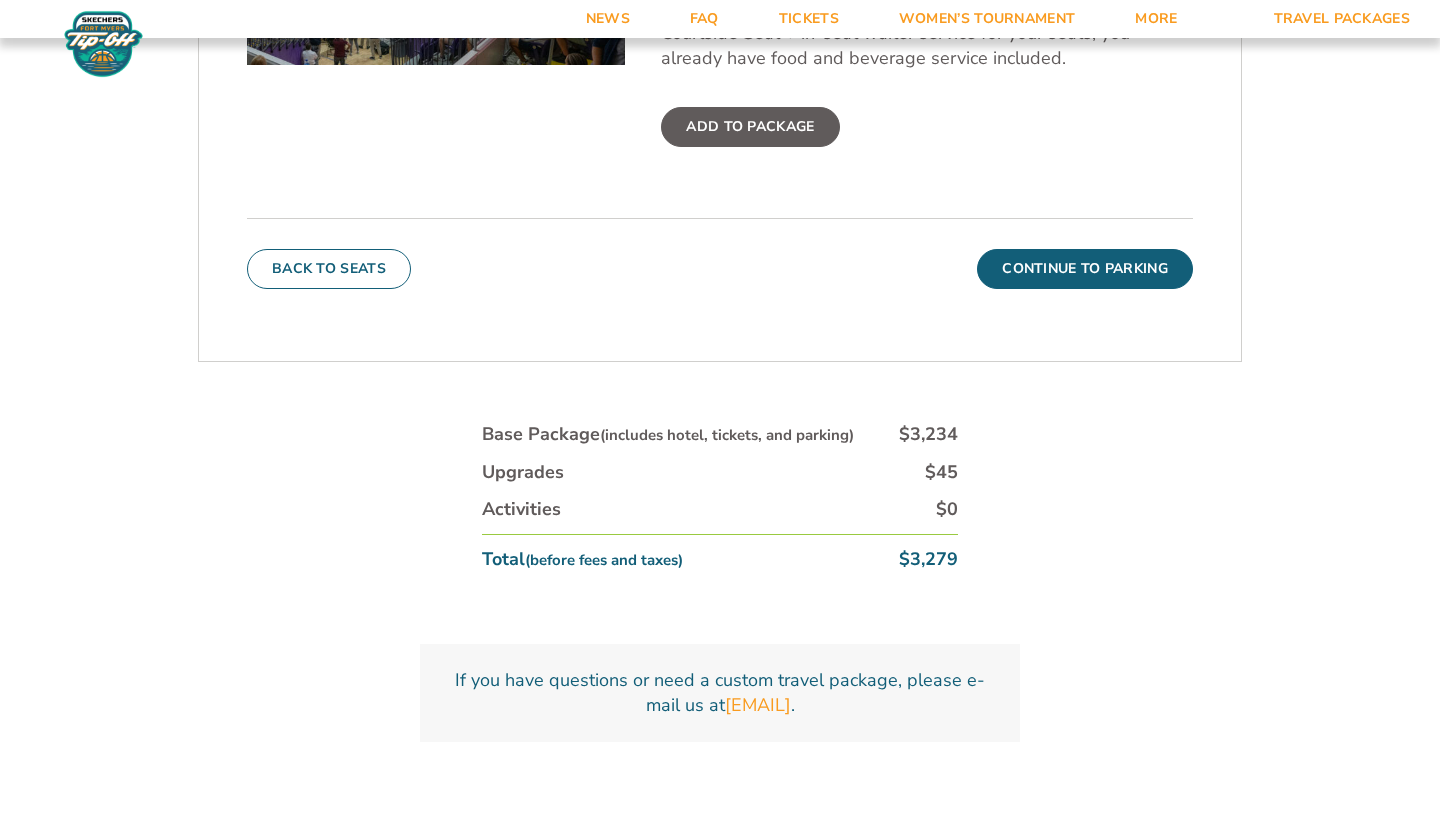 scroll, scrollTop: 1051, scrollLeft: 0, axis: vertical 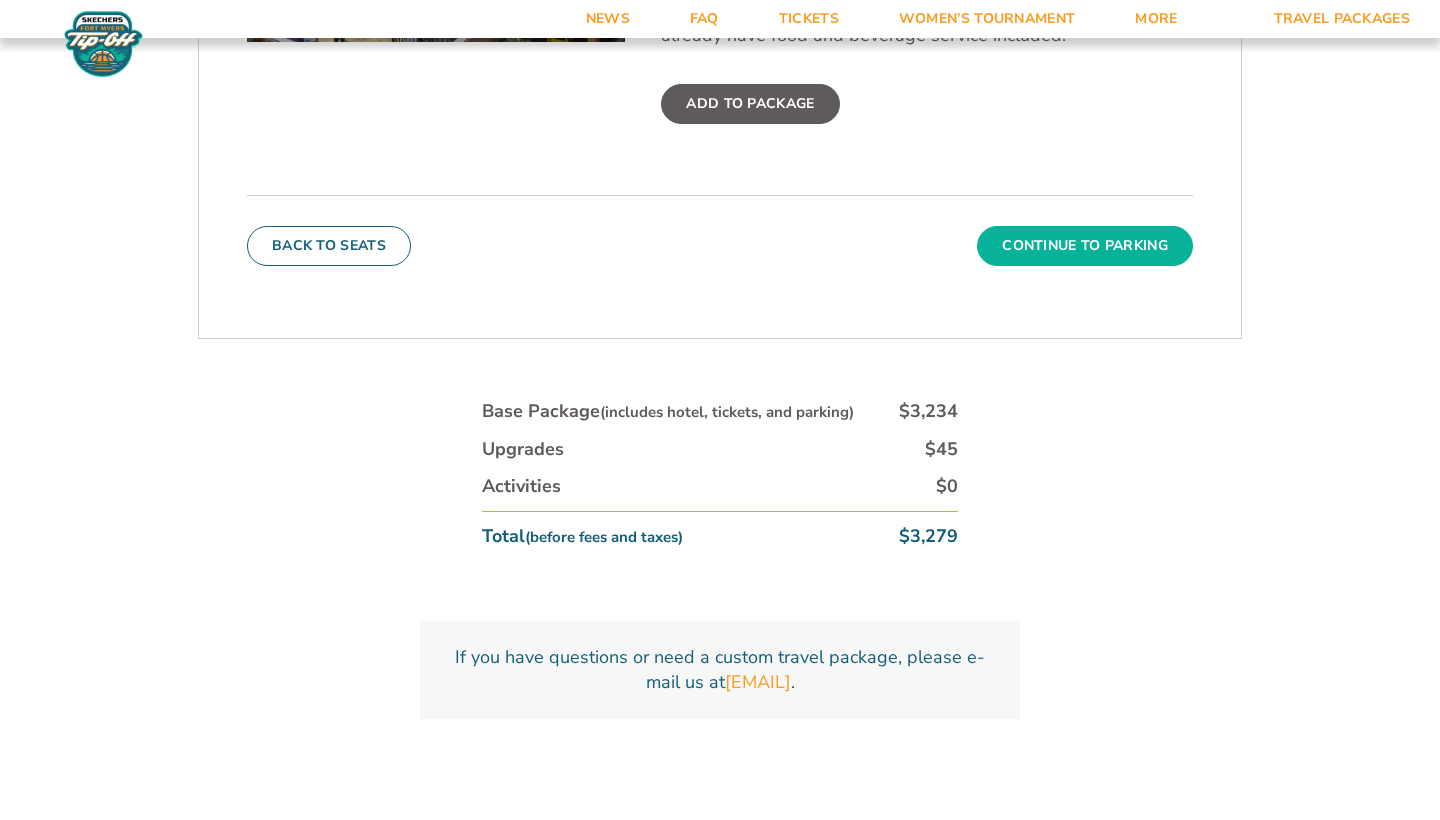 click on "Continue To Parking" at bounding box center (1085, 246) 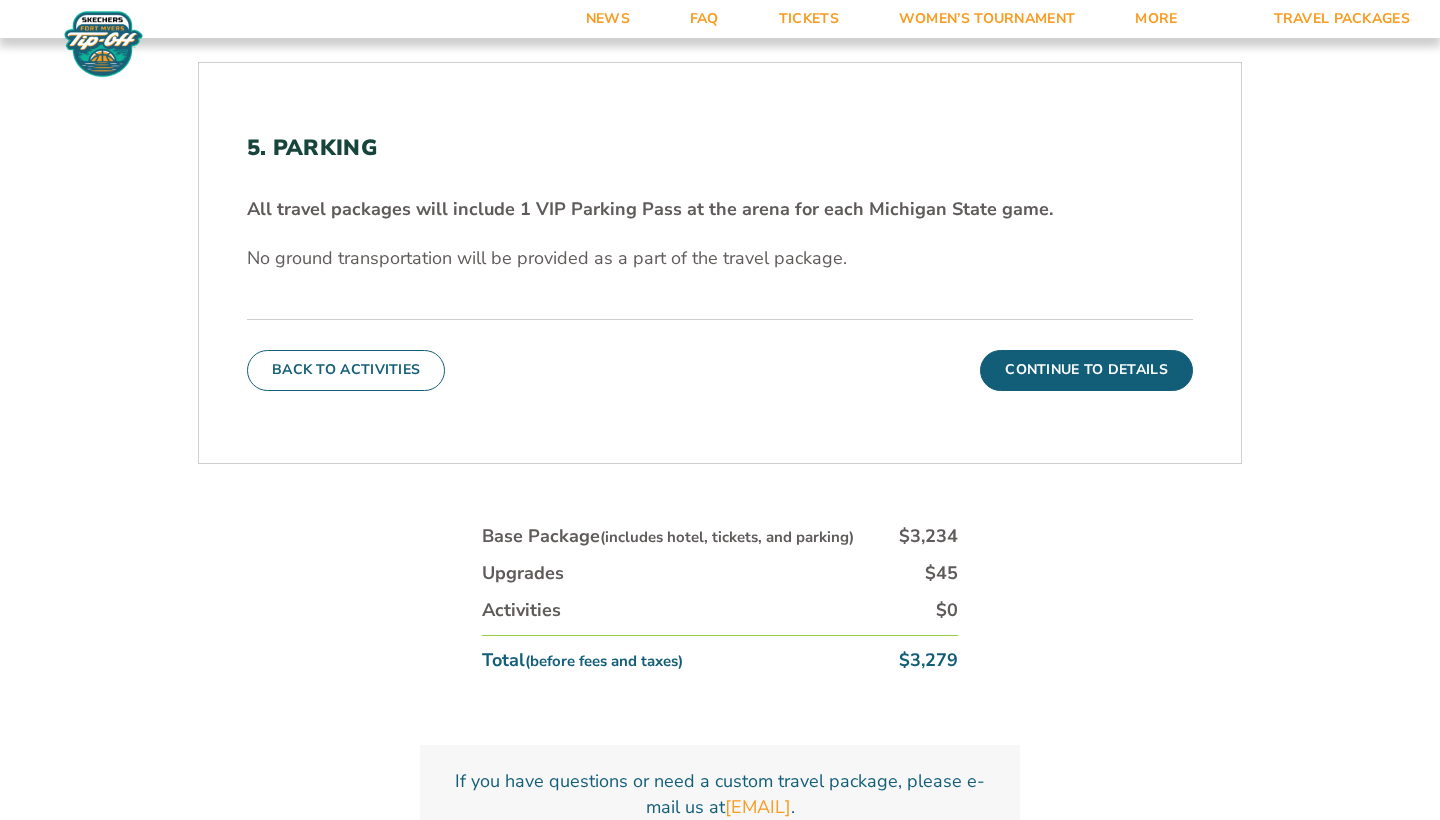 scroll, scrollTop: 753, scrollLeft: 0, axis: vertical 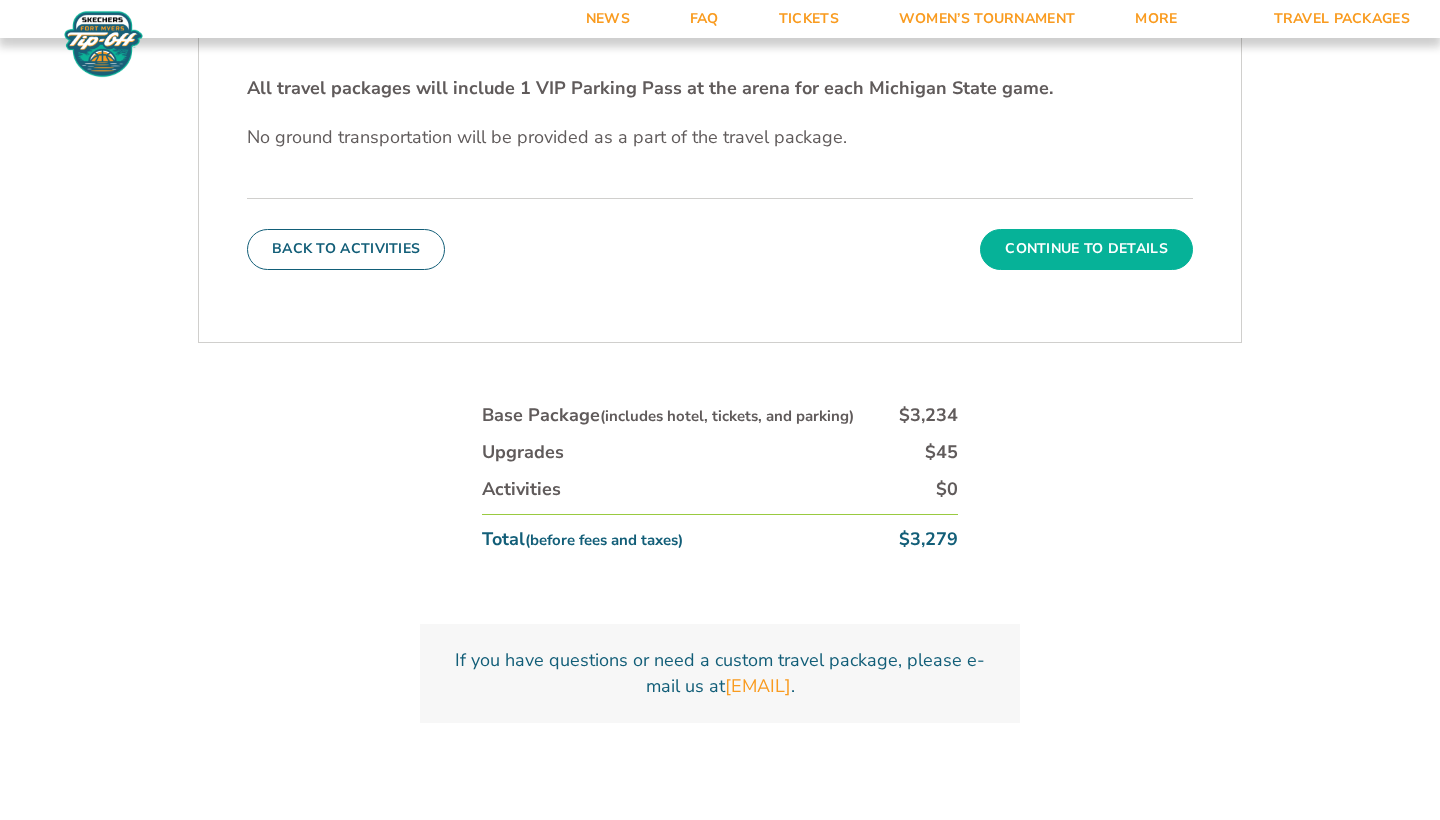 click on "Continue To Details" at bounding box center (1086, 249) 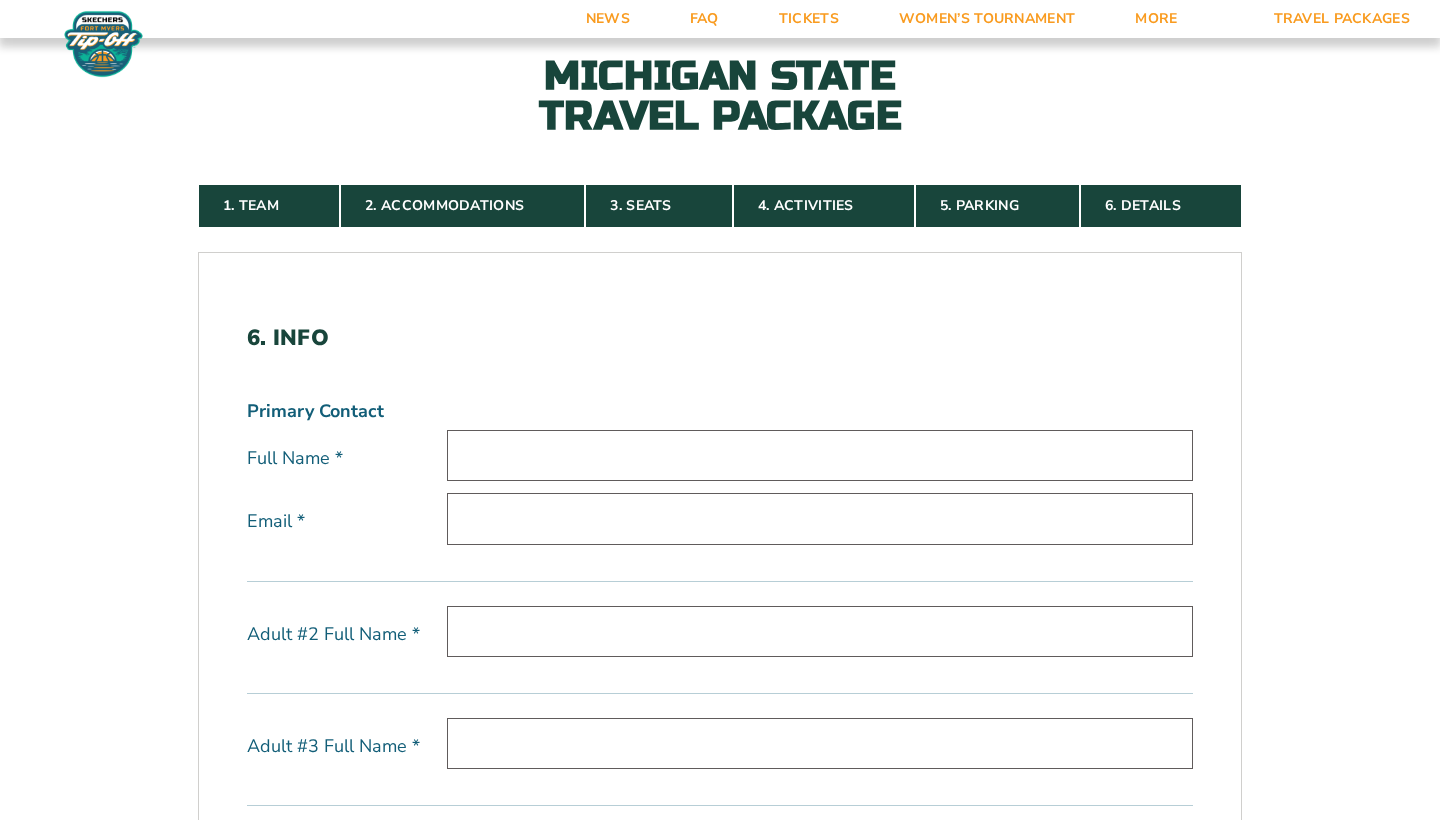 scroll, scrollTop: 487, scrollLeft: 0, axis: vertical 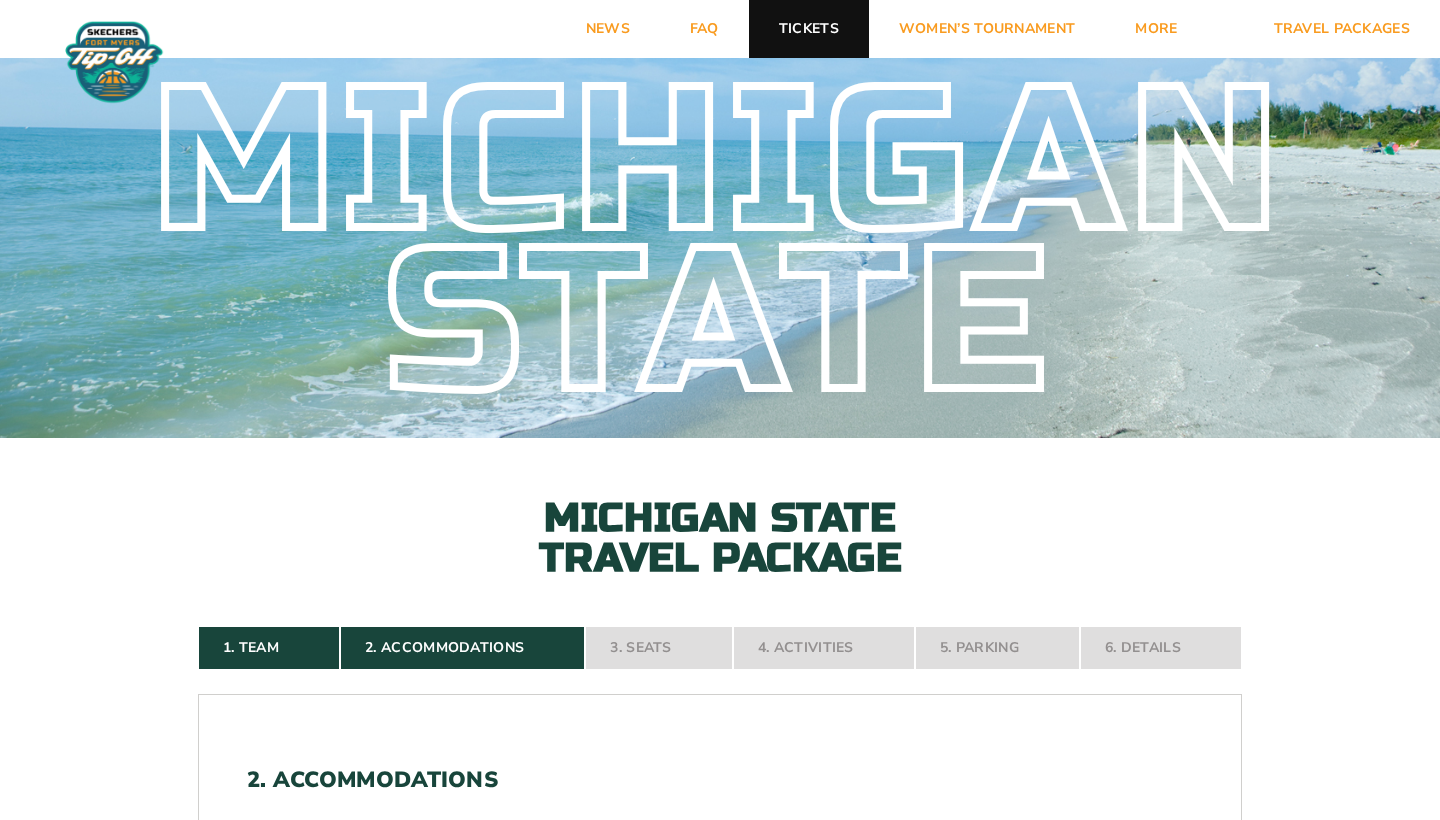 click on "Tickets" at bounding box center [809, 29] 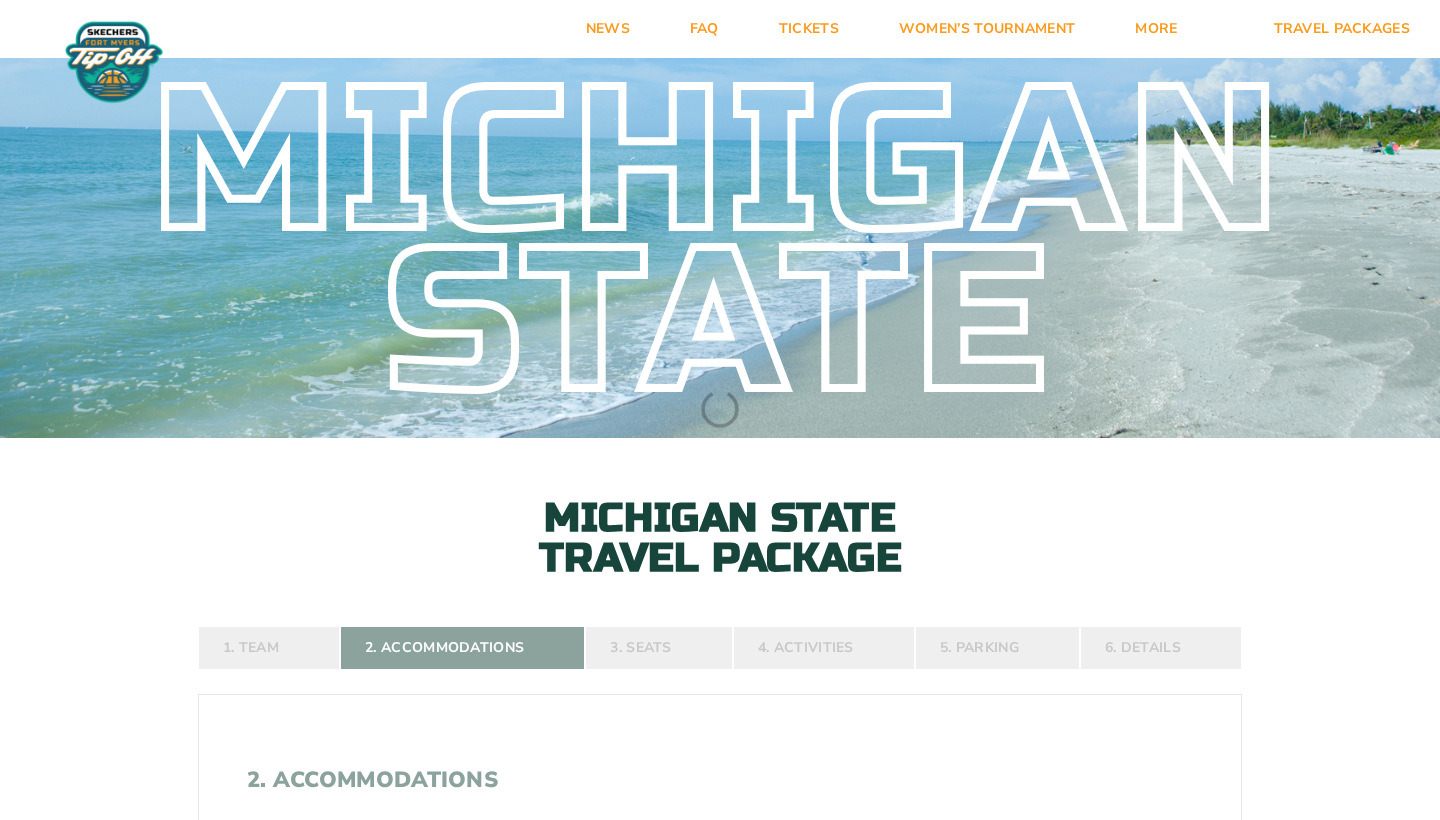 scroll, scrollTop: 0, scrollLeft: 0, axis: both 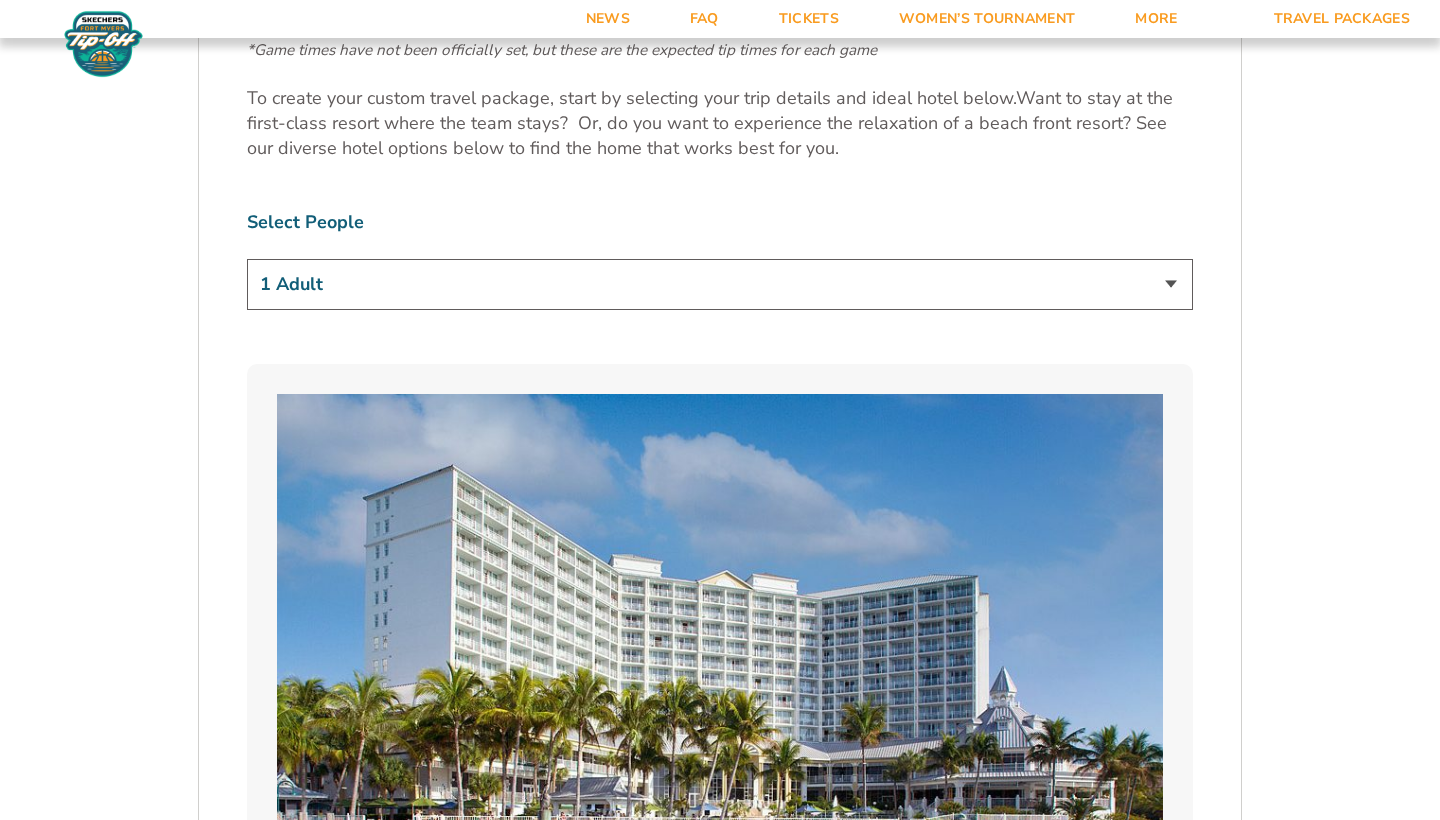 select on "4 Adults" 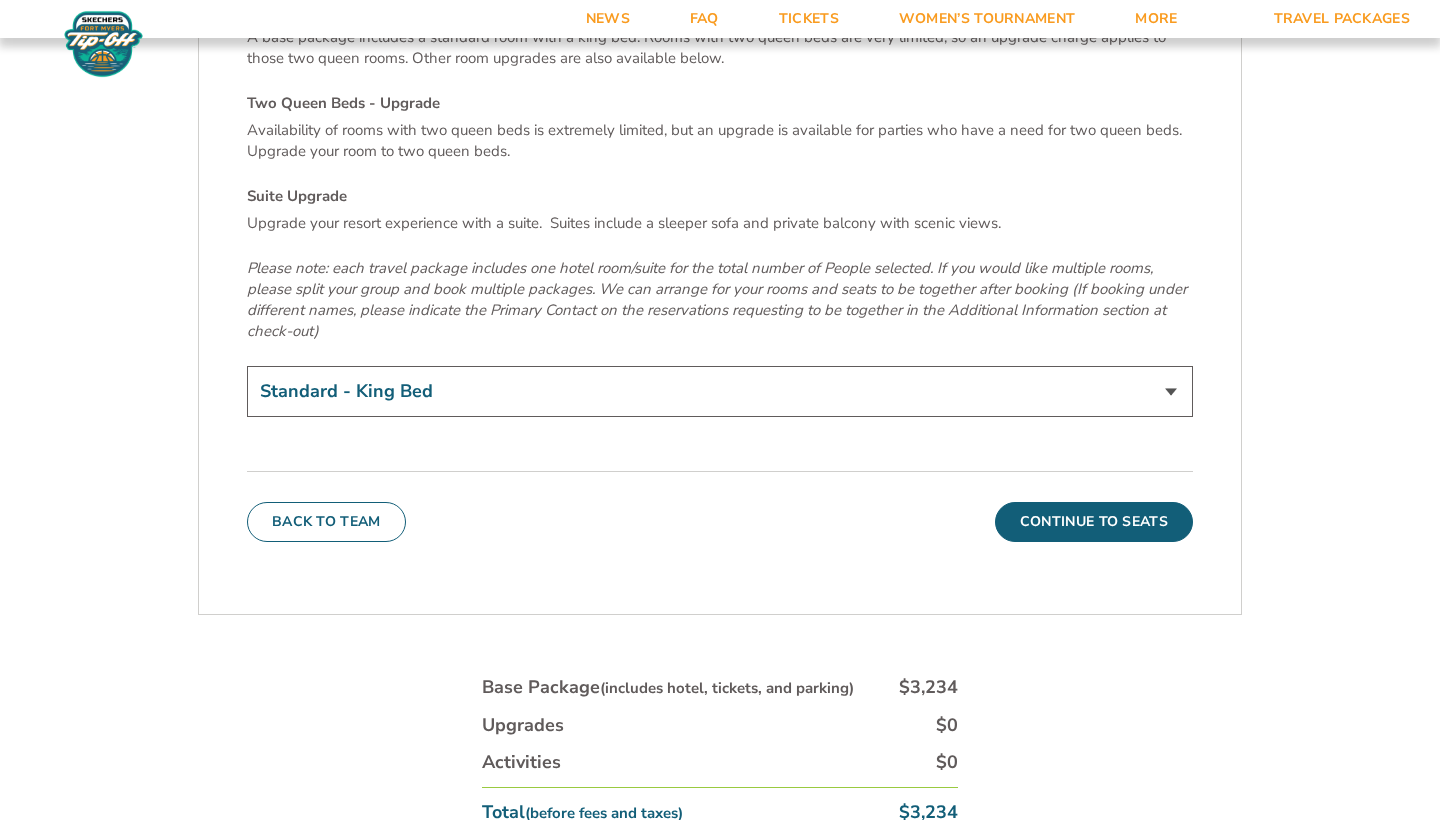 scroll, scrollTop: 6991, scrollLeft: 0, axis: vertical 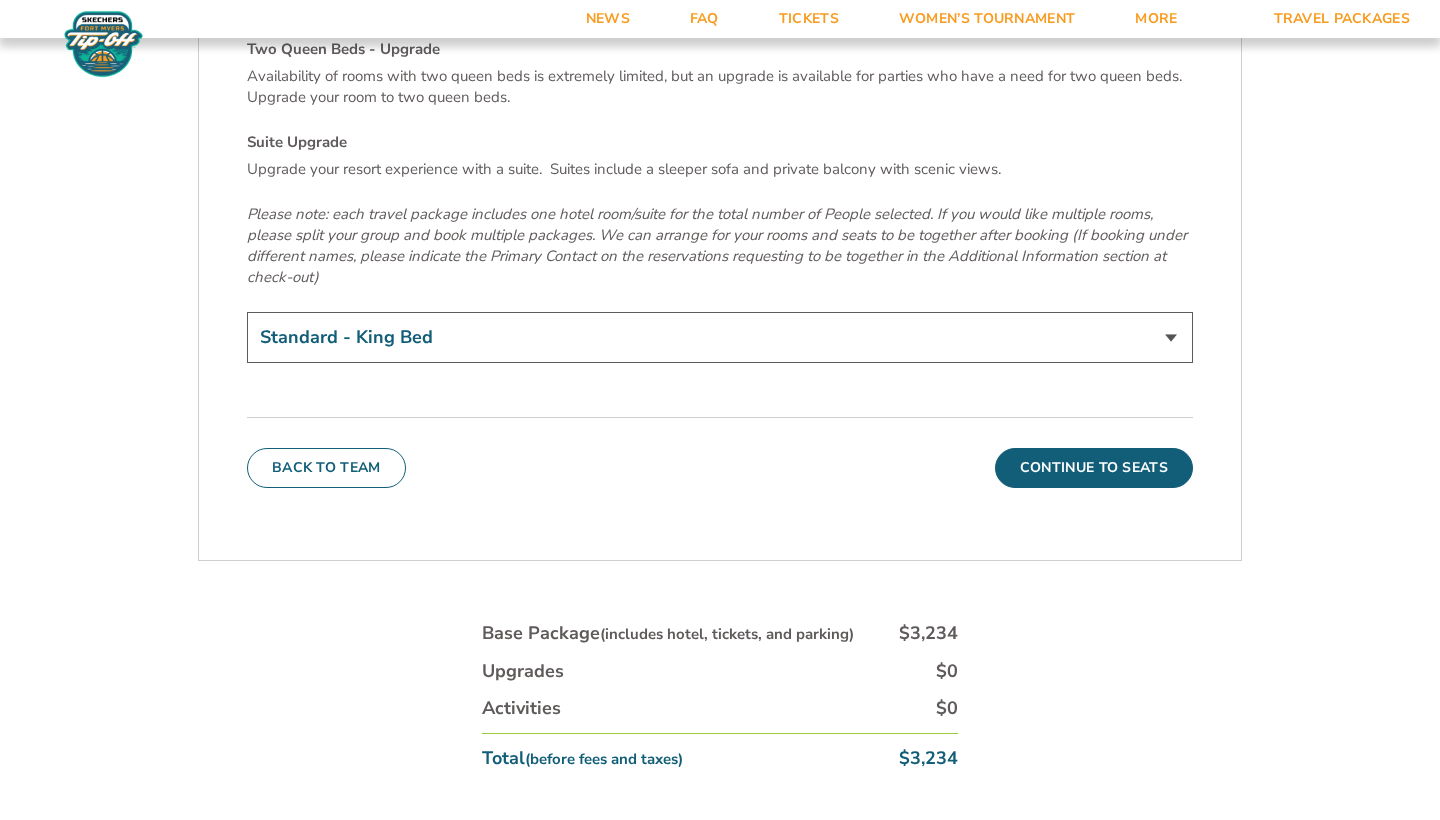 select on "Two Queen Beds - Upgrade" 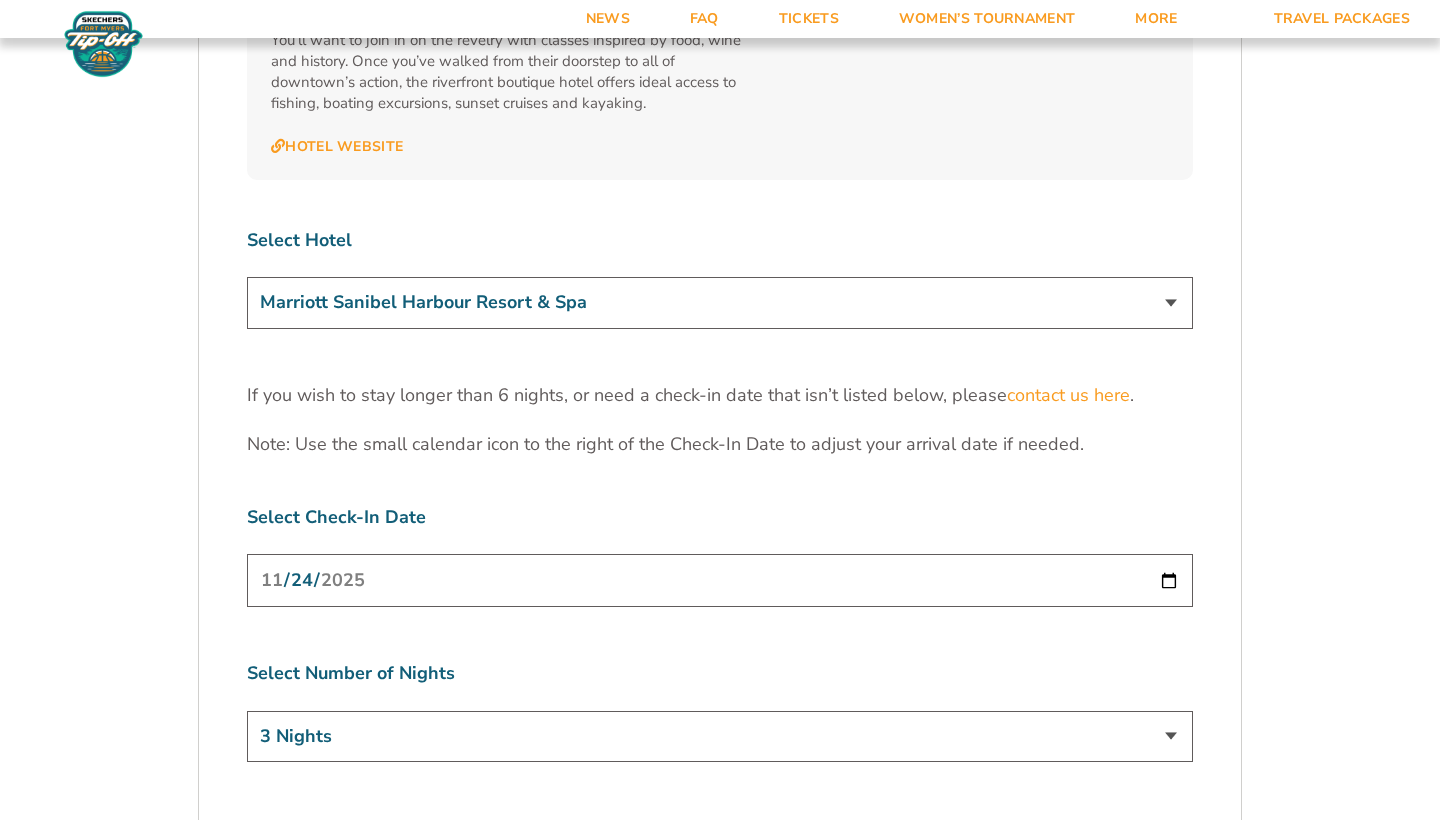 scroll, scrollTop: 6061, scrollLeft: 0, axis: vertical 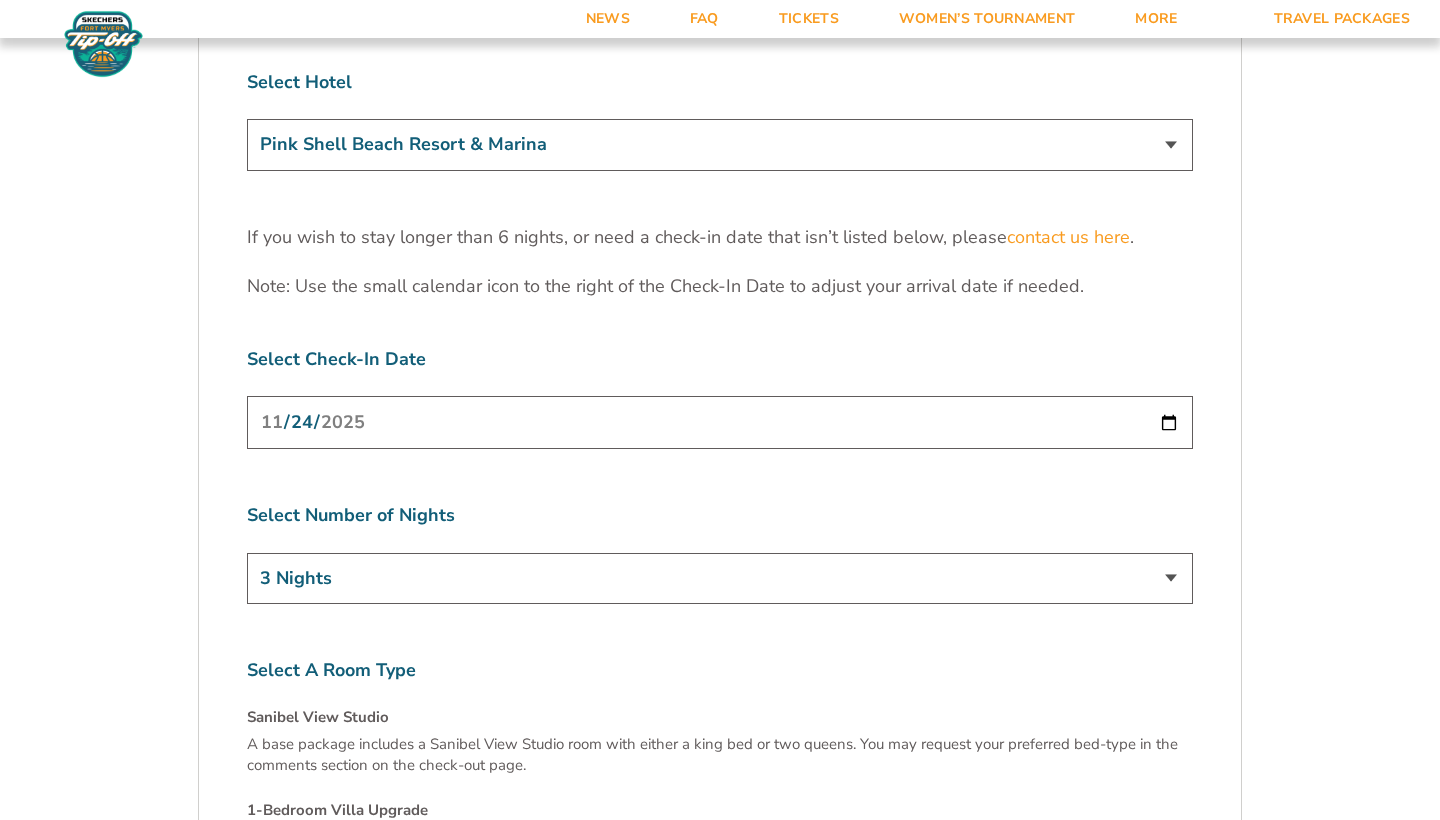 select on "17487" 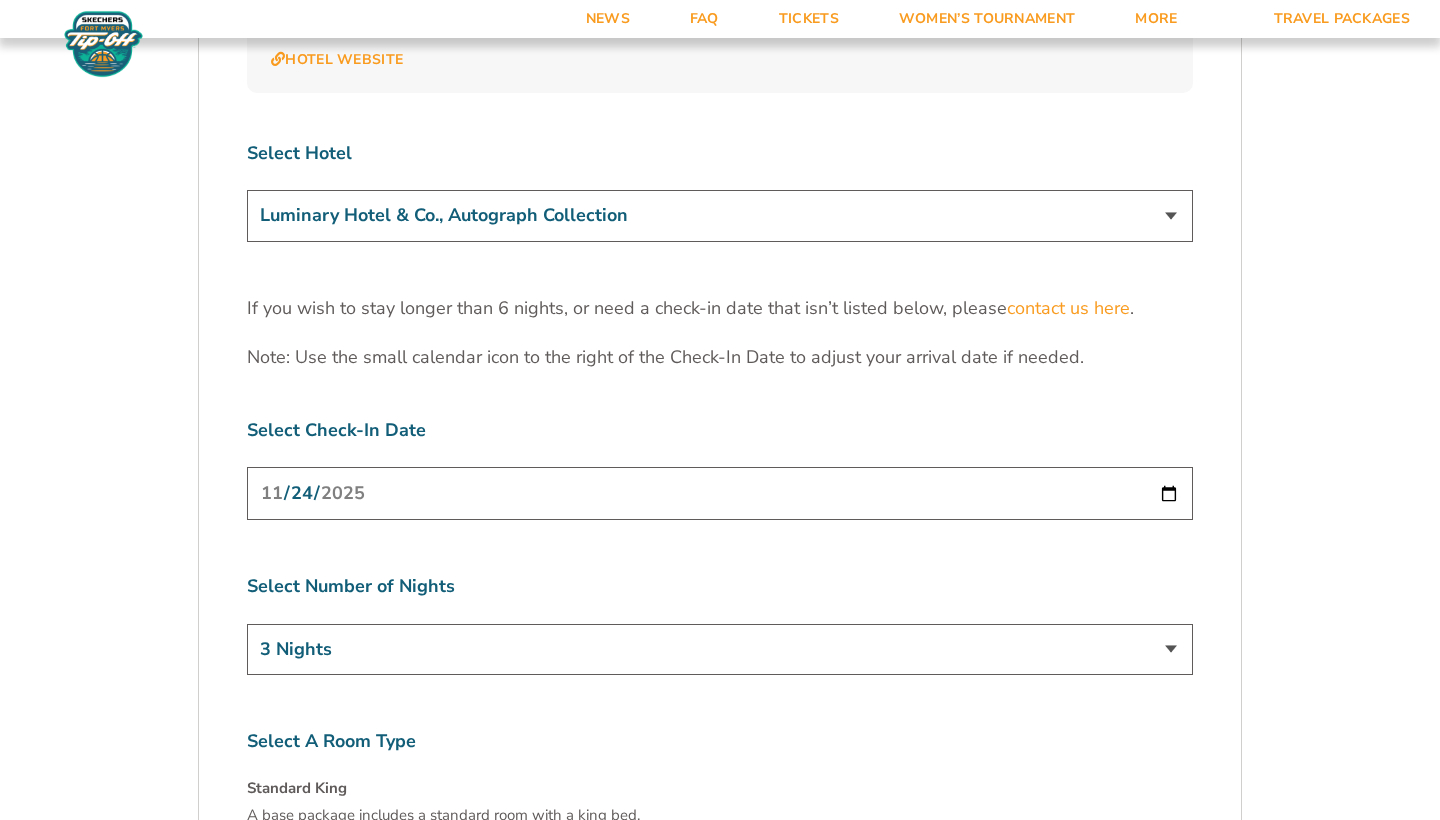 scroll, scrollTop: 6161, scrollLeft: 0, axis: vertical 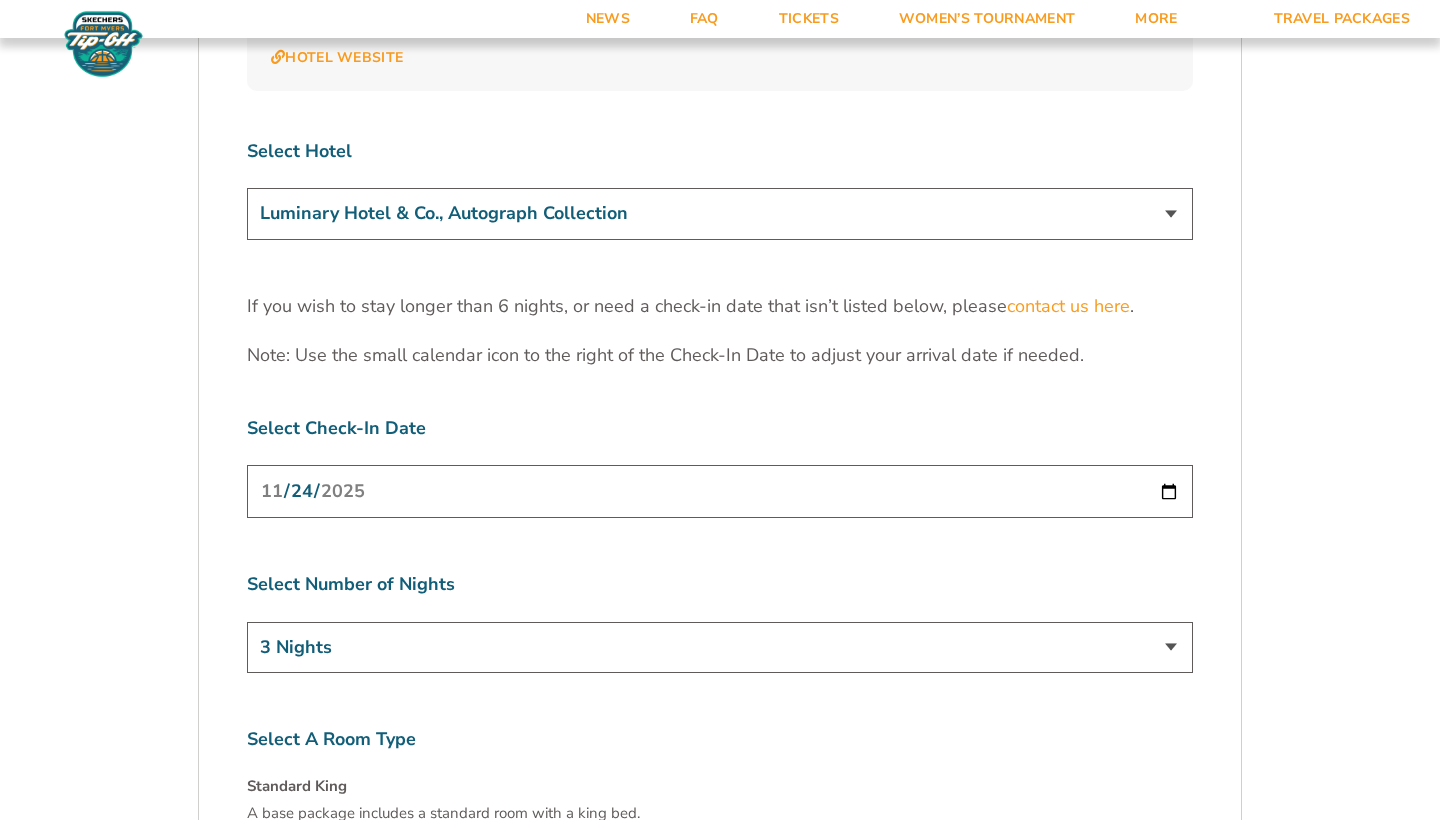 click on "2025-11-24" at bounding box center (720, 491) 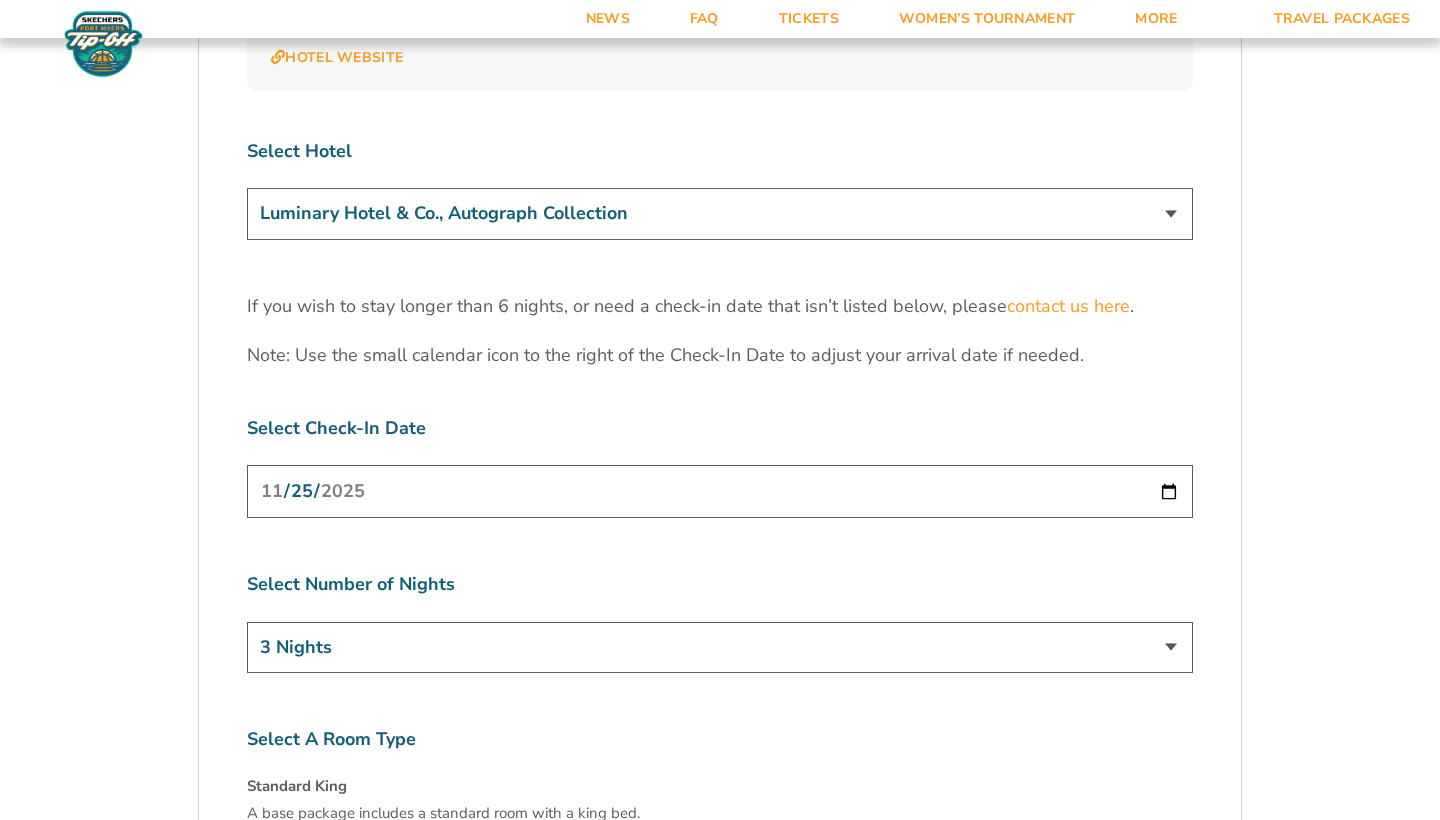 click on "2025-11-25" at bounding box center [720, 491] 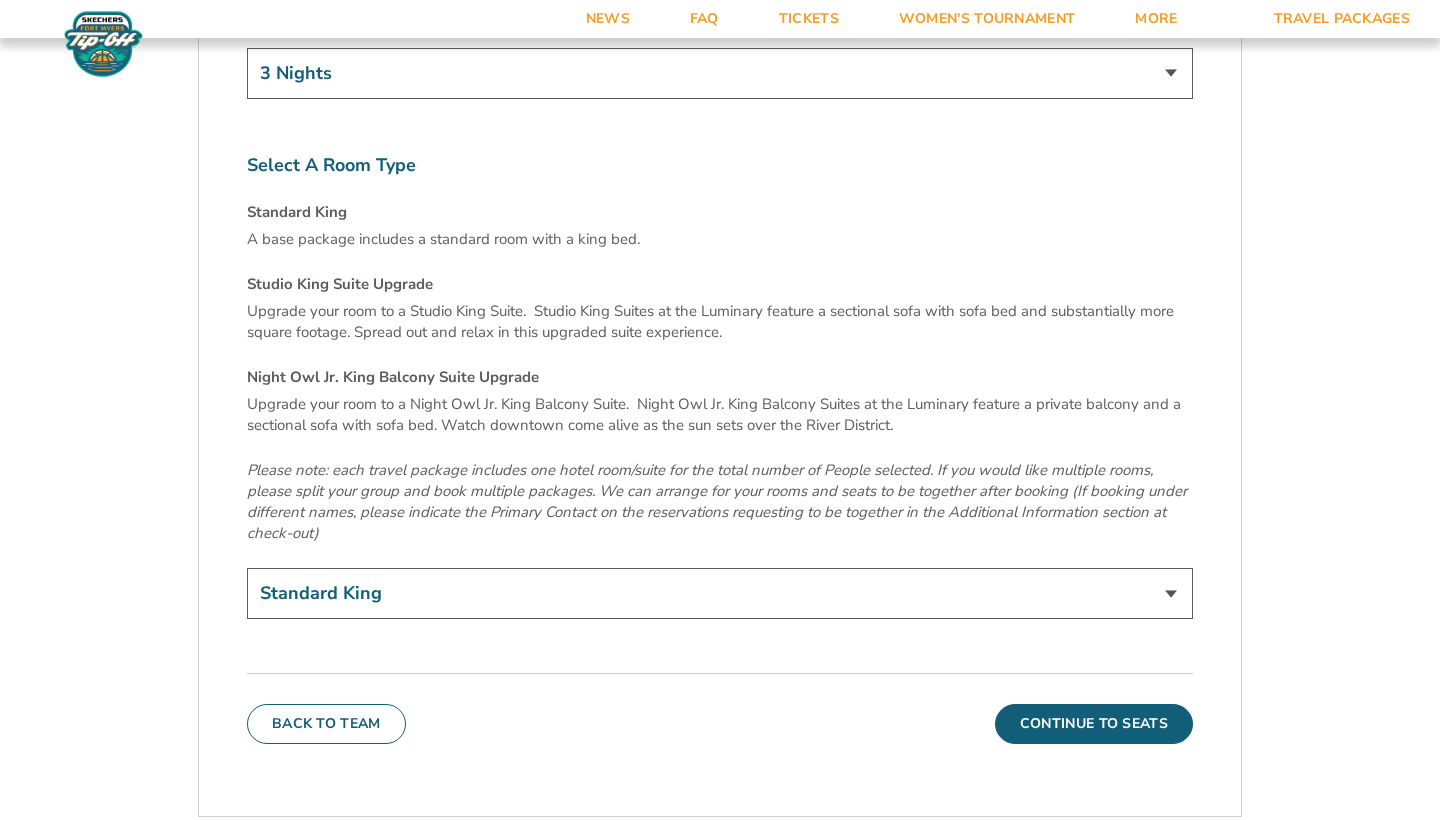 scroll, scrollTop: 6760, scrollLeft: 0, axis: vertical 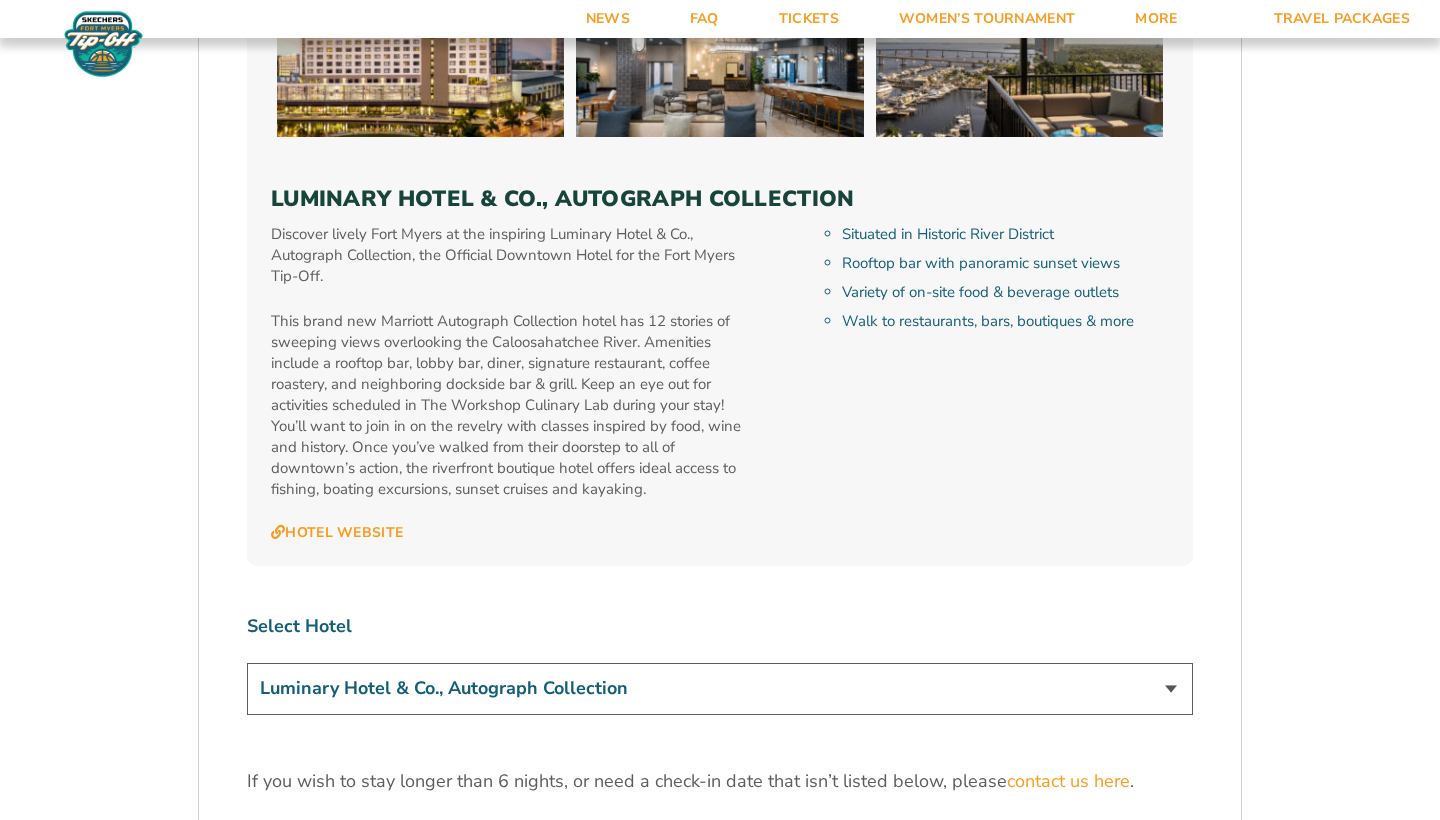 select on "17485" 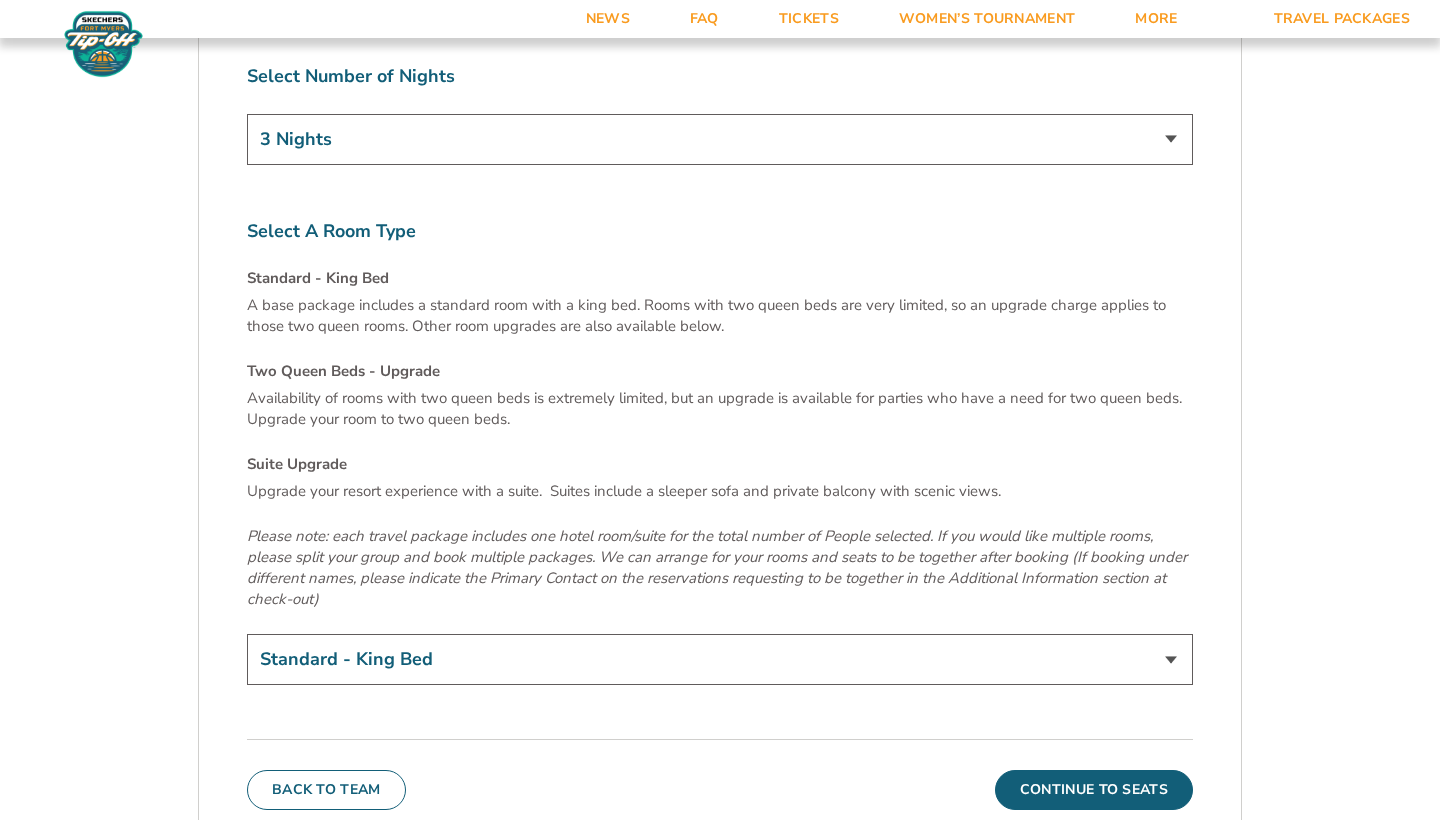 scroll, scrollTop: 6941, scrollLeft: 0, axis: vertical 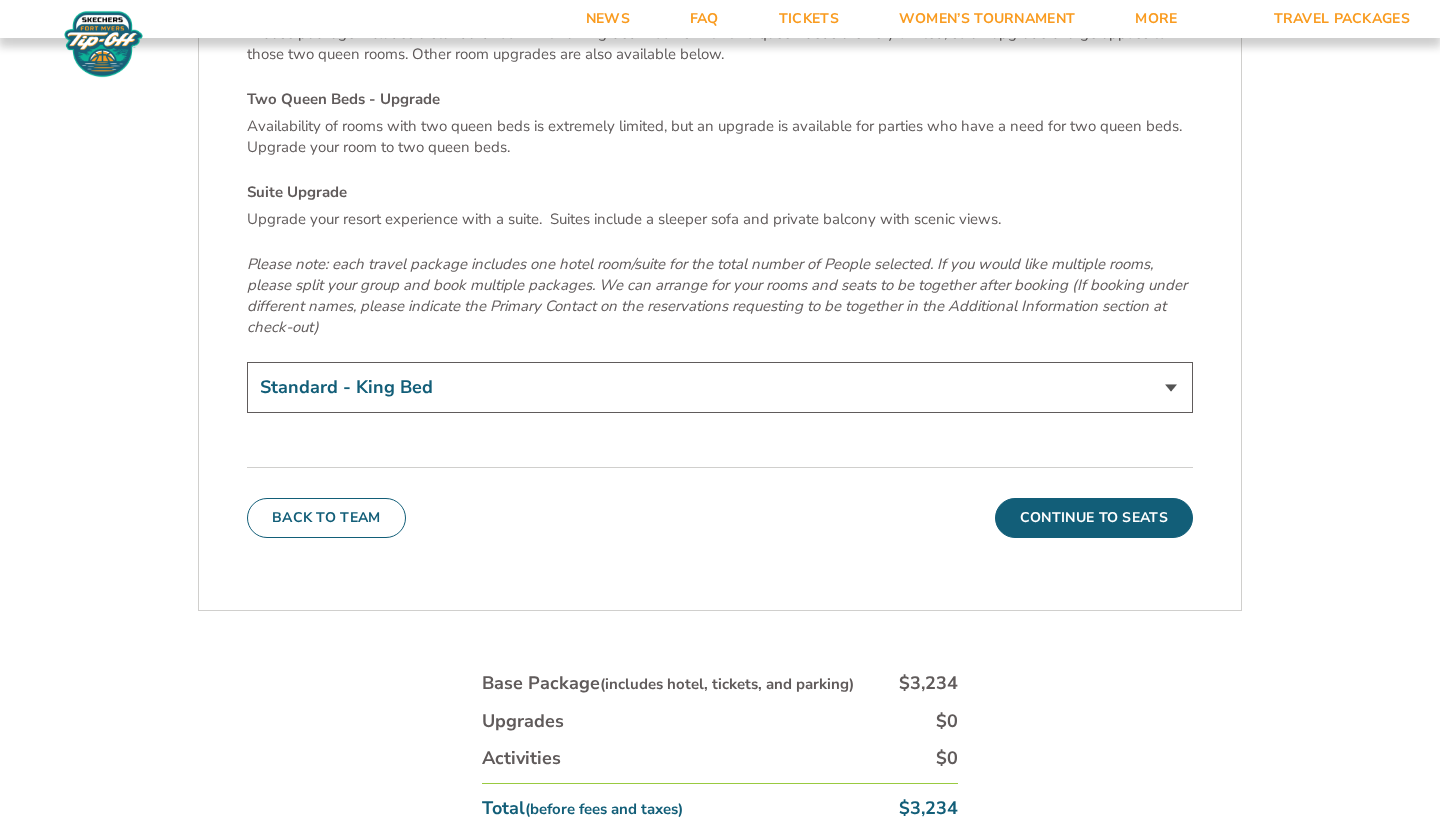 select on "Two Queen Beds - Upgrade" 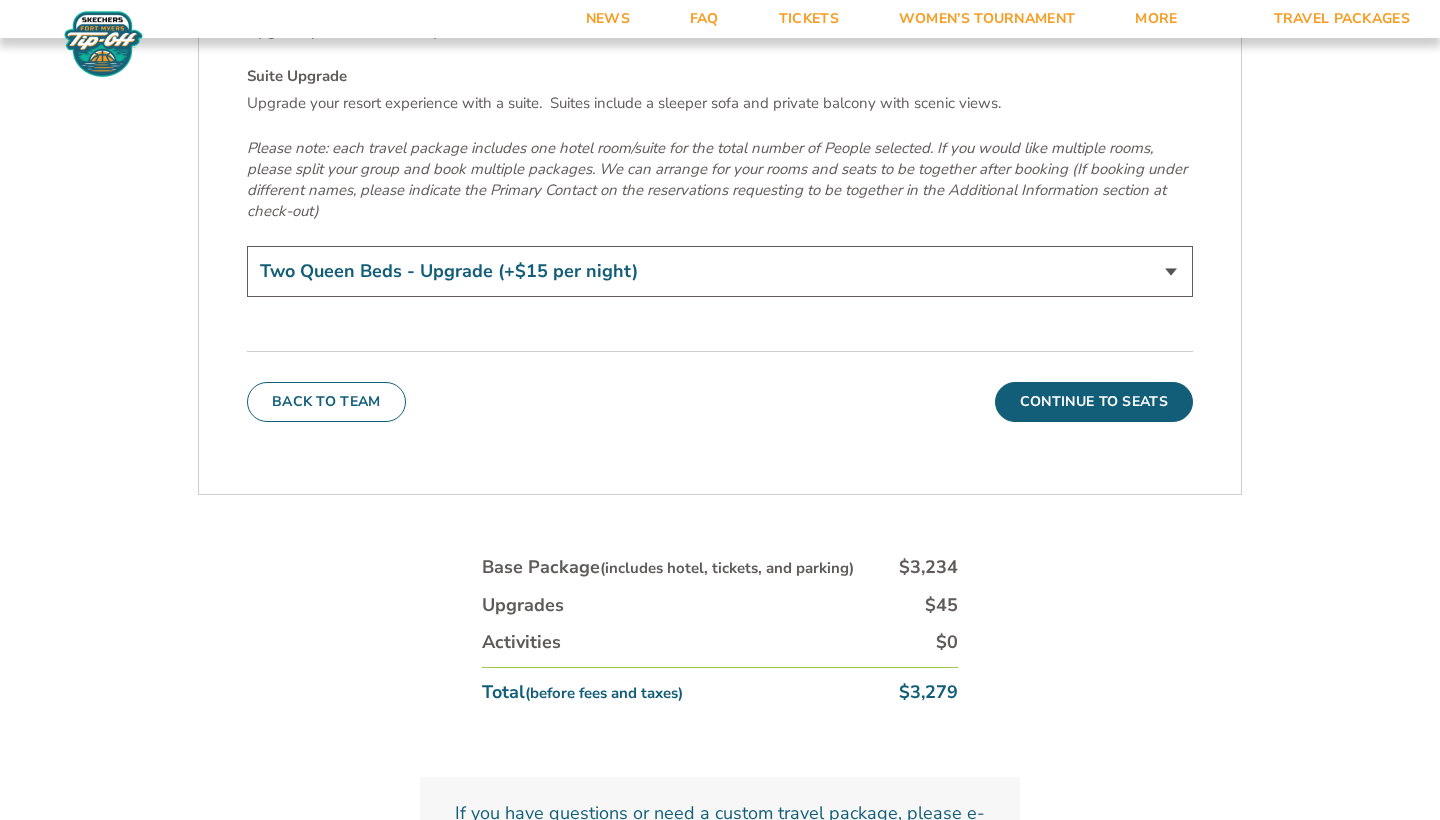scroll, scrollTop: 7058, scrollLeft: 0, axis: vertical 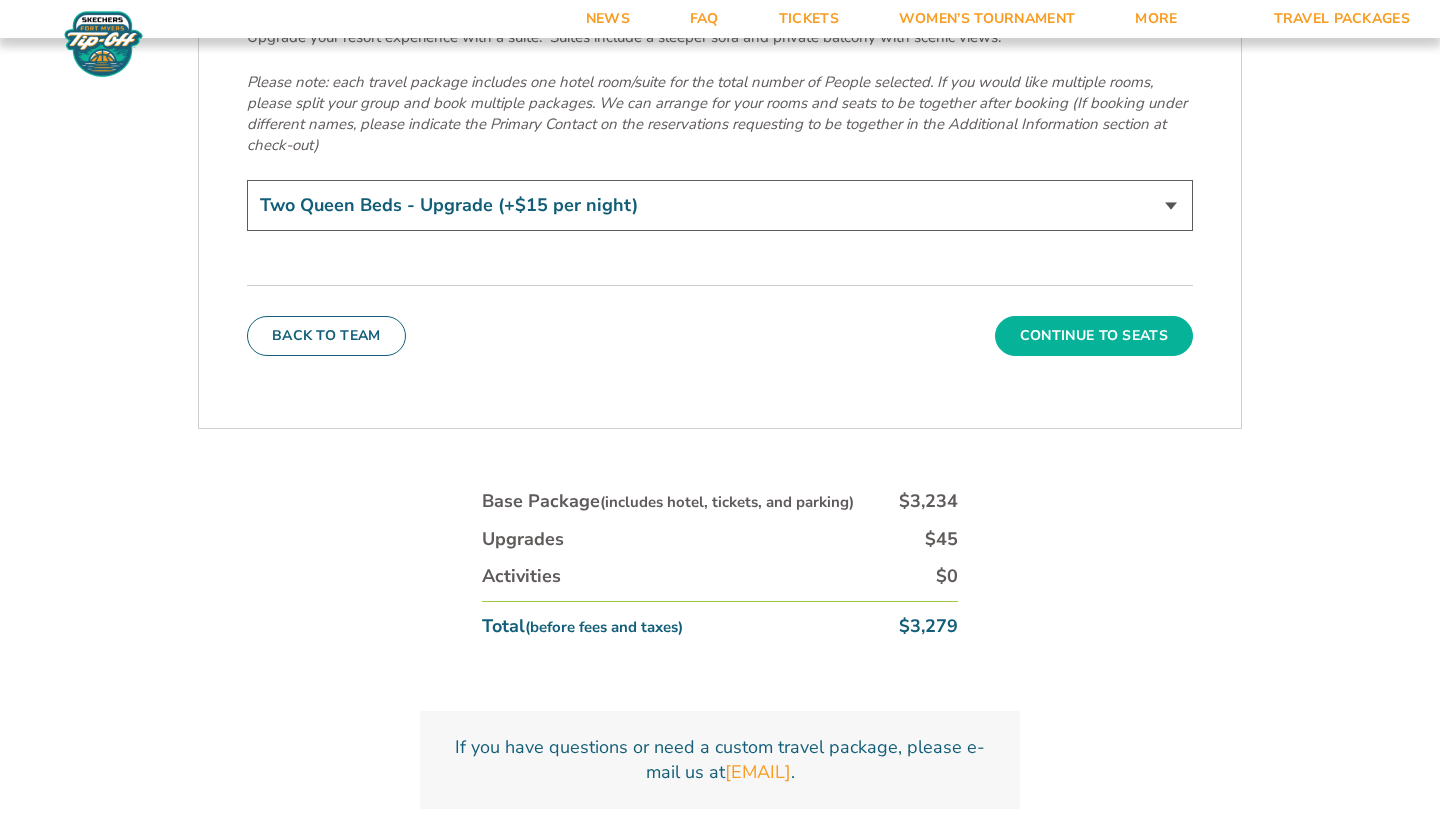 click on "Continue To Seats" at bounding box center (1094, 336) 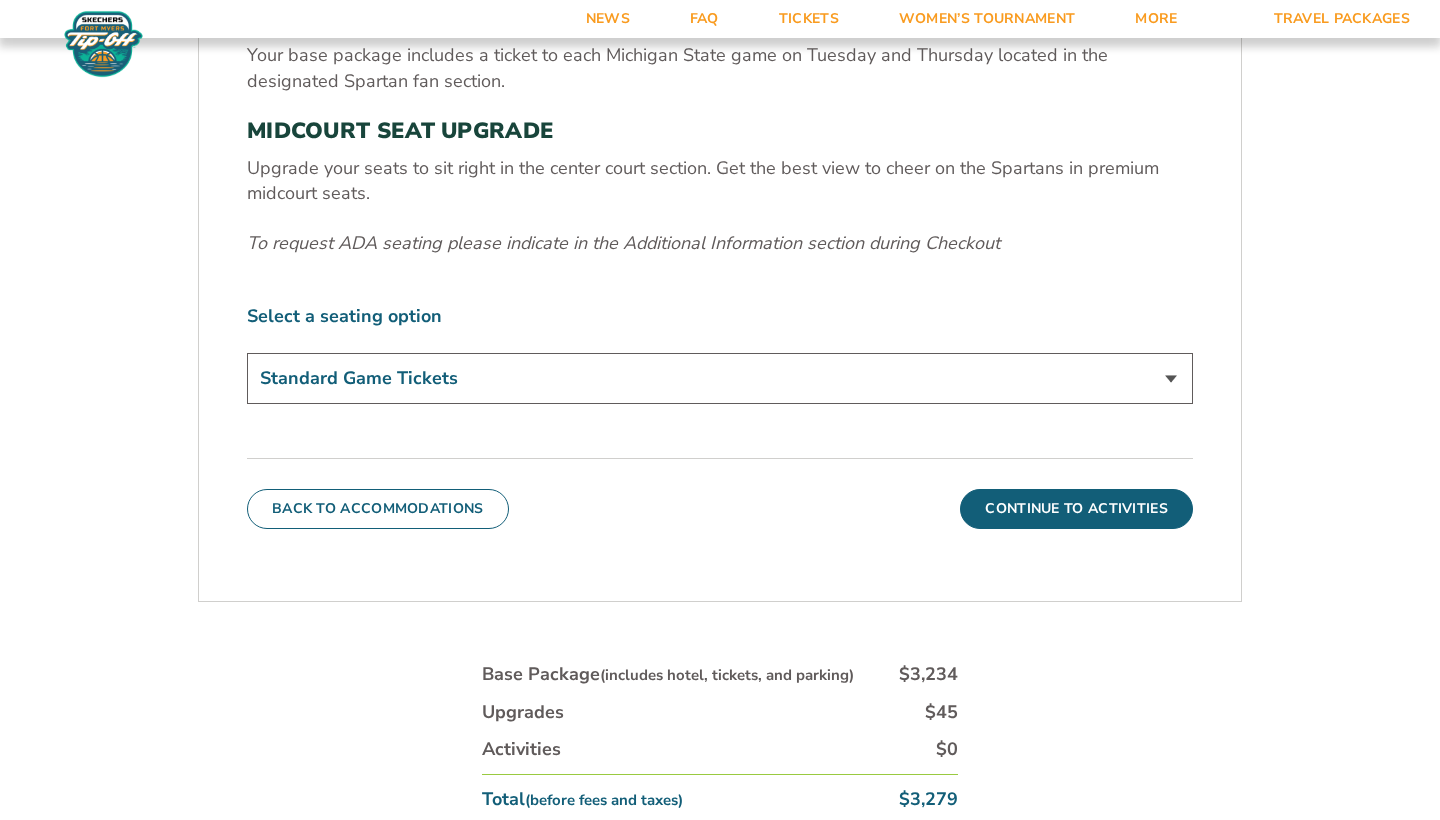 scroll, scrollTop: 823, scrollLeft: 0, axis: vertical 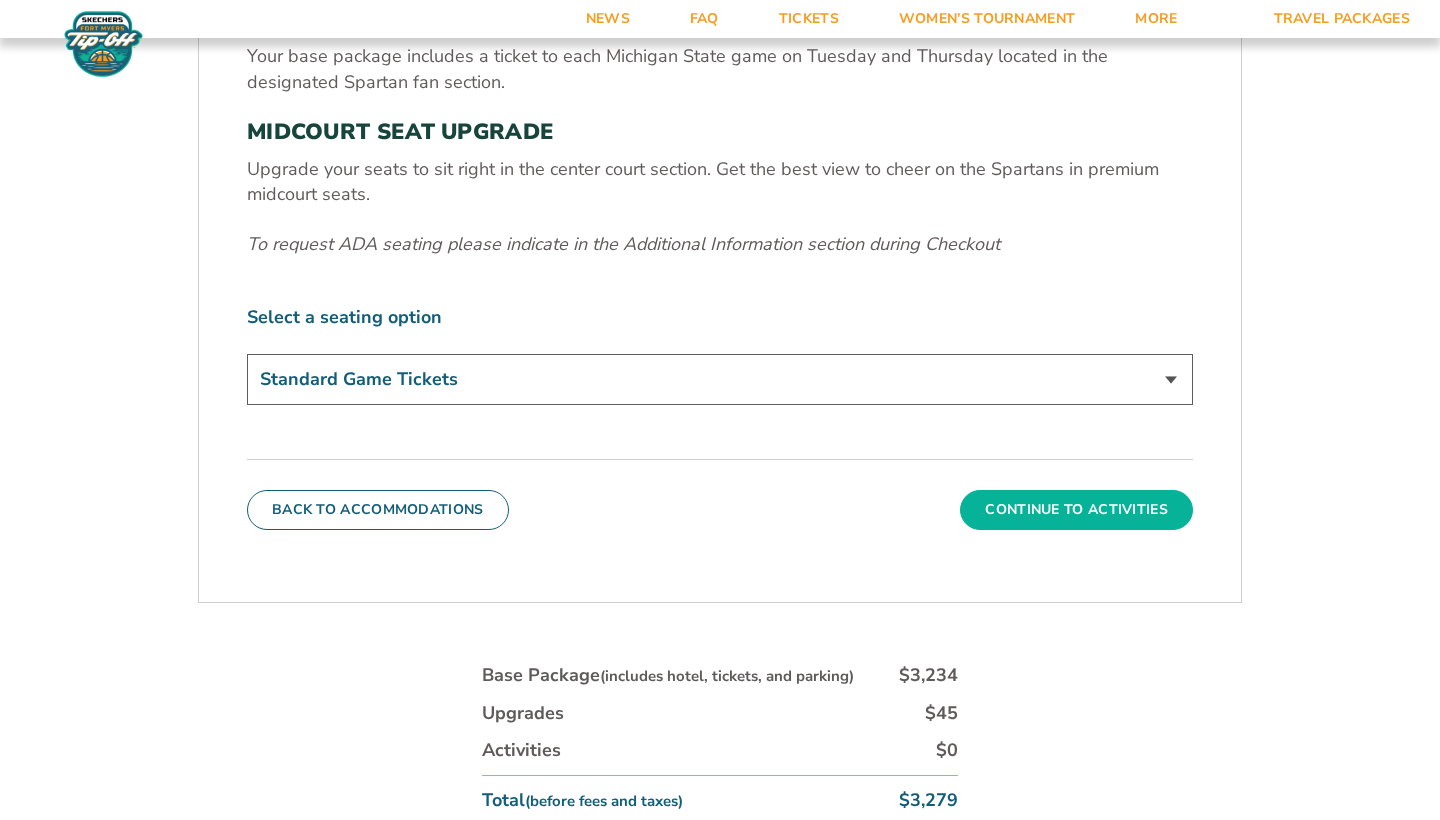 click on "Continue To Activities" at bounding box center [1076, 510] 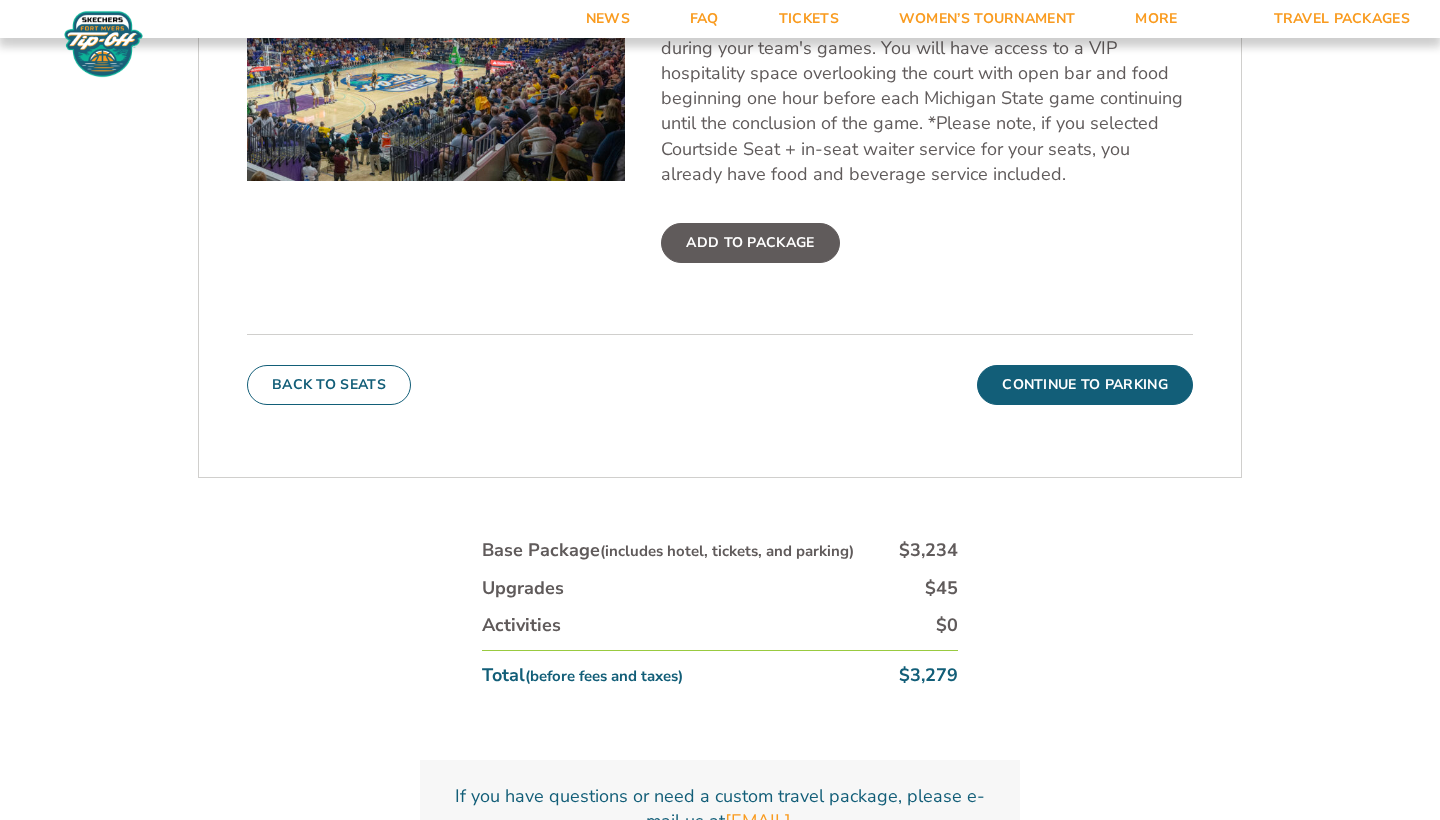 scroll, scrollTop: 992, scrollLeft: 0, axis: vertical 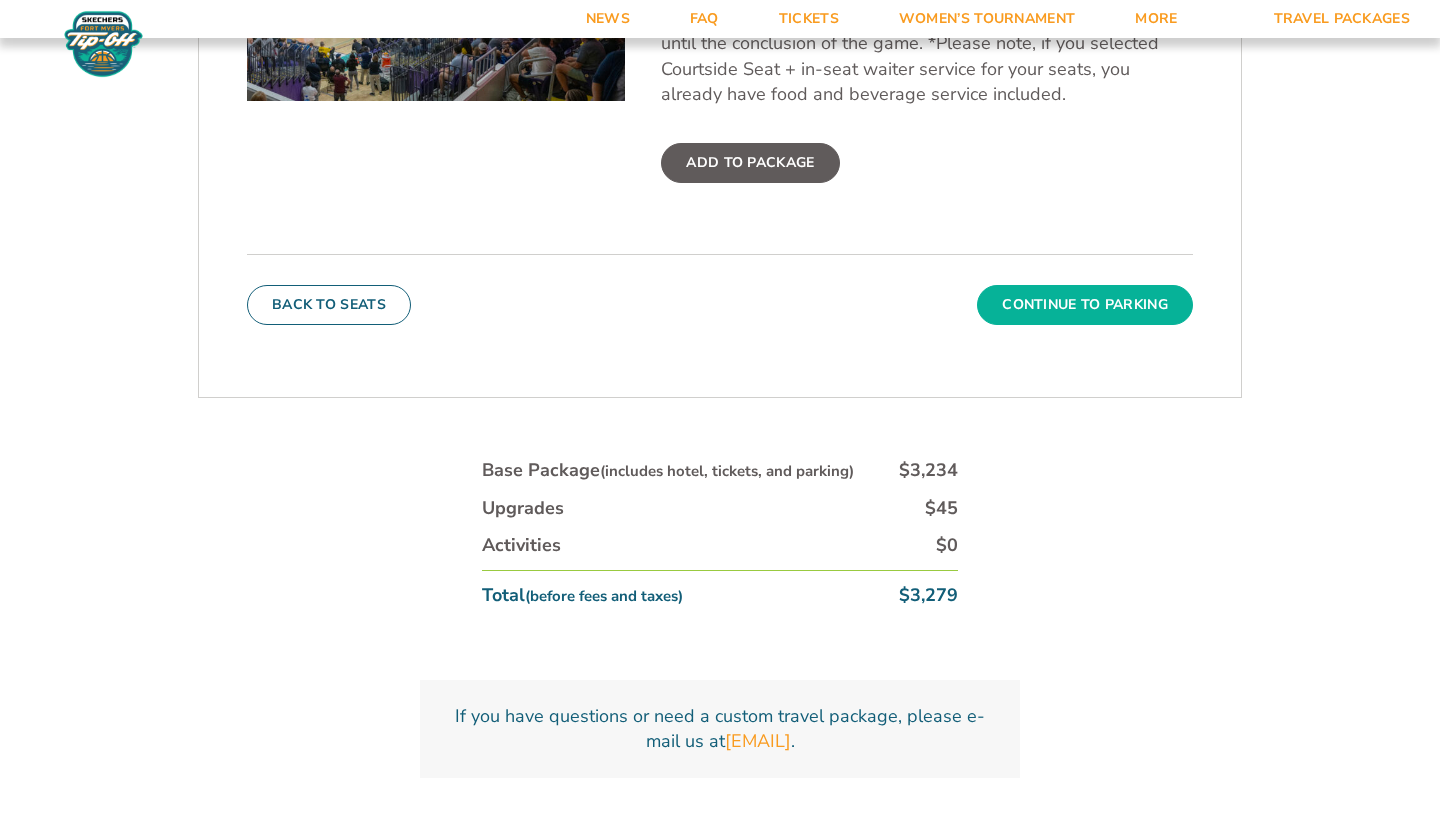 click on "Continue To Parking" at bounding box center [1085, 305] 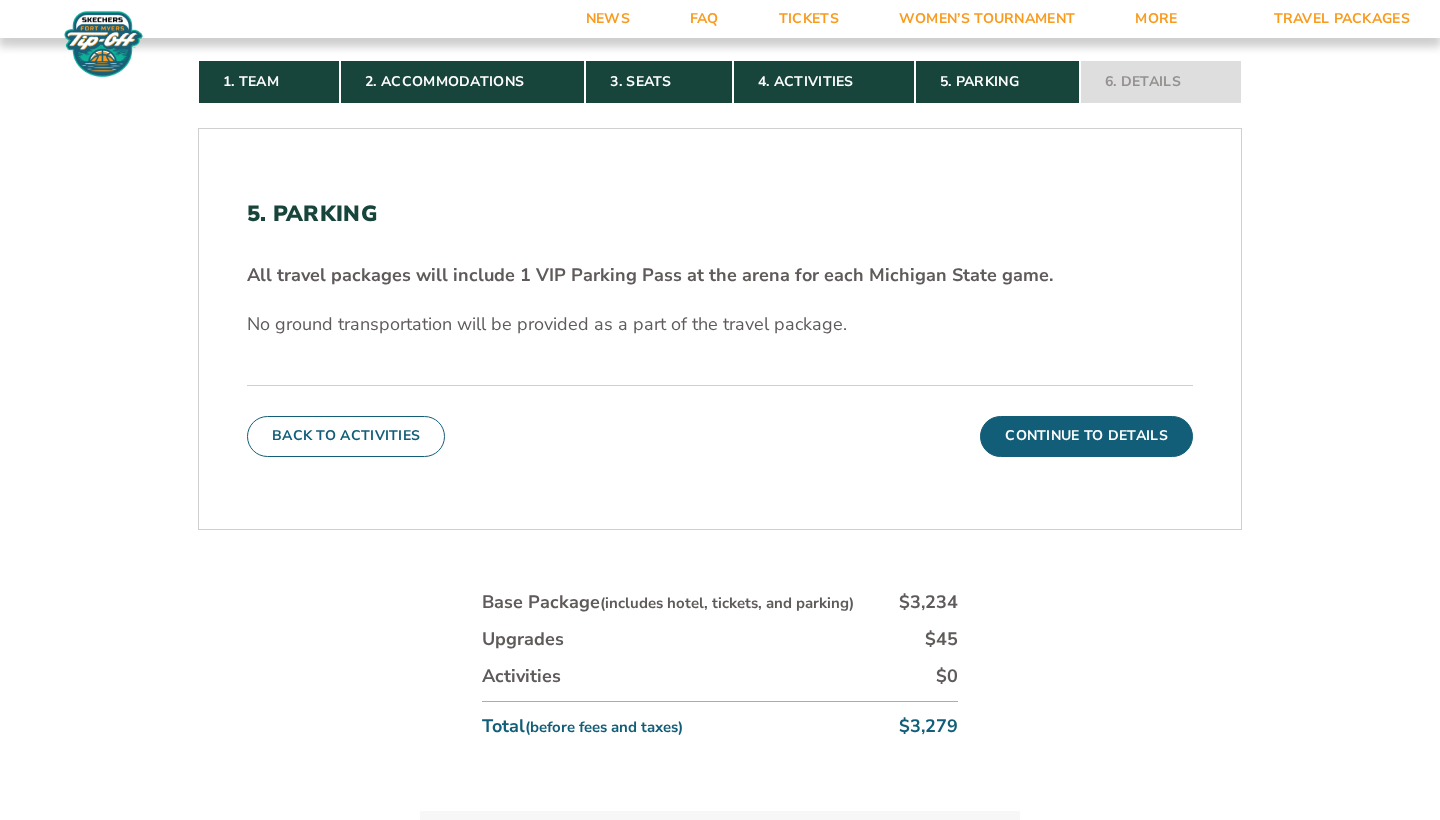 scroll, scrollTop: 569, scrollLeft: 0, axis: vertical 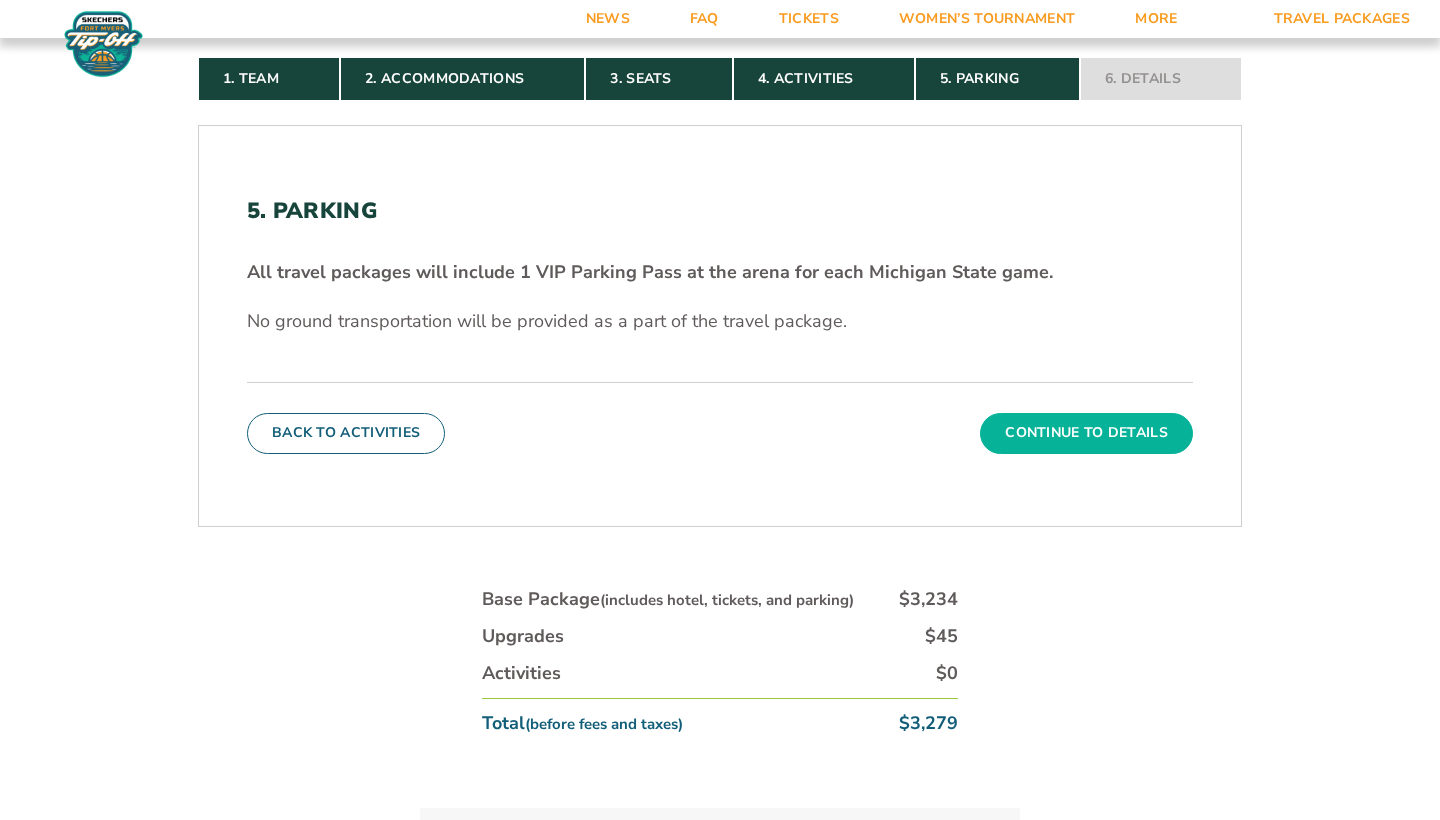 click on "Continue To Details" at bounding box center (1086, 433) 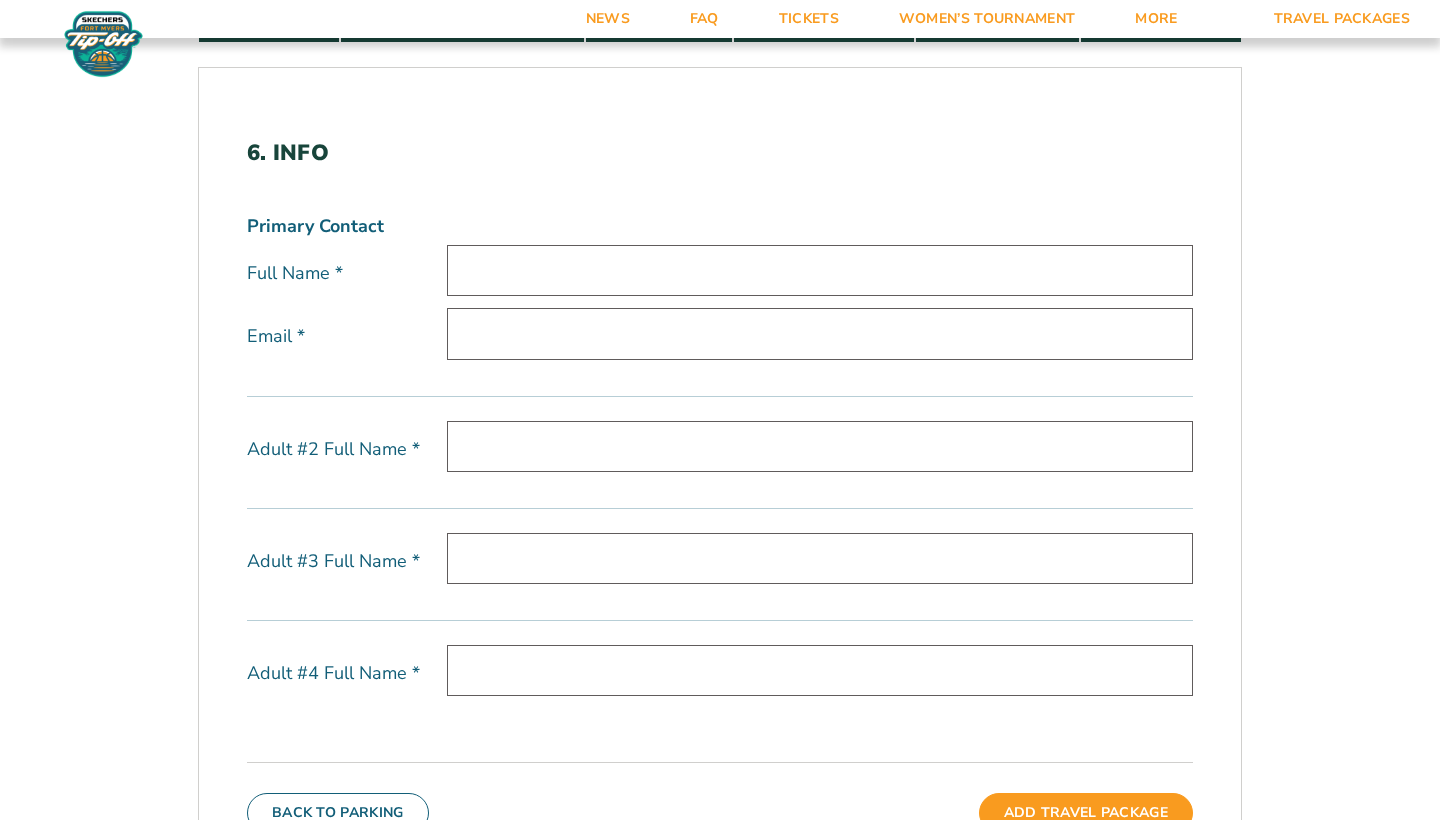 scroll, scrollTop: 601, scrollLeft: 0, axis: vertical 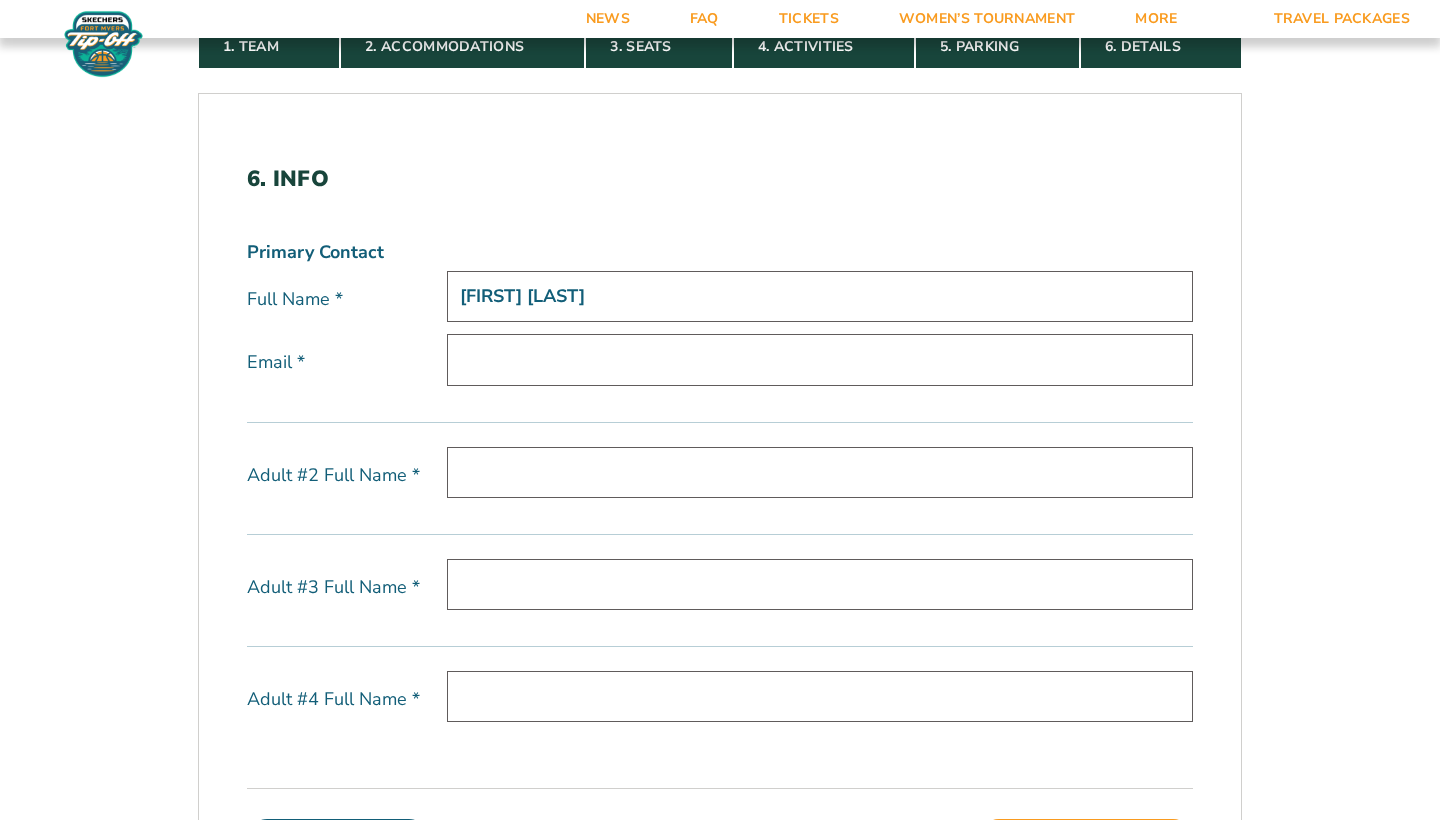 type on "[FIRST] [LAST]" 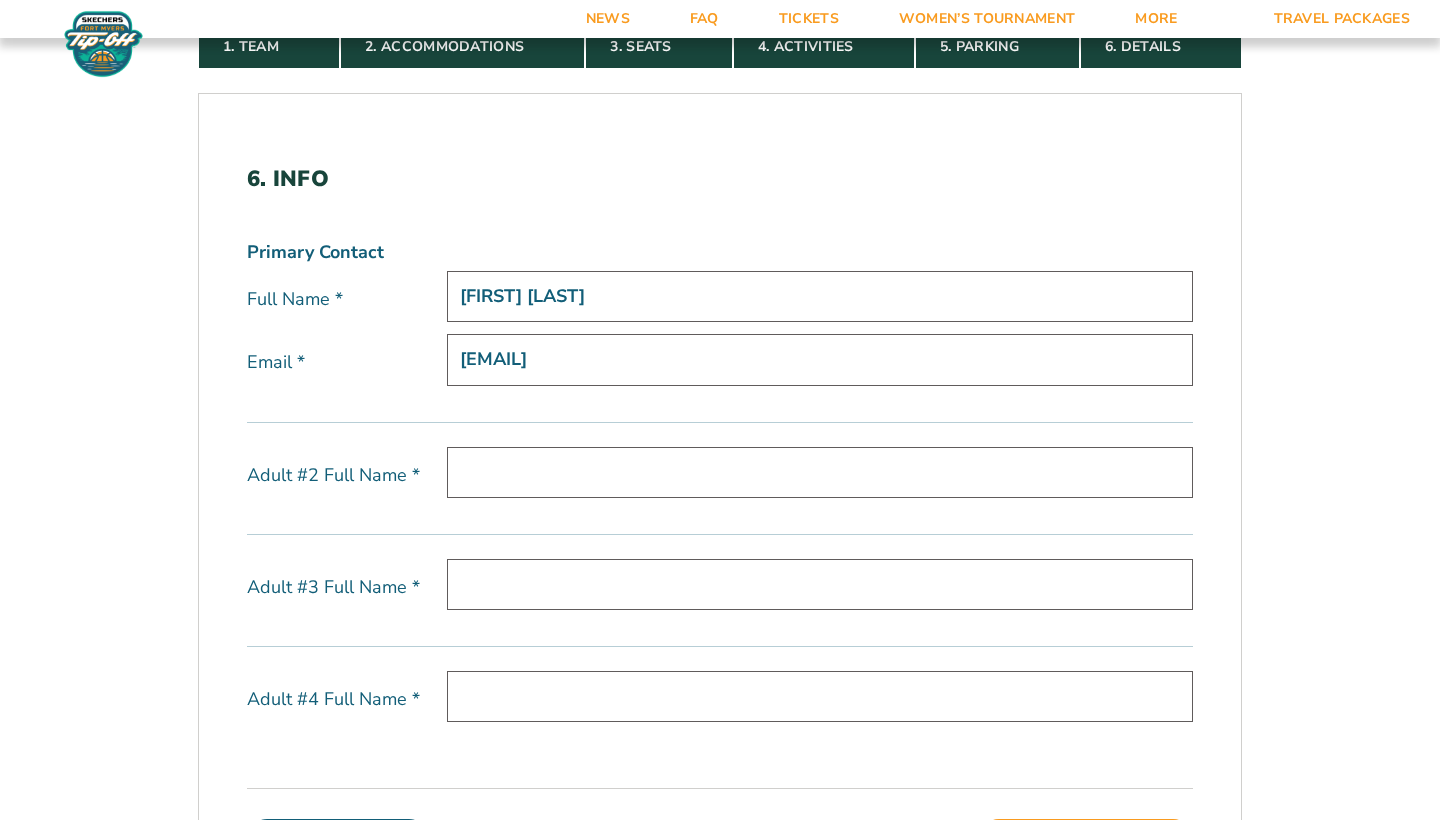 type on "[EMAIL]" 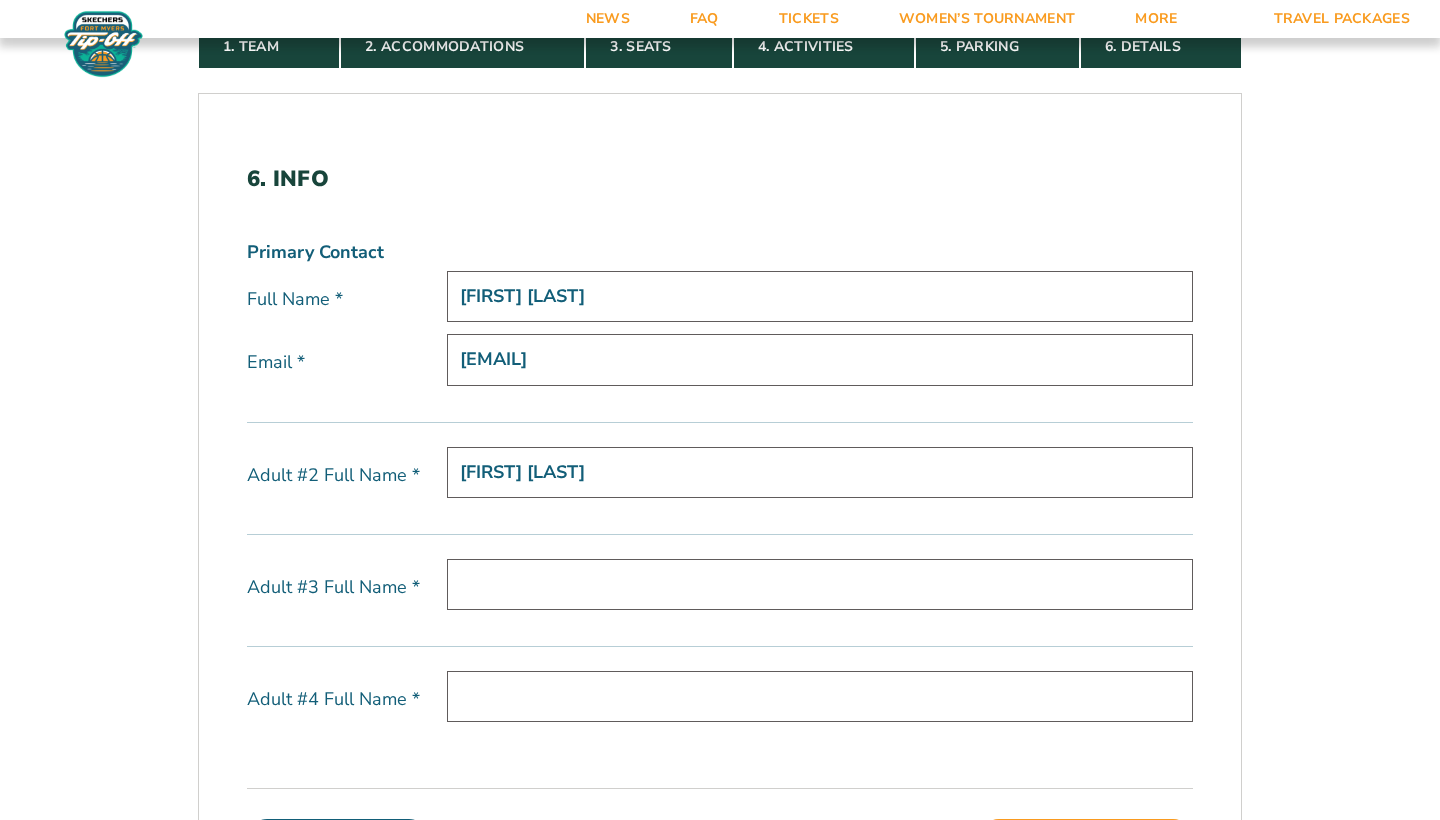 type on "[FIRST] [LAST]" 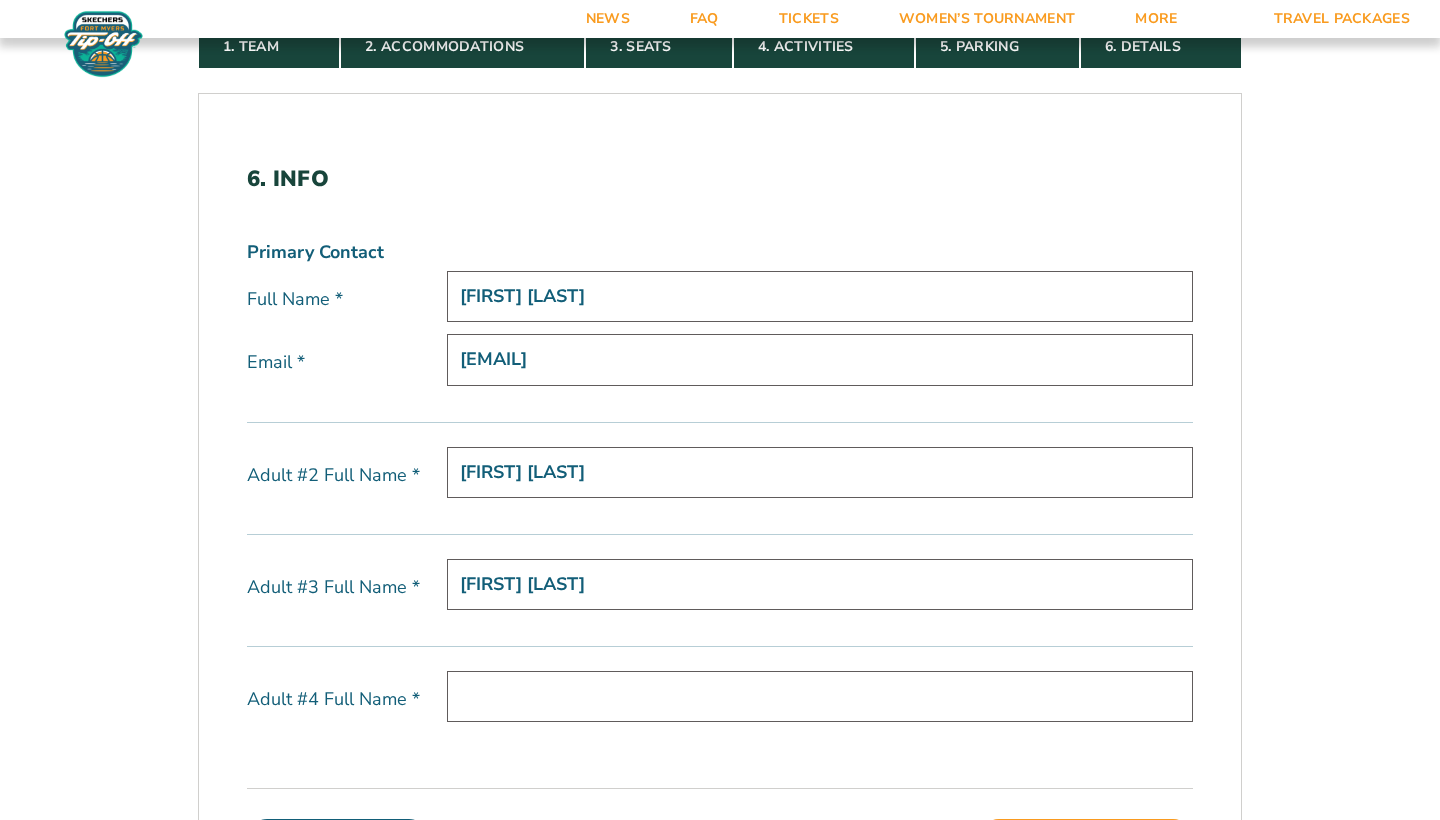 type on "[FIRST] [LAST]" 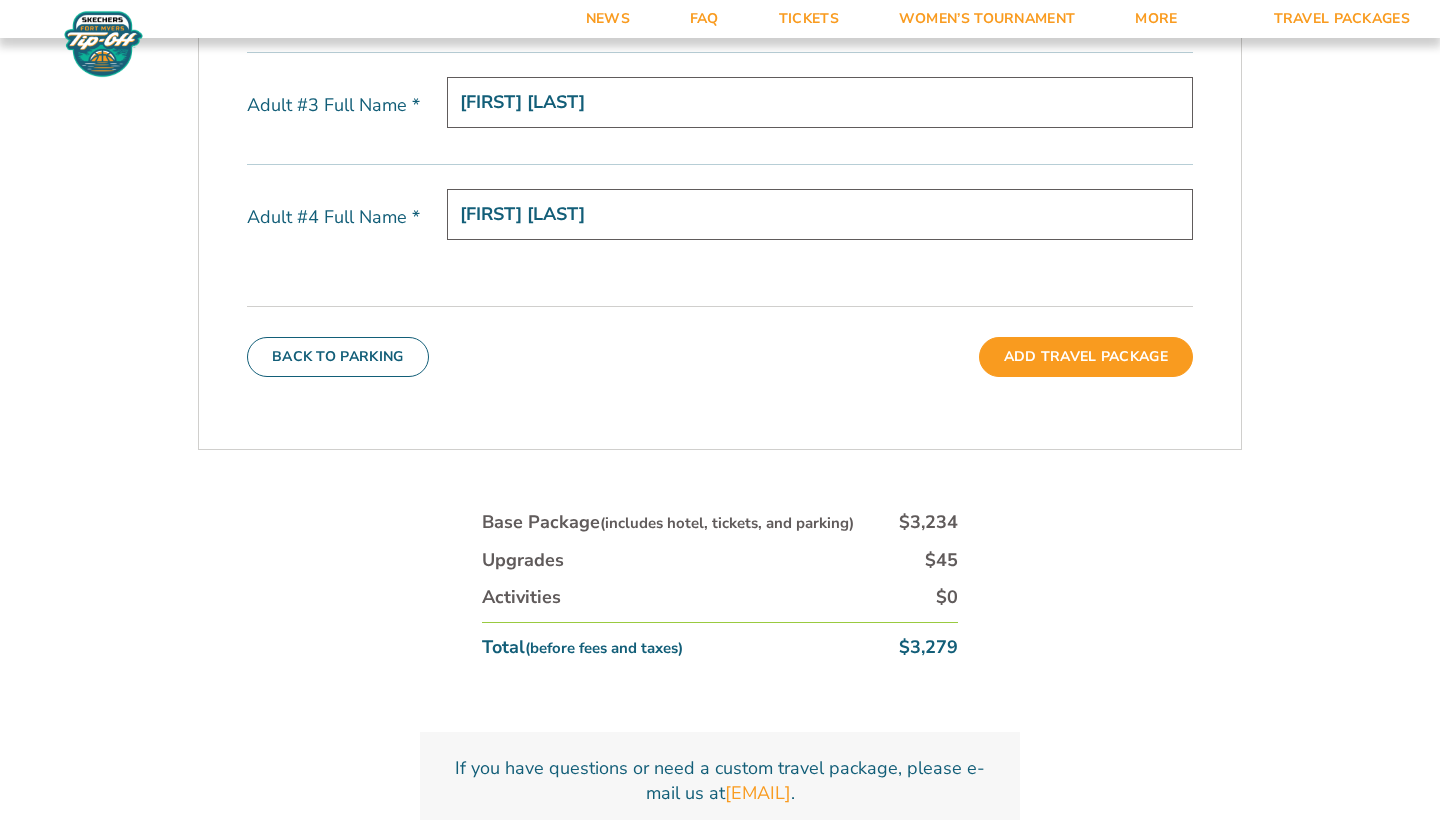 scroll, scrollTop: 1168, scrollLeft: 0, axis: vertical 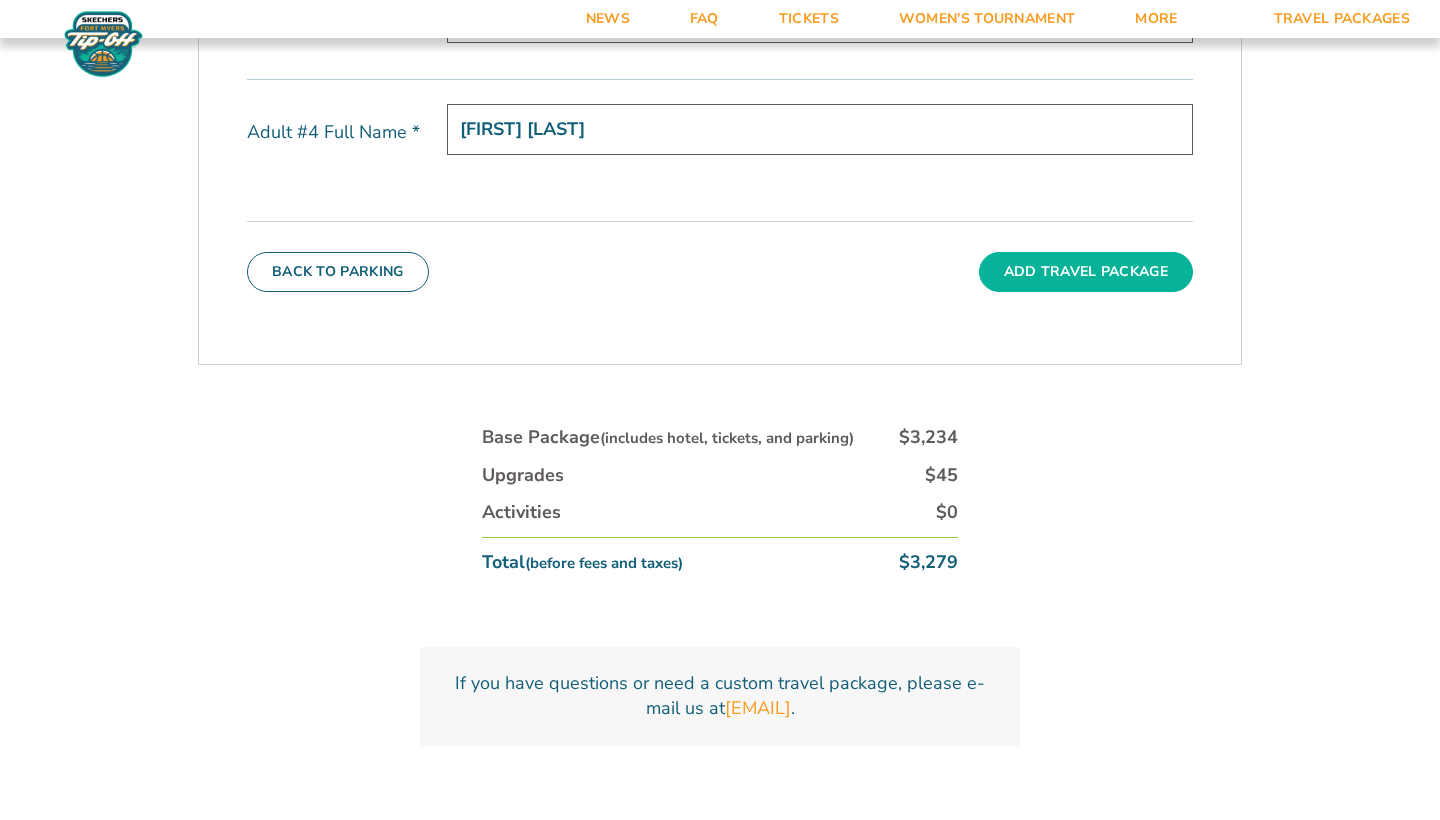 type on "[FIRST] [LAST]" 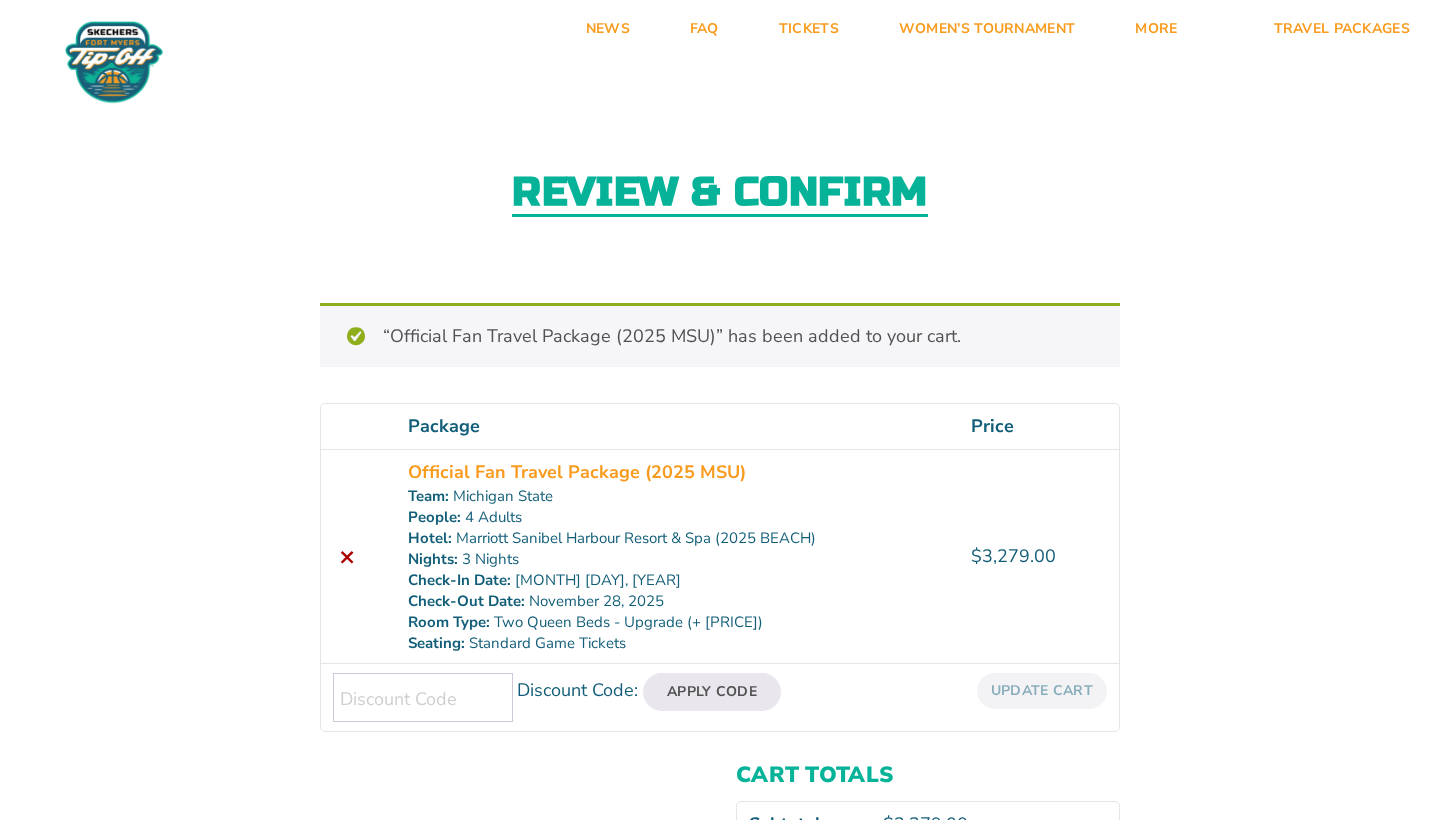 scroll, scrollTop: 0, scrollLeft: 0, axis: both 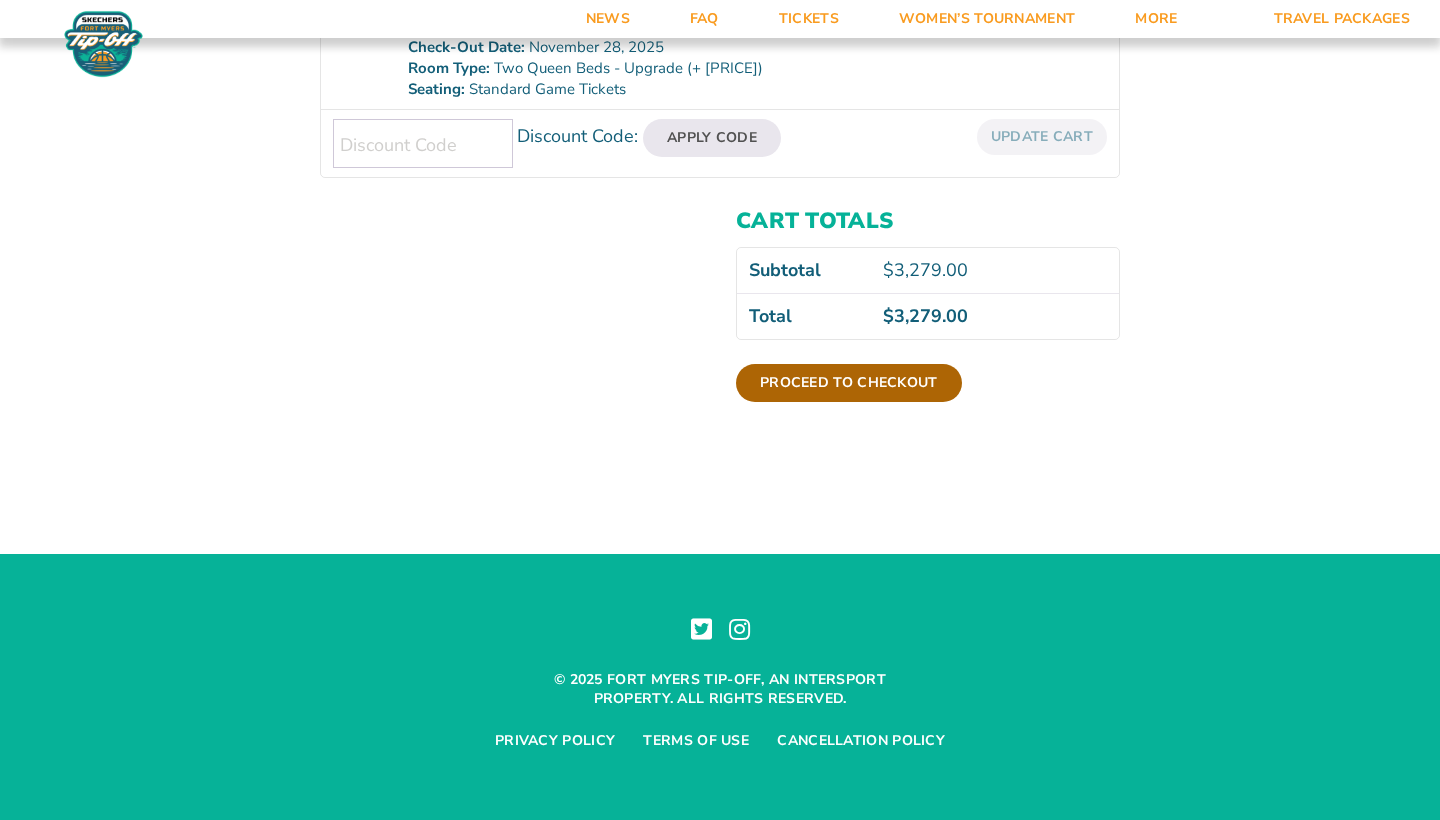 click on "Proceed to checkout" at bounding box center (849, 383) 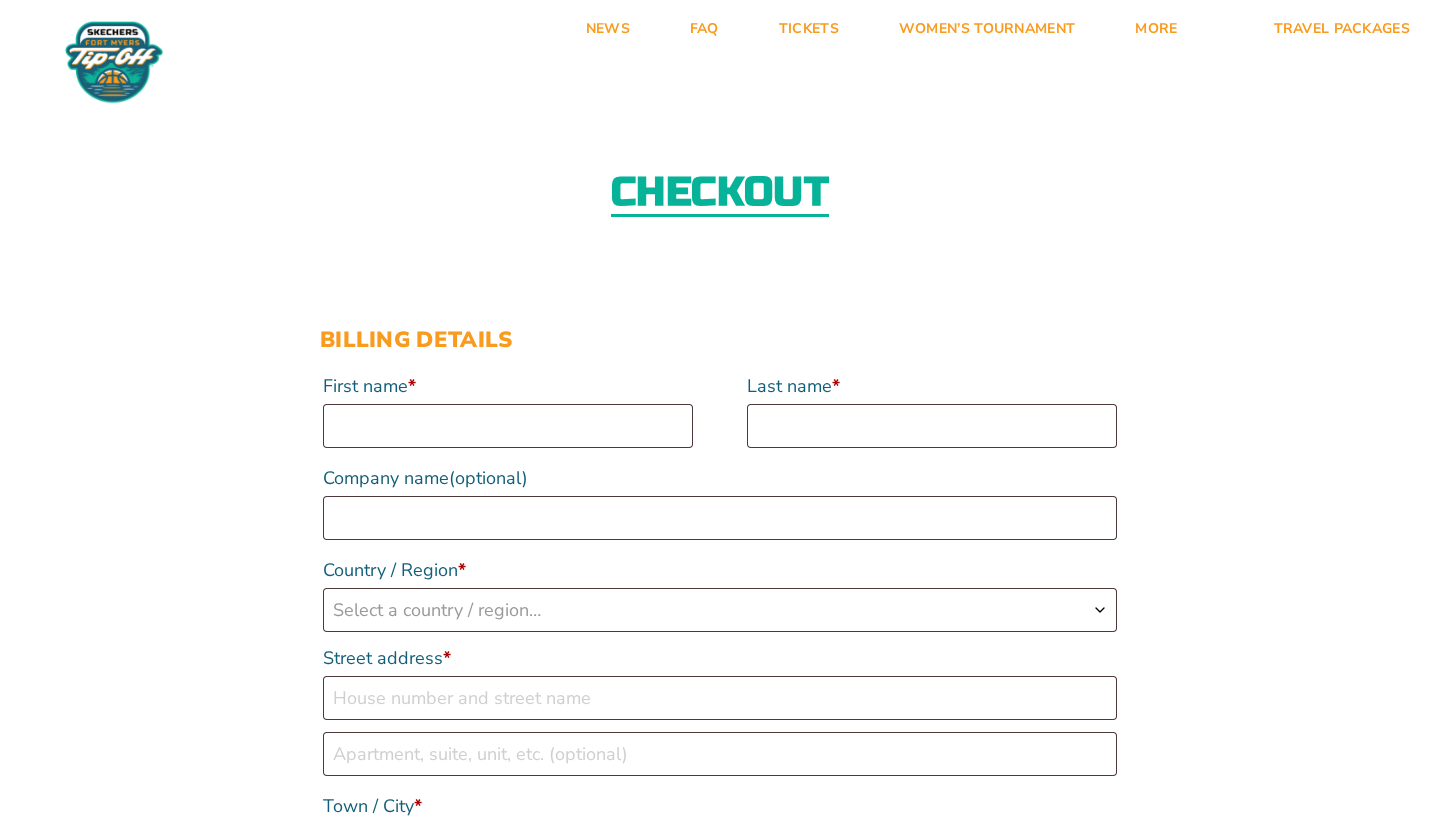 scroll, scrollTop: 0, scrollLeft: 0, axis: both 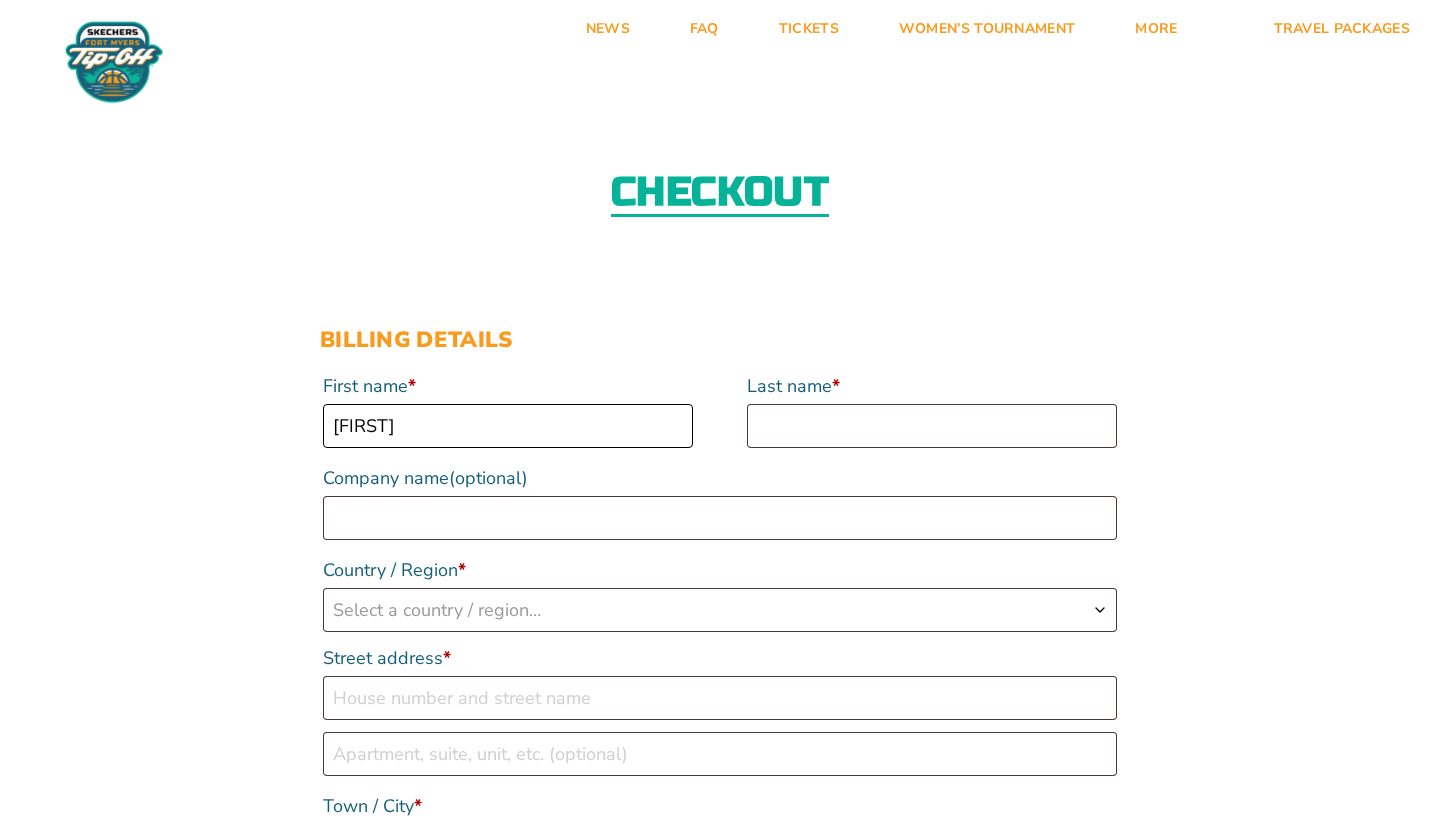 type on "Patrick" 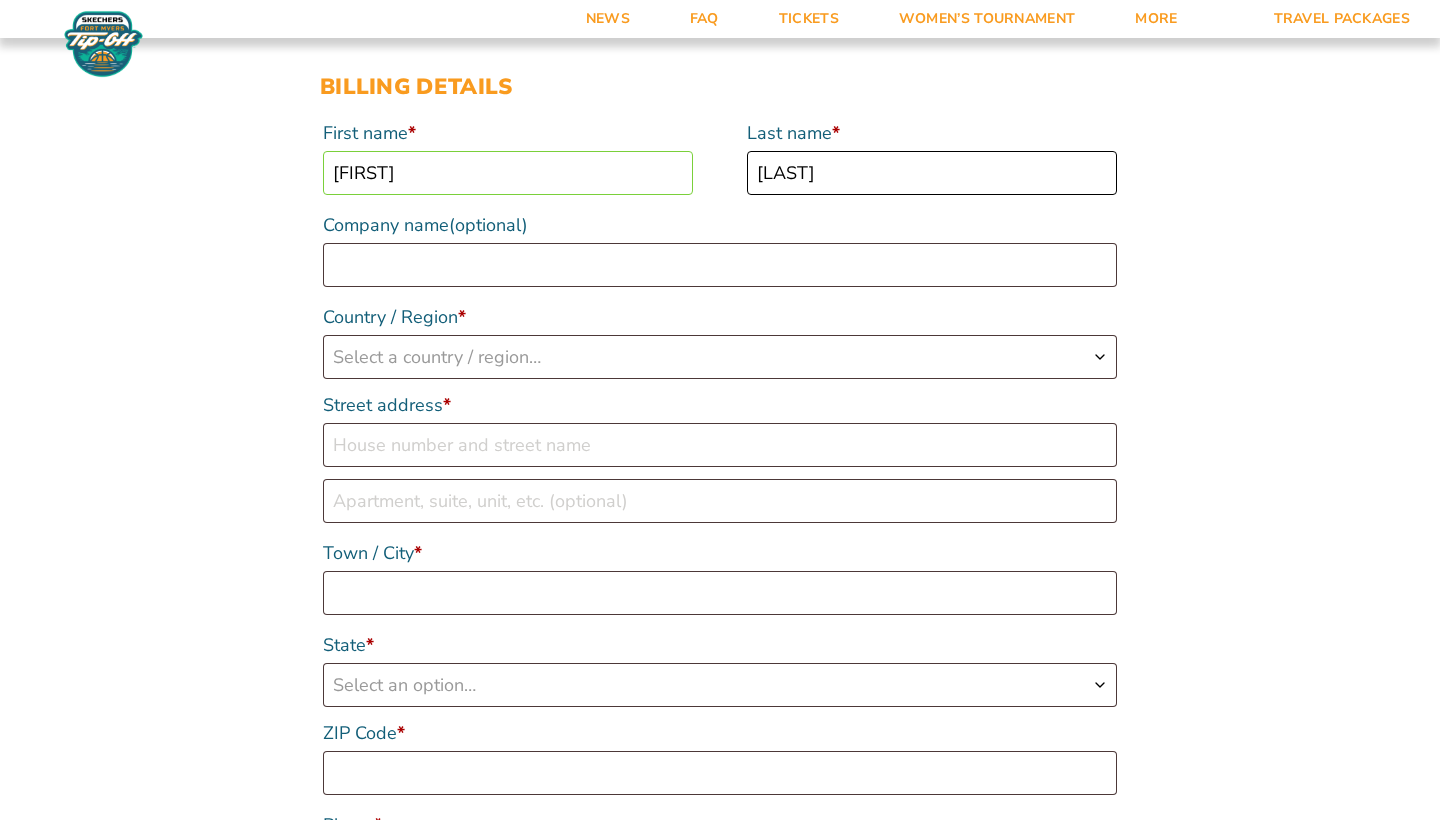 scroll, scrollTop: 293, scrollLeft: 0, axis: vertical 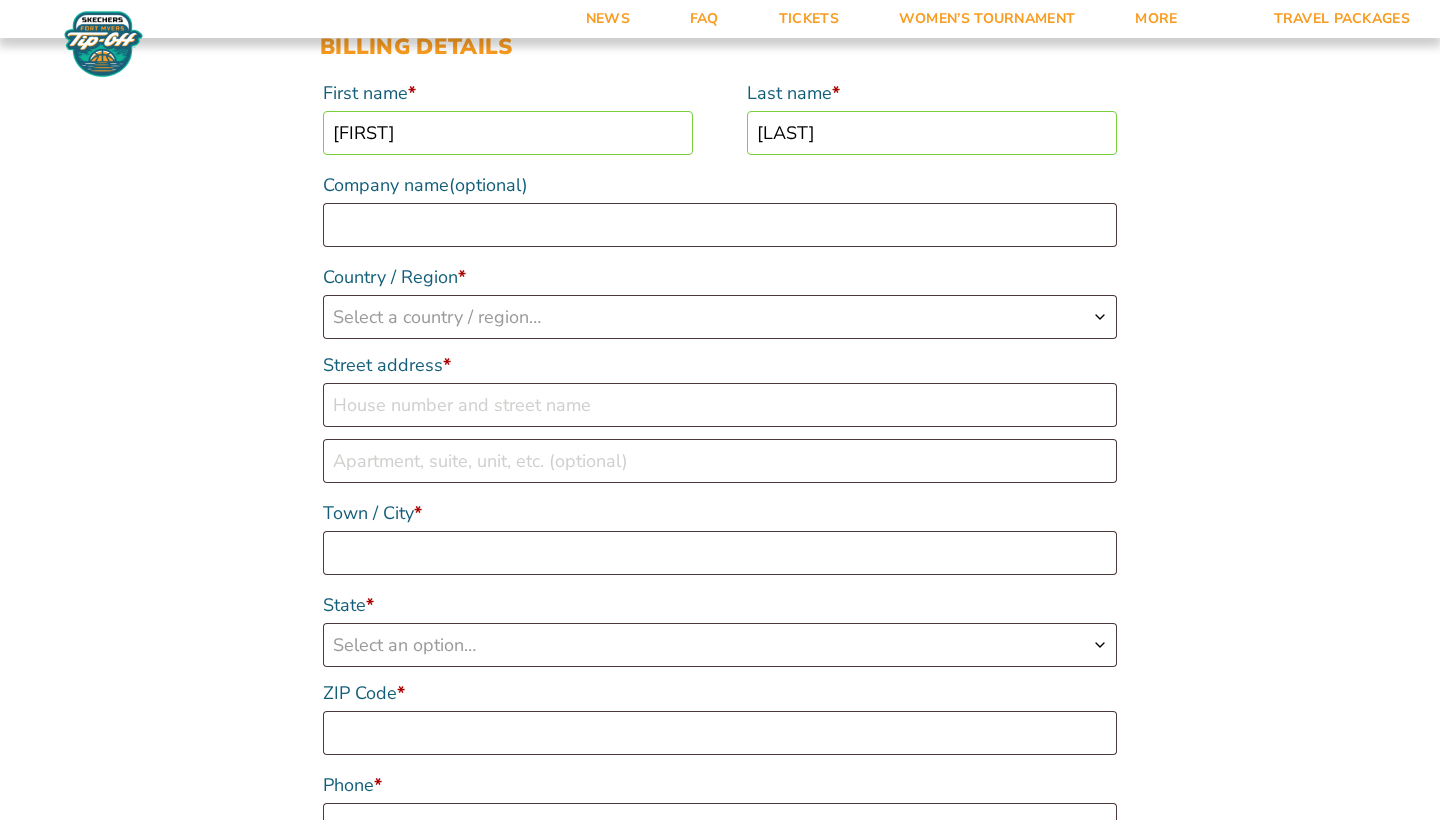 type on "Foley" 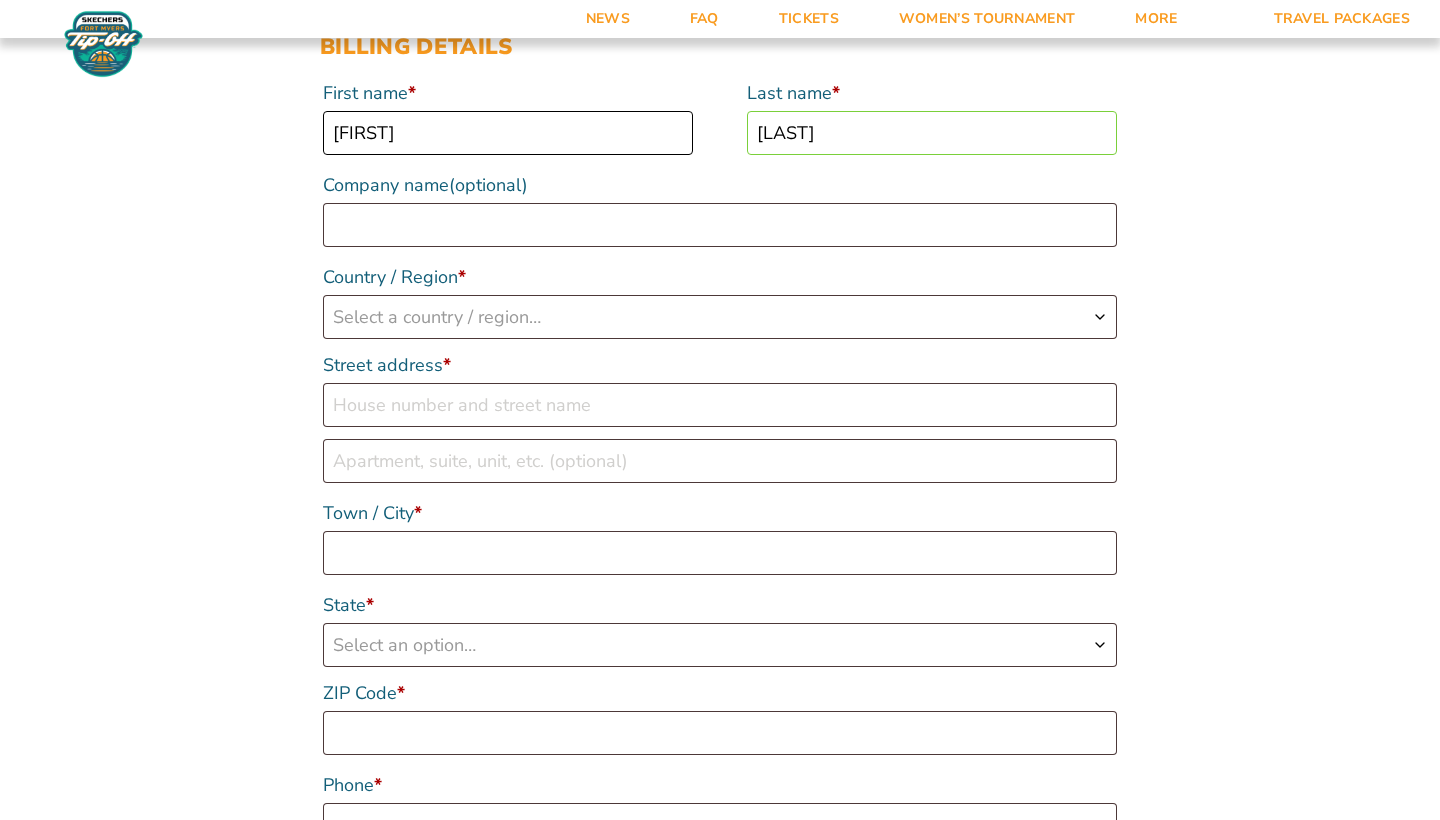 type on "Sara" 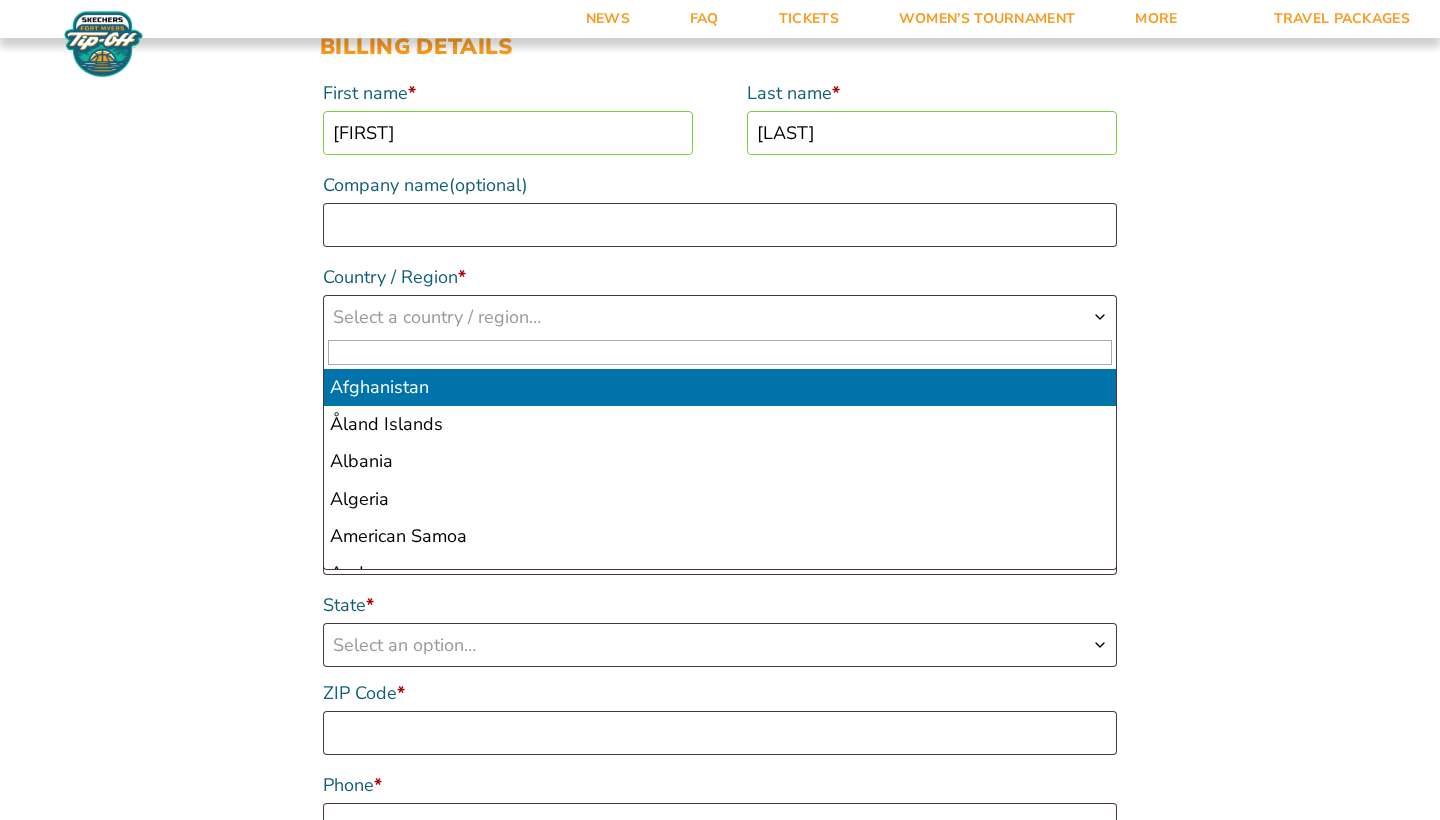 click on "Select a country / region…" at bounding box center [437, 317] 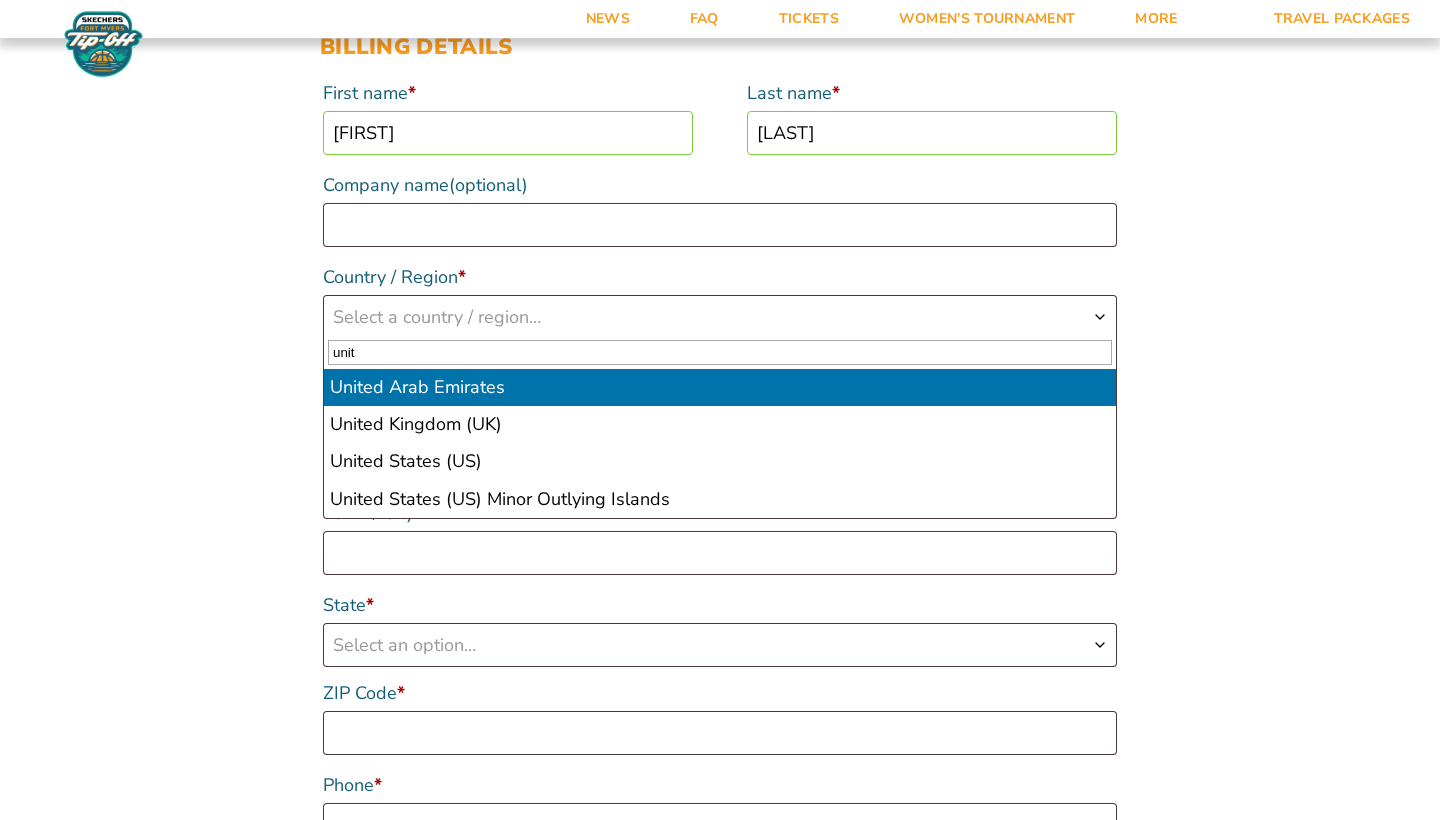 type on "unit" 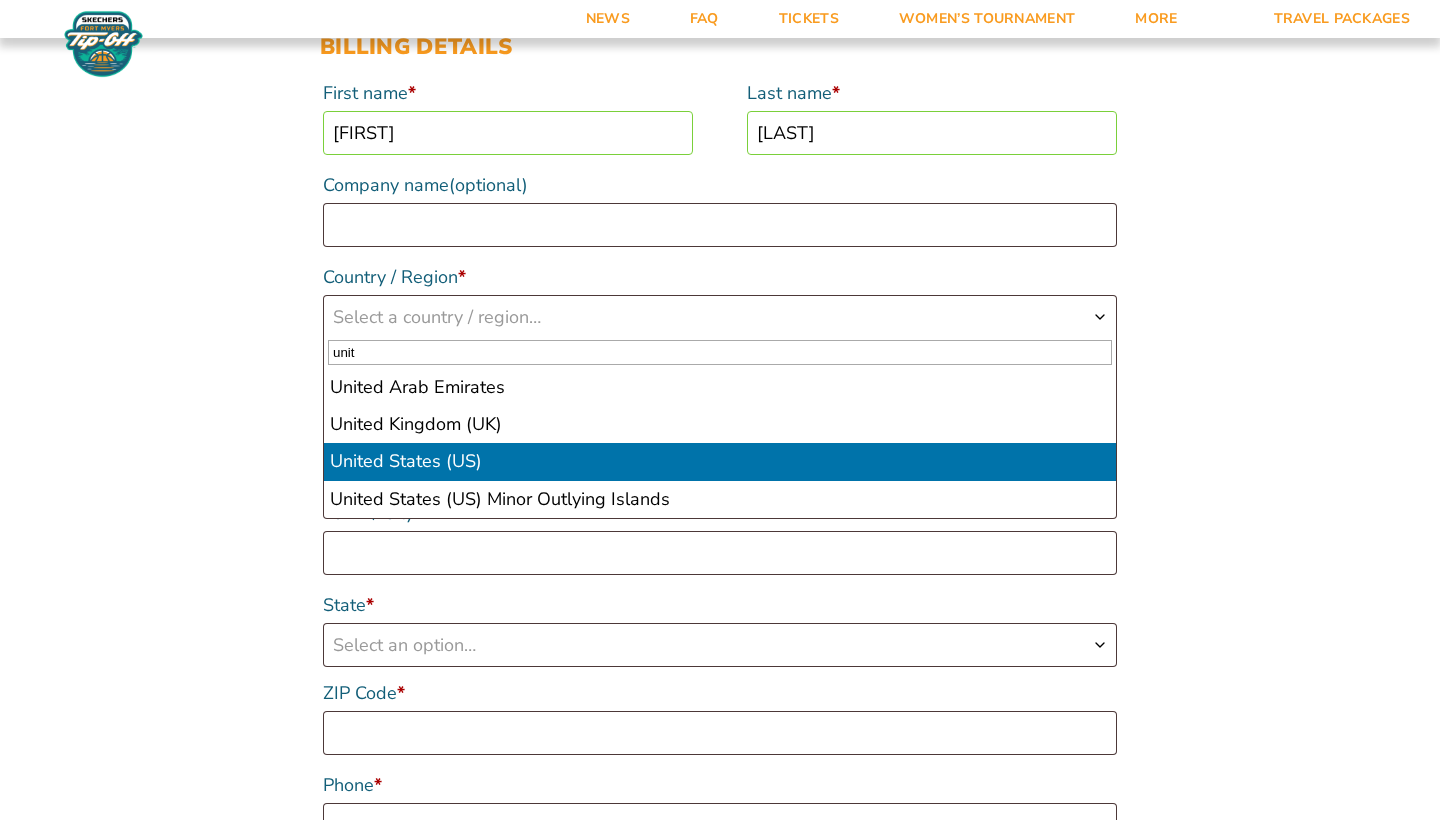 select on "US" 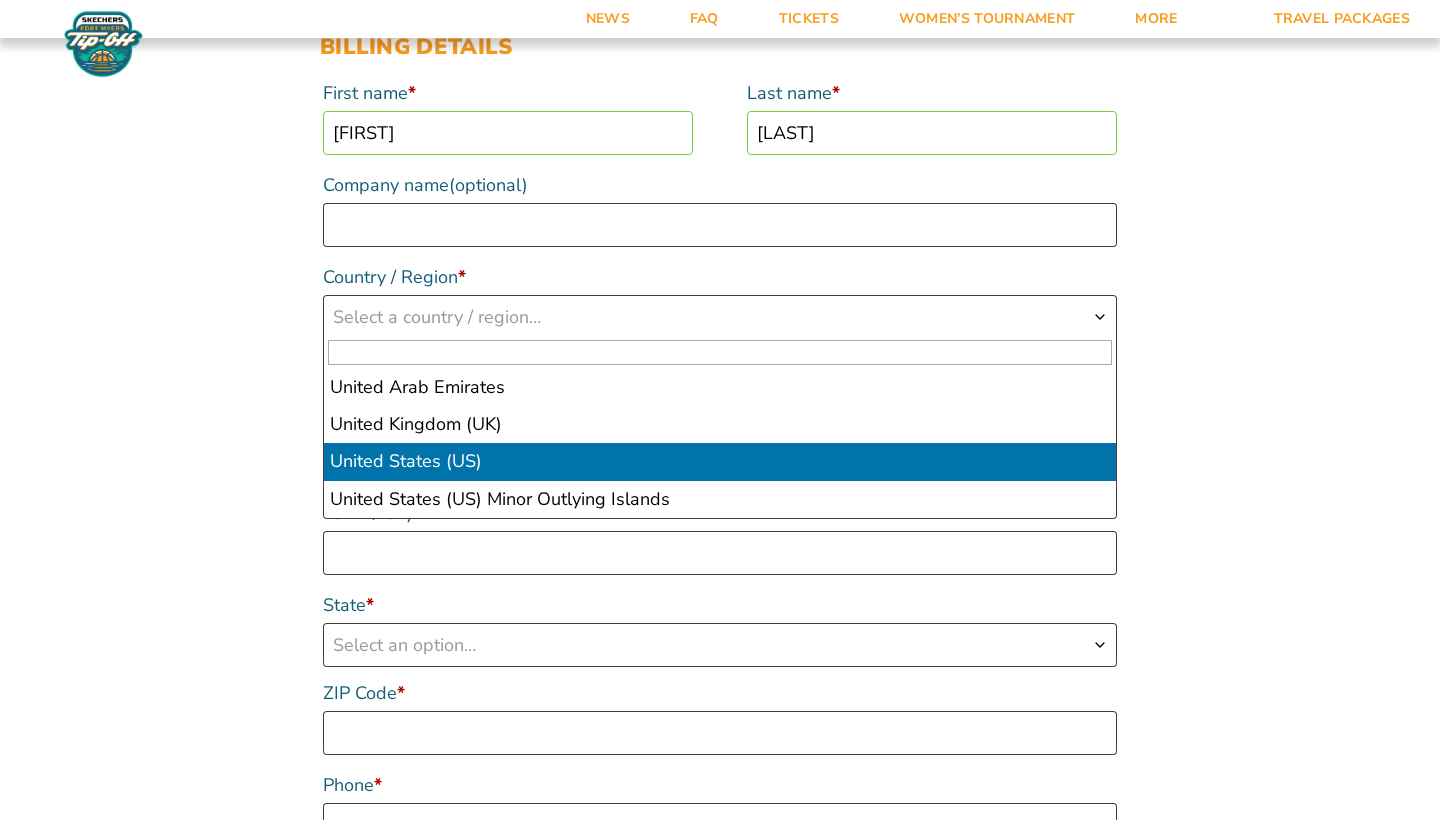 select on "US" 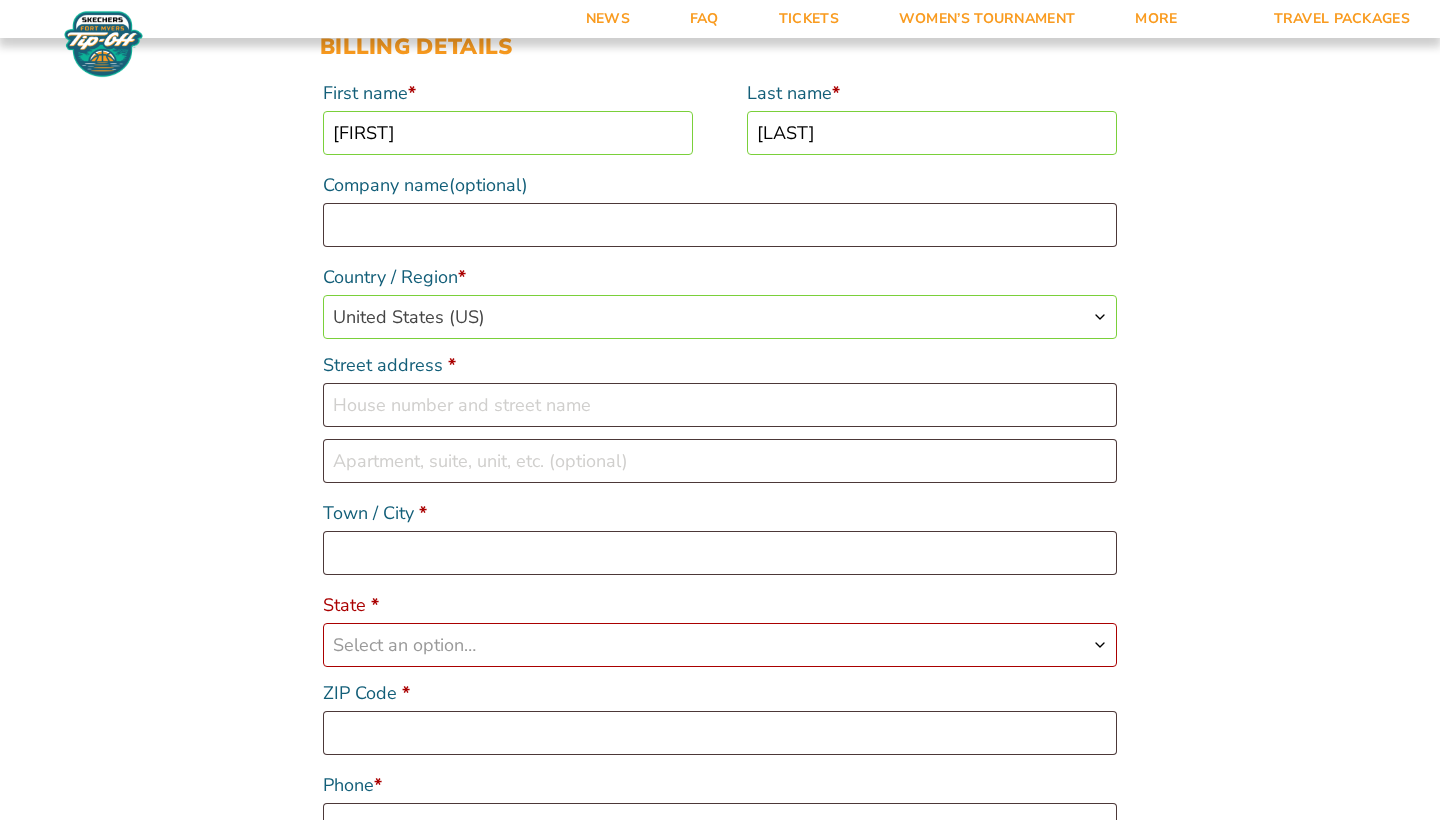 drag, startPoint x: 406, startPoint y: 143, endPoint x: 291, endPoint y: 143, distance: 115 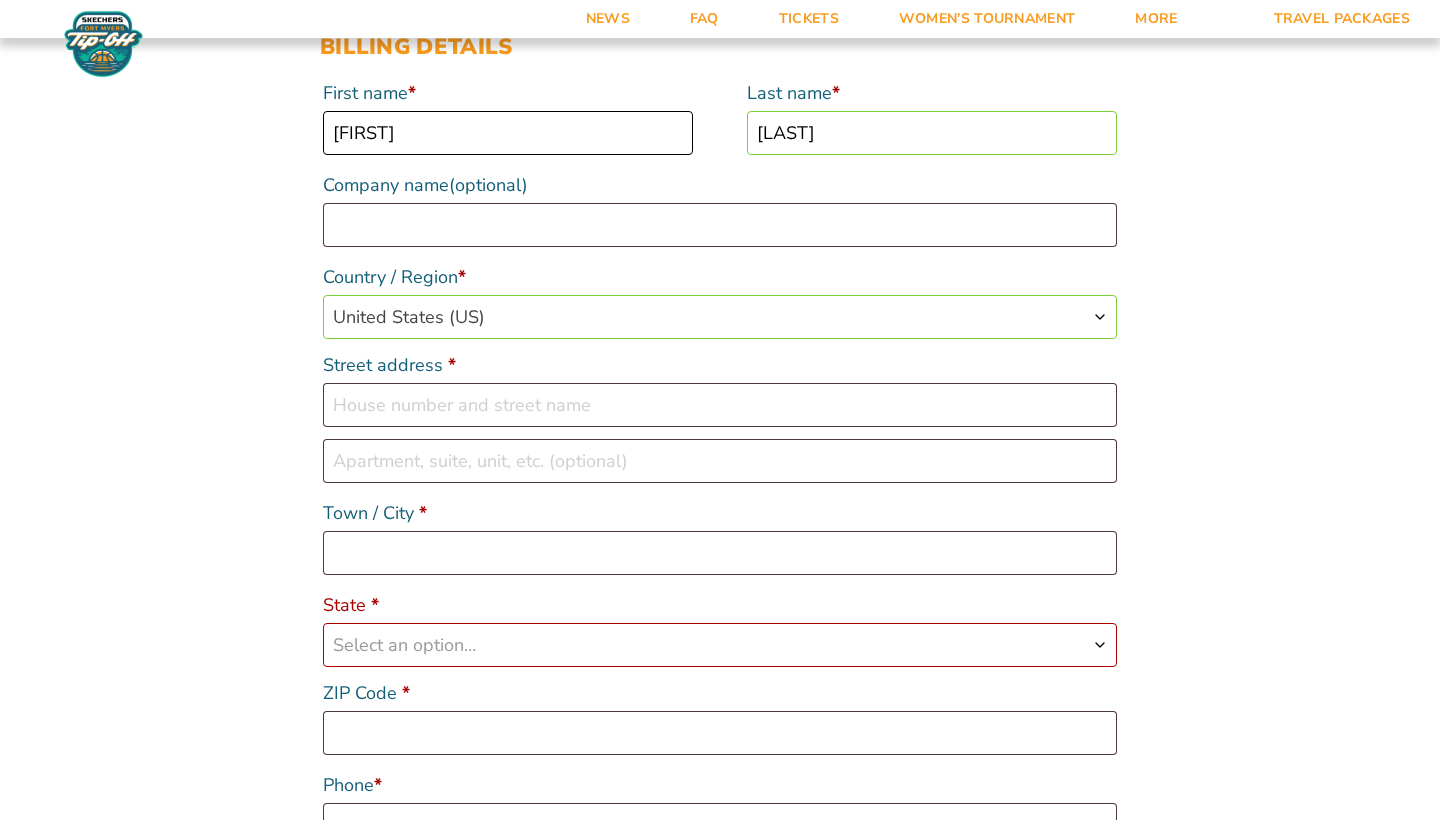 scroll, scrollTop: 362, scrollLeft: 0, axis: vertical 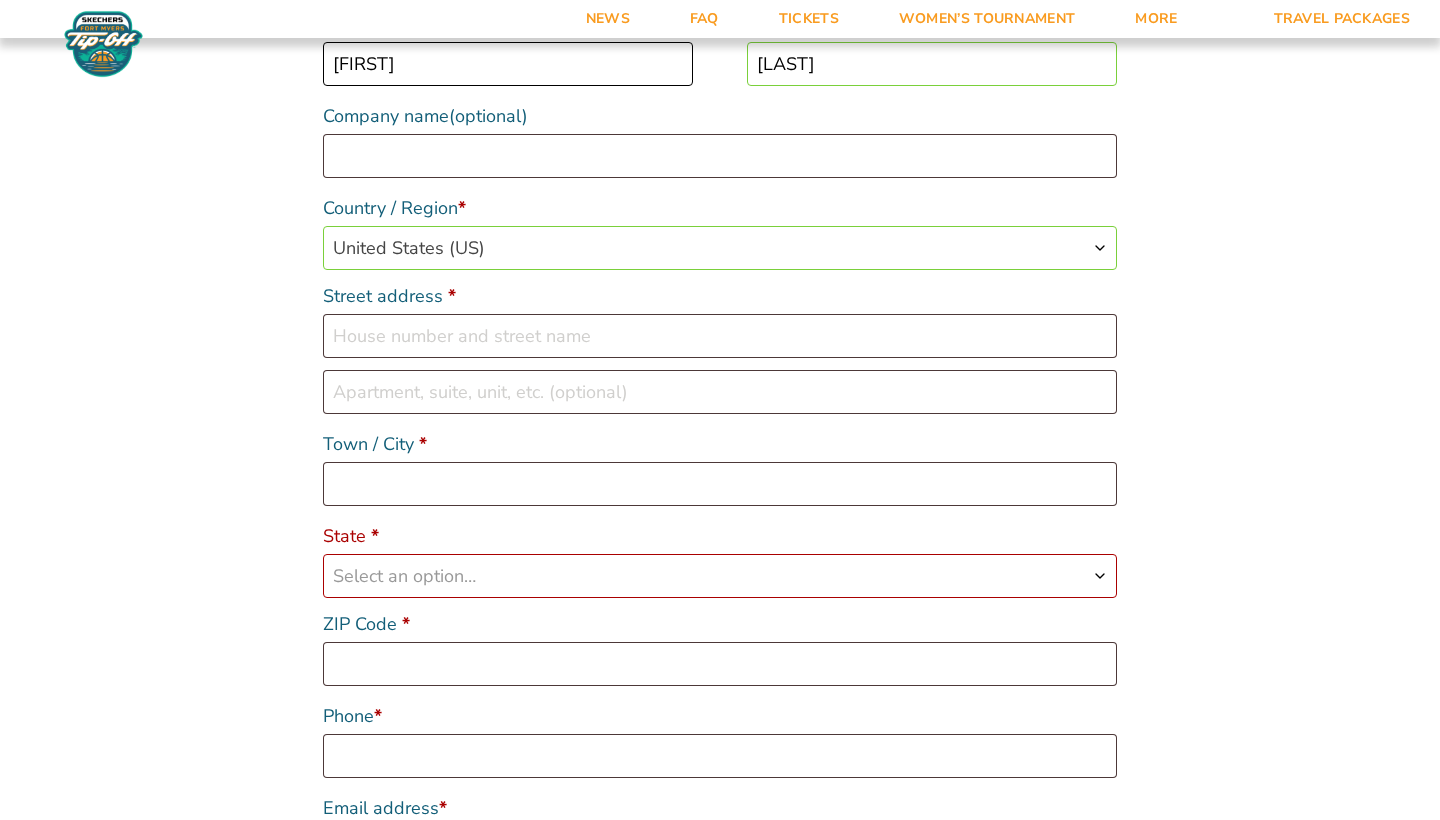 type on "Patrick" 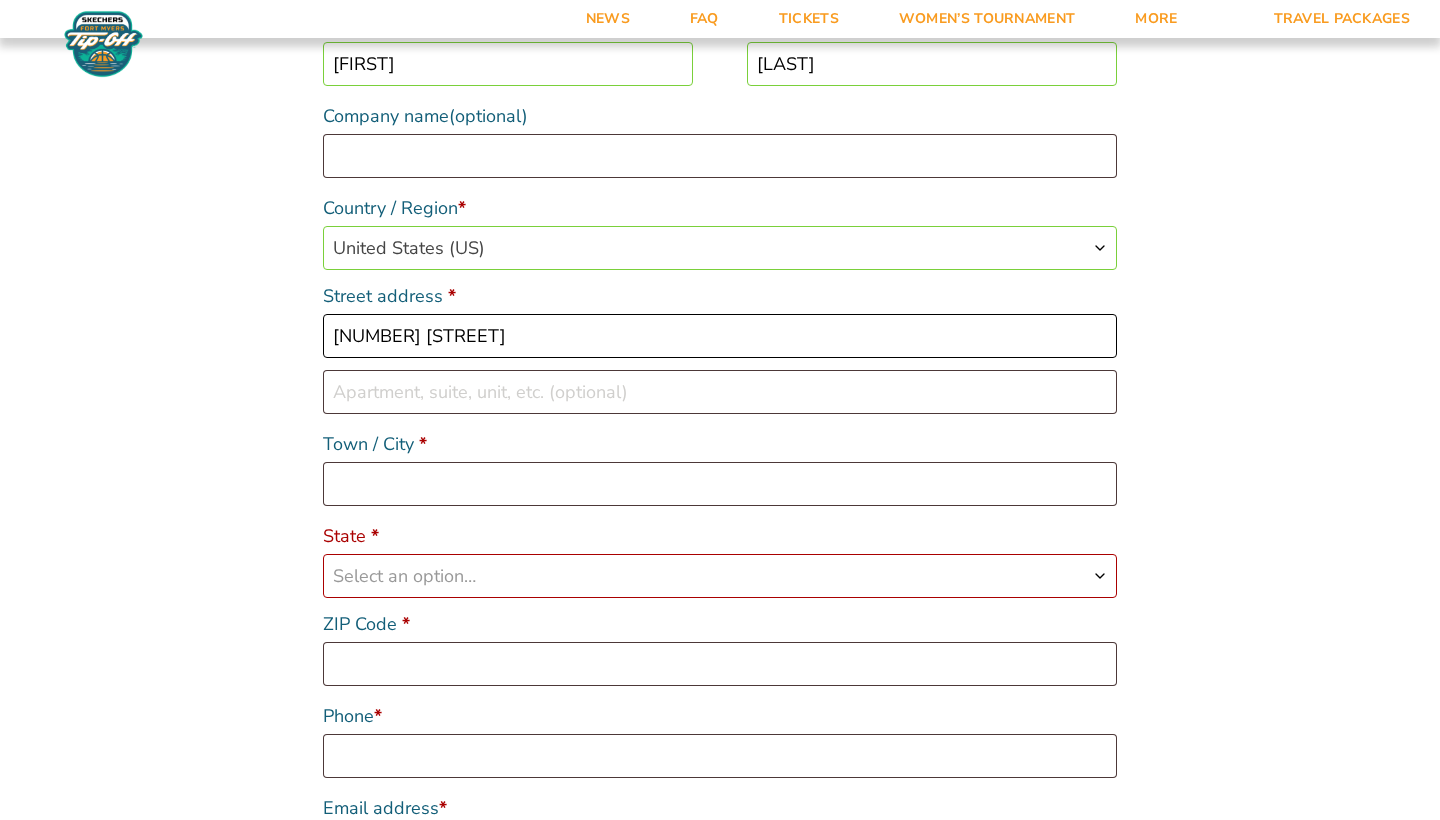 type on "[NUMBER] [STREET]" 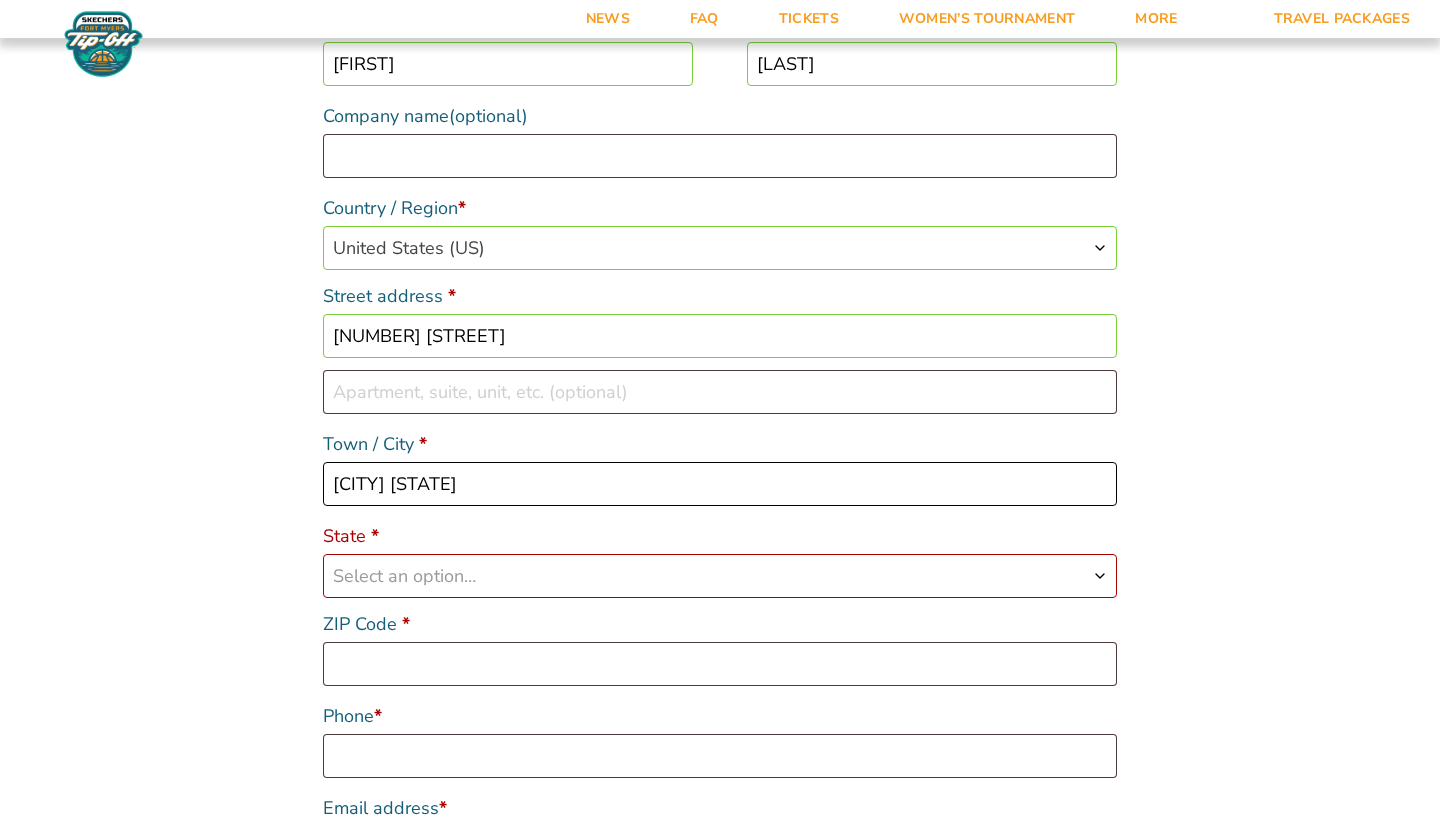 type on "Whitefish Bay" 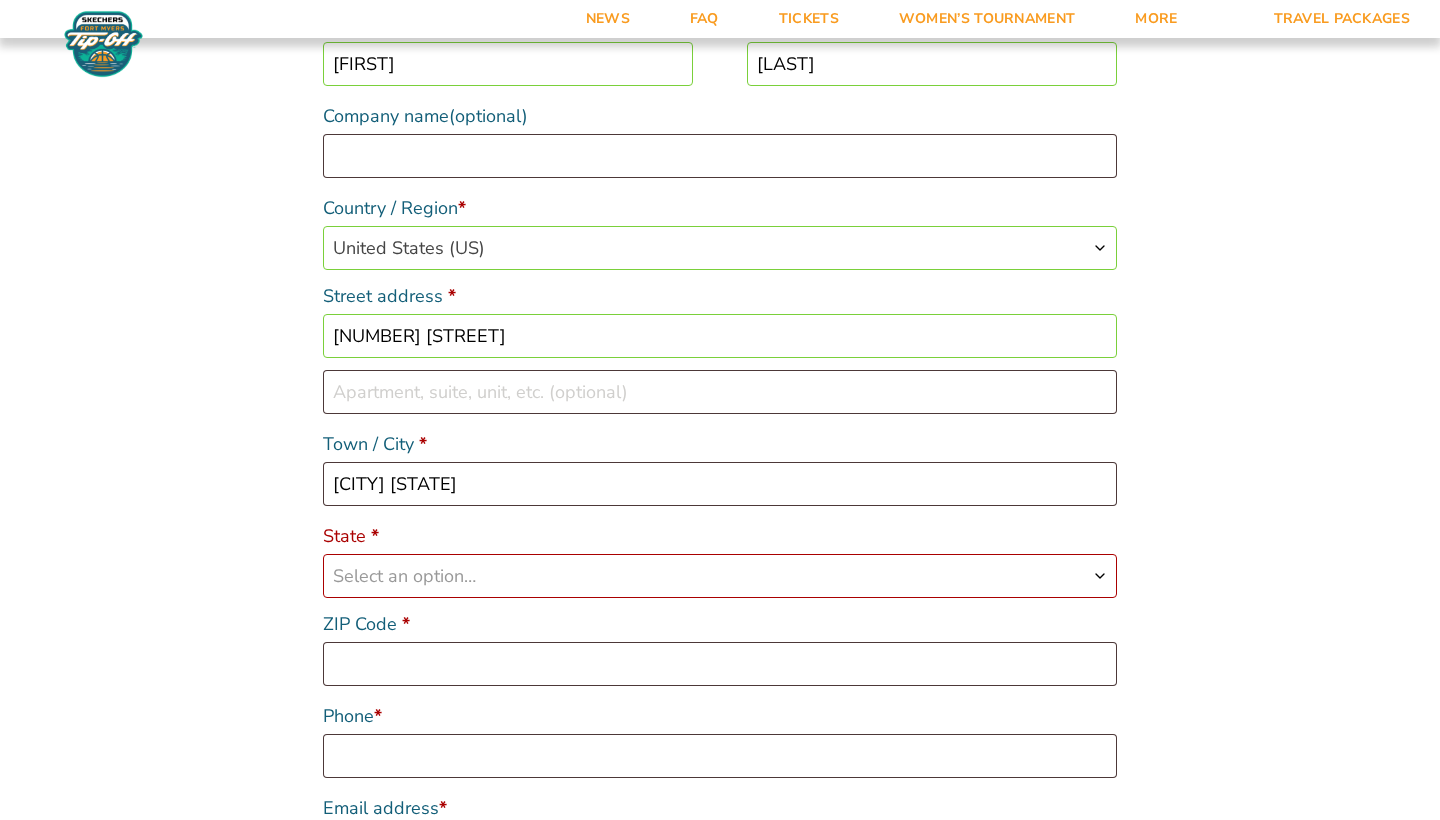 click on "Select an option…" at bounding box center (720, 576) 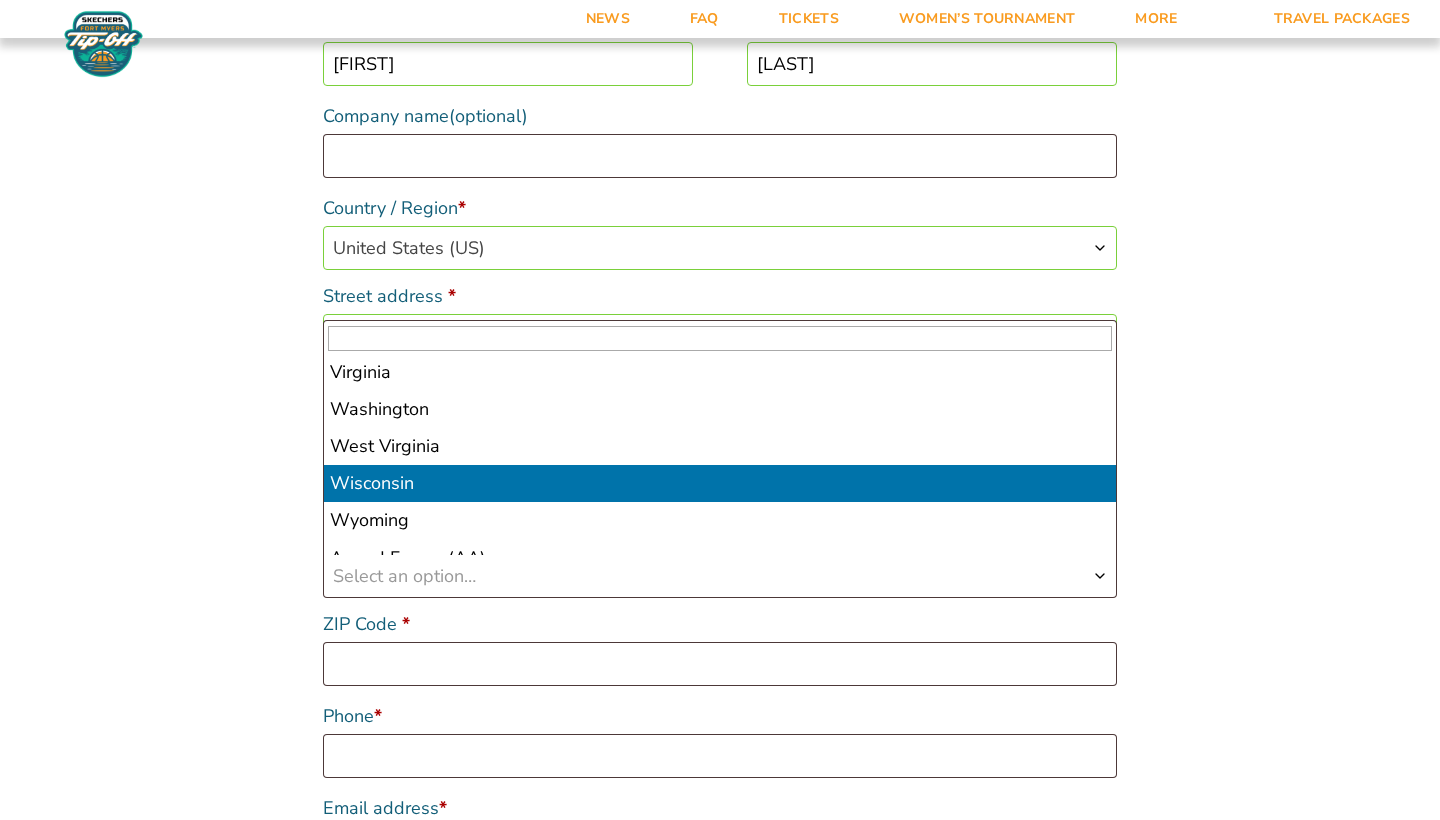 scroll, scrollTop: 1715, scrollLeft: 0, axis: vertical 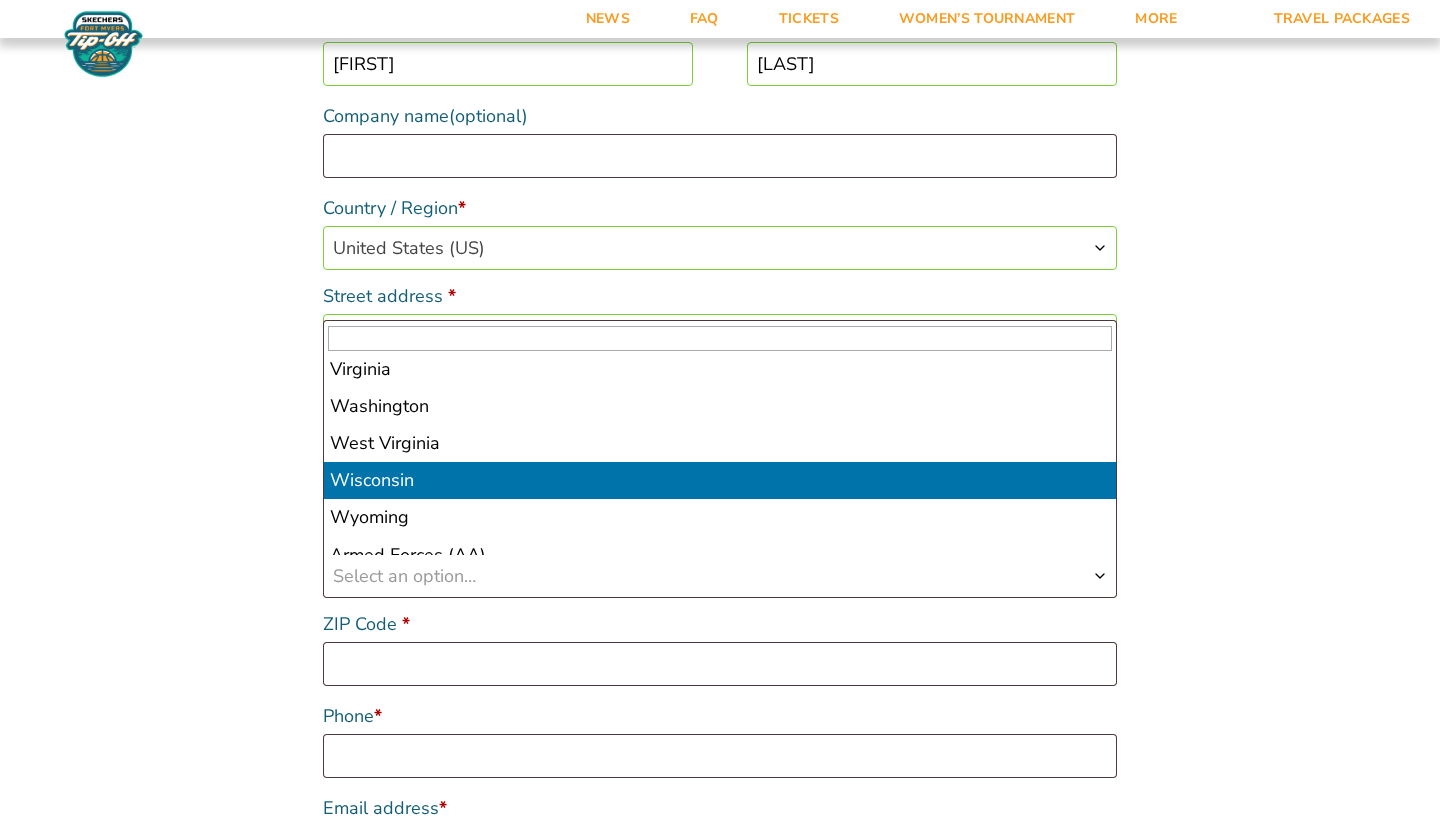 select on "WI" 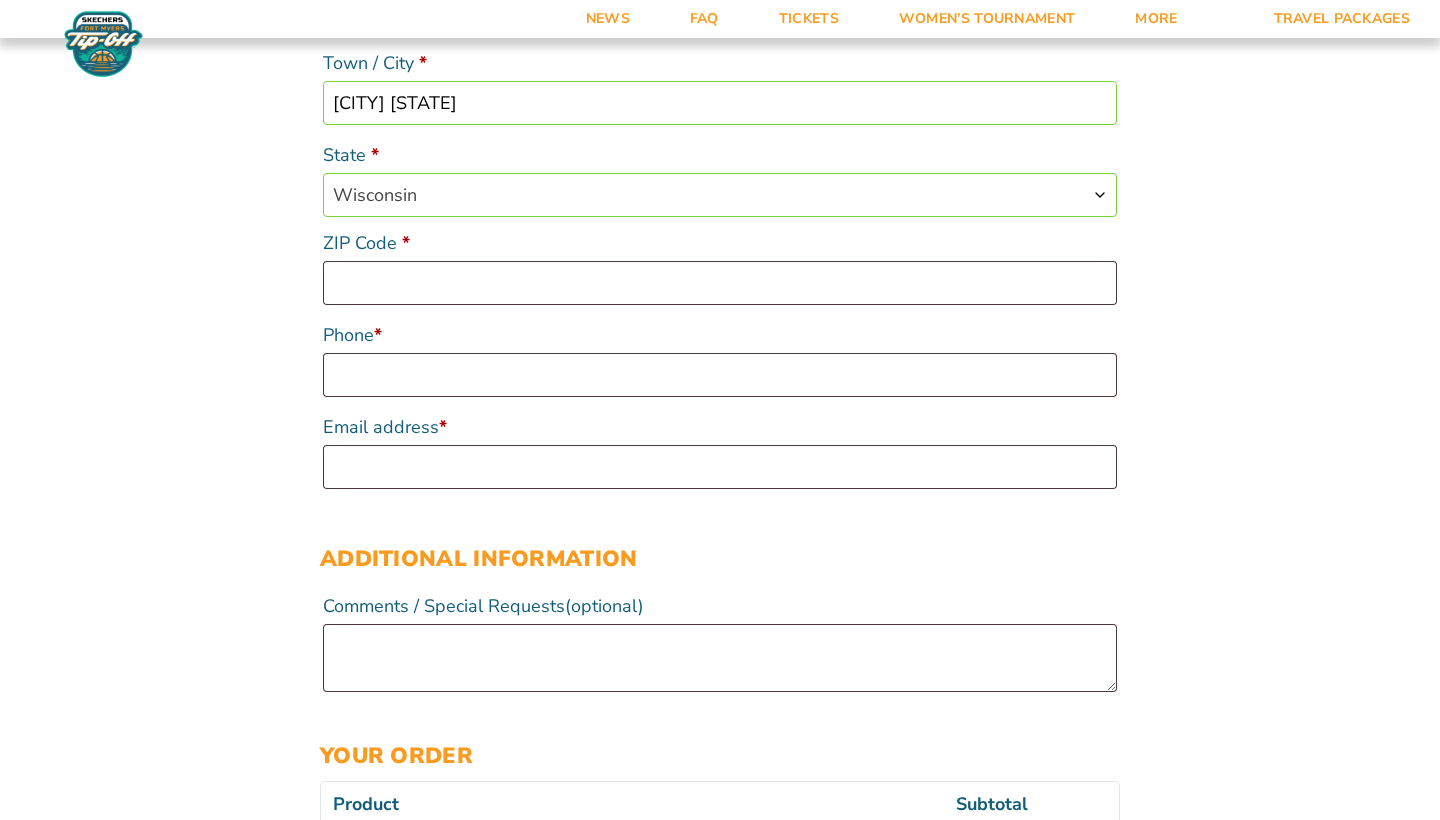 scroll, scrollTop: 750, scrollLeft: 0, axis: vertical 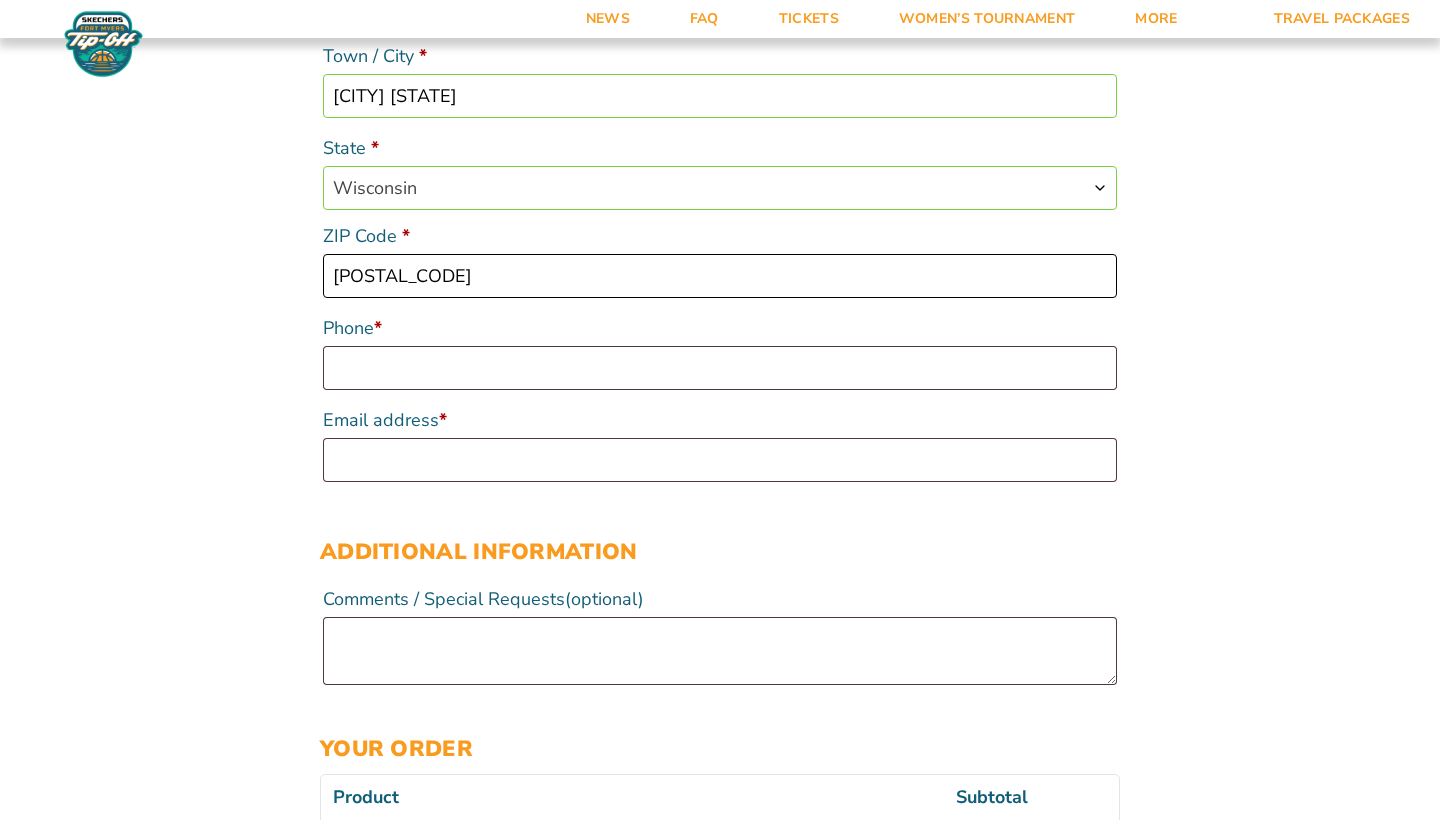 type on "53217" 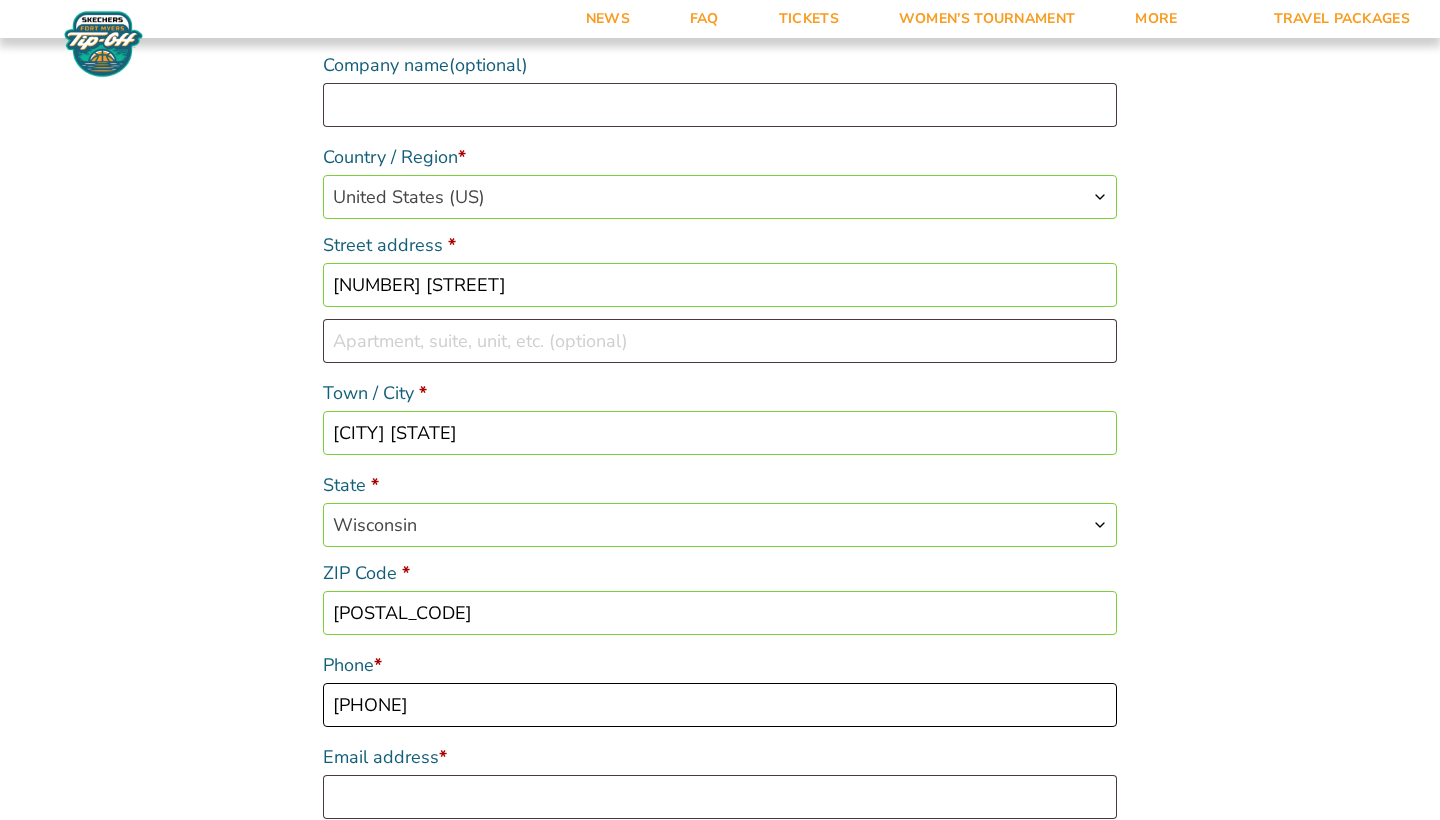 scroll, scrollTop: 189, scrollLeft: 0, axis: vertical 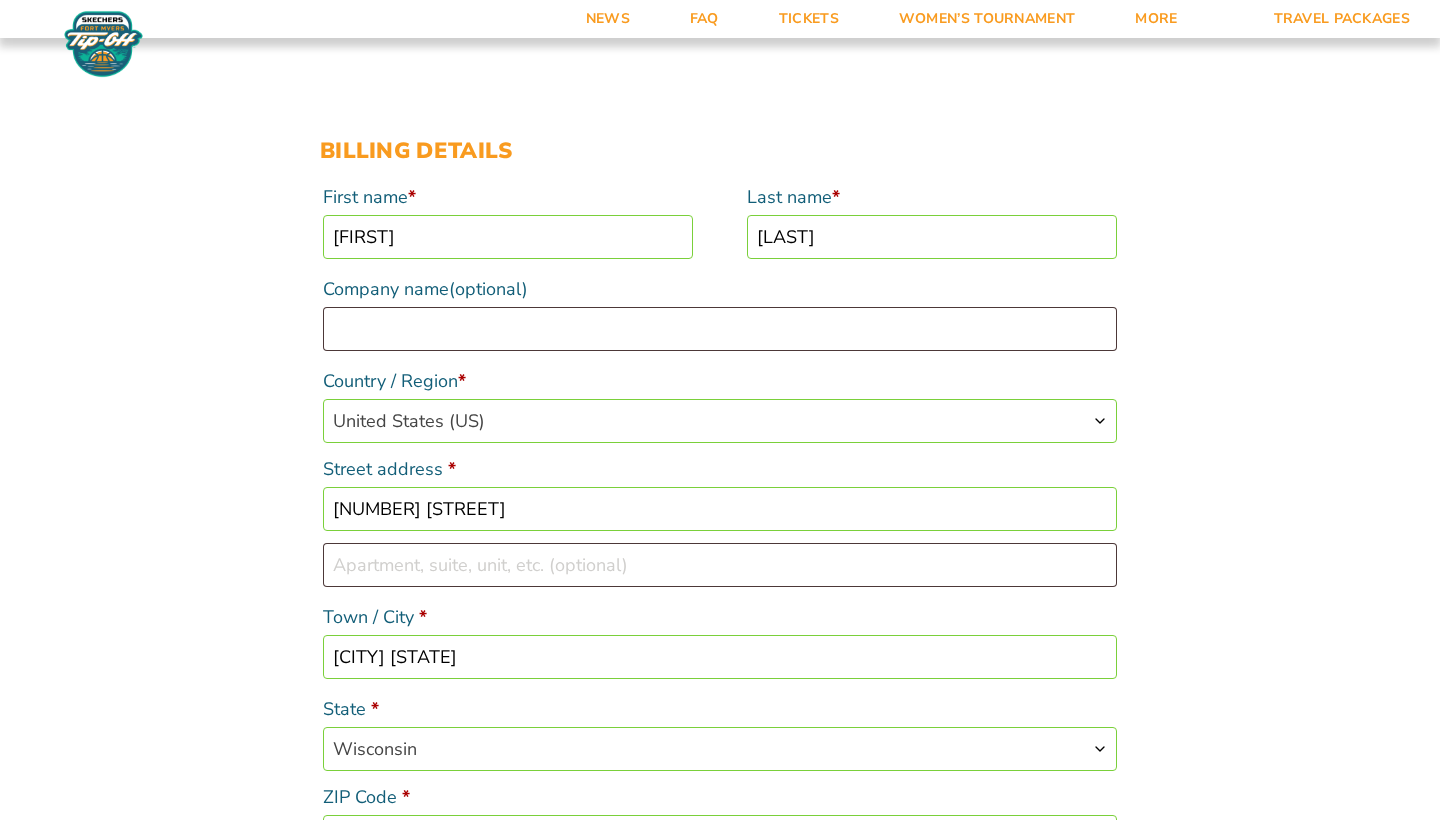 type on "4146888087" 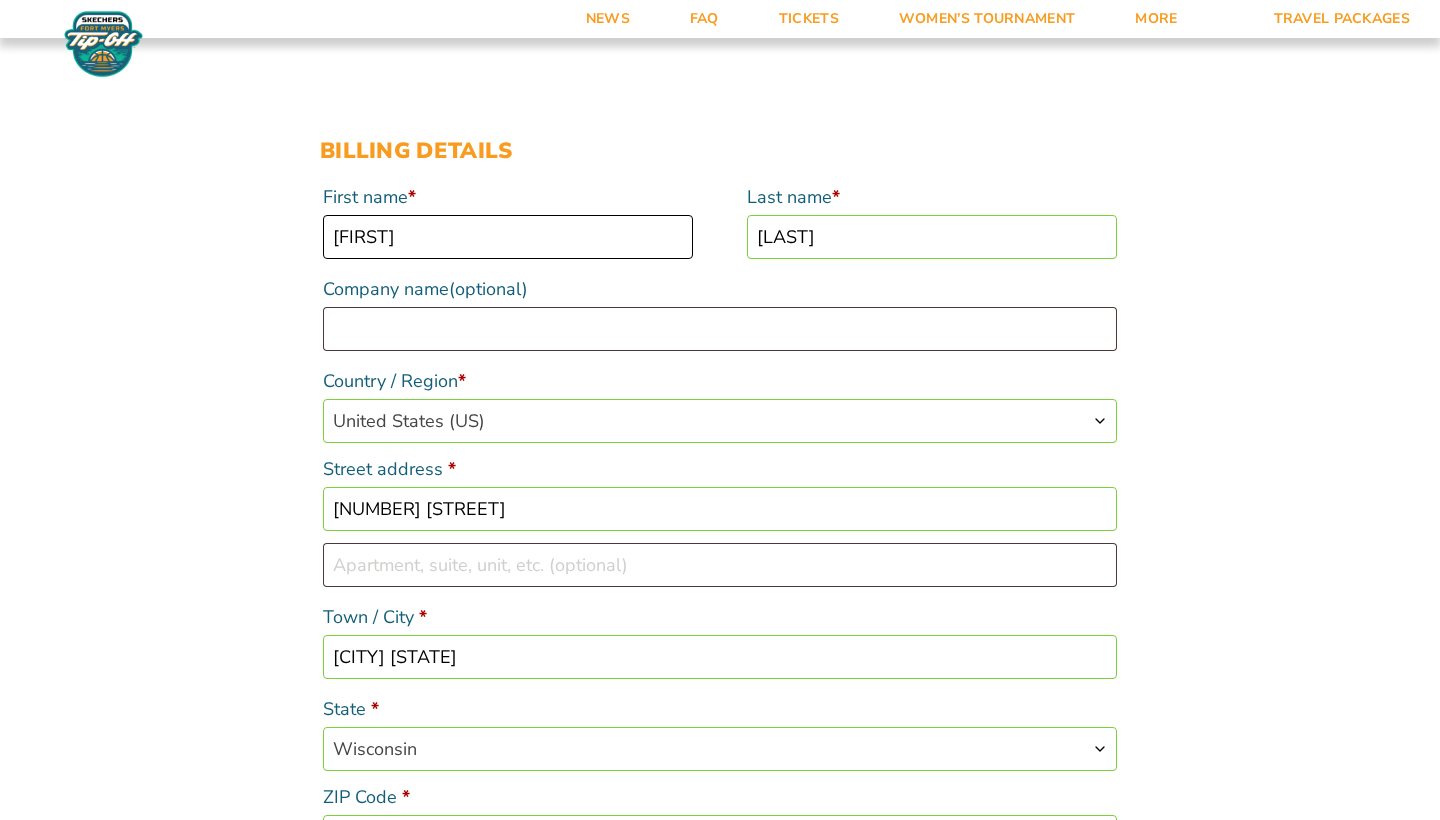 type on "Sara" 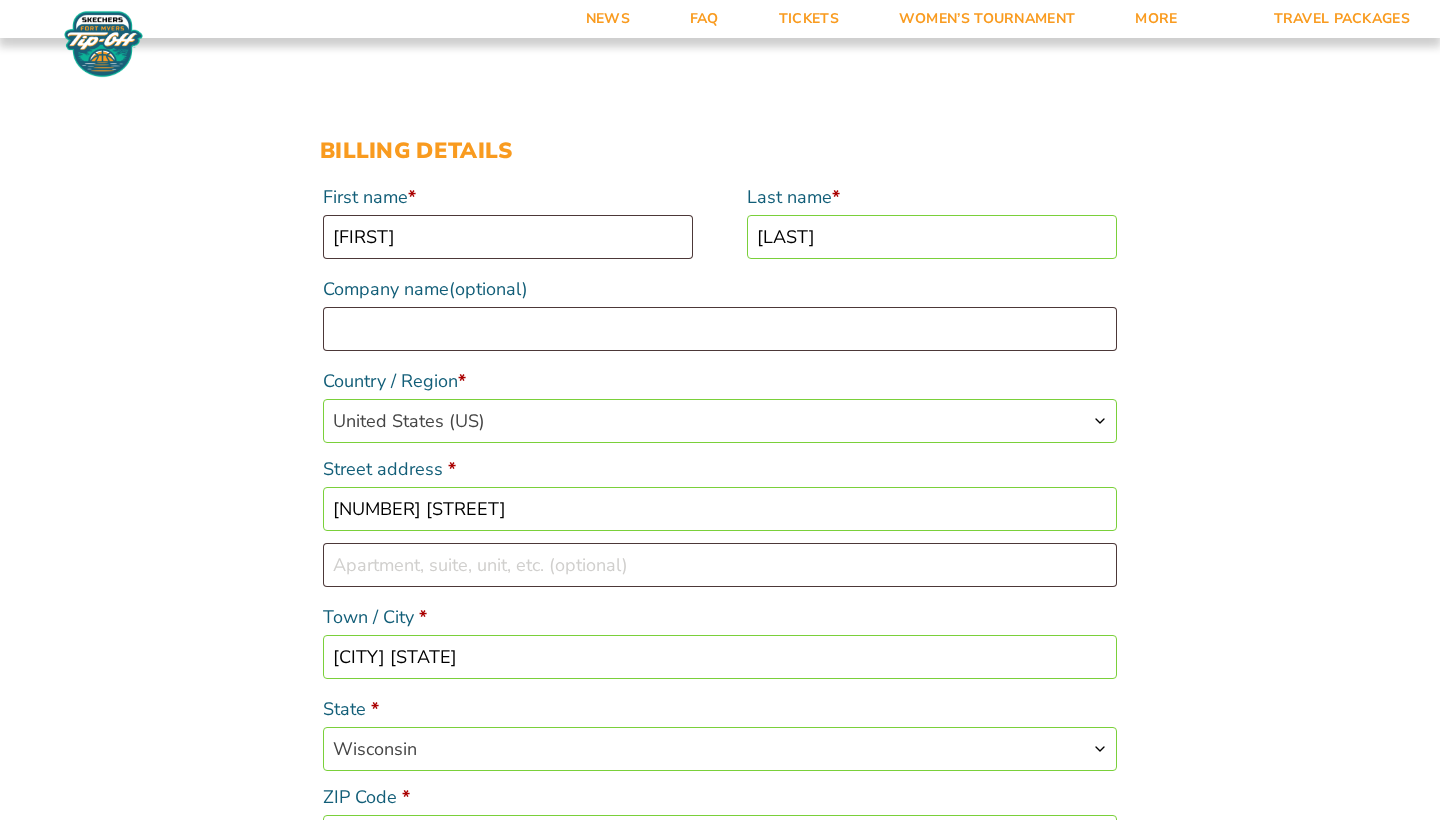 click on "Checkout
Discount Code:
Apply Code
Billing details
First name  * Sara Last name  * Foley Company name  (optional) Country / Region  * Select a country / region… Afghanistan Åland Islands Albania Algeria American Samoa Andorra Angola Anguilla Antarctica Antigua and Barbuda Argentina Armenia Aruba Australia Austria Azerbaijan Bahamas Bahrain Bangladesh Barbados Belarus Belau Belgium Belize Benin Bermuda Bhutan Bolivia Bonaire, Saint Eustatius and Saba Bosnia and Herzegovina Botswana Bouvet Island Brazil British Indian Ocean Territory Brunei Bulgaria Burkina Faso Burundi Cambodia Cameroon Canada Cape Verde Cayman Islands Central African Republic Chad Chile China Christmas Island Cocos (Keeling) Islands Colombia Comoros Congo (Brazzaville) Congo (Kinshasa) Cook Islands Costa Rica Croatia Cuba Curaçao Cyprus Czech Republic Denmark Djibouti Dominica Ecuador Egypt" at bounding box center (720, 1231) 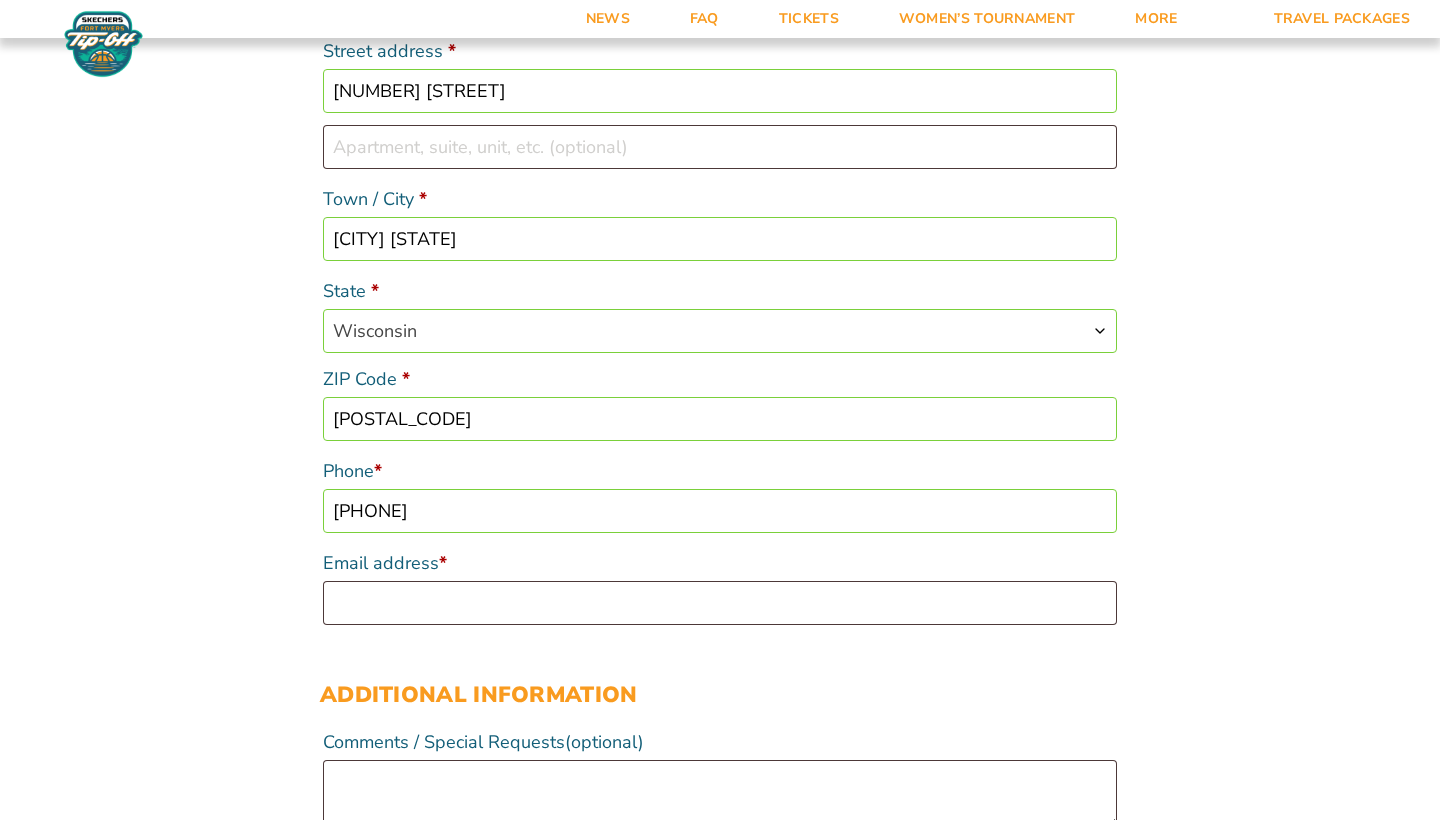 scroll, scrollTop: 648, scrollLeft: 0, axis: vertical 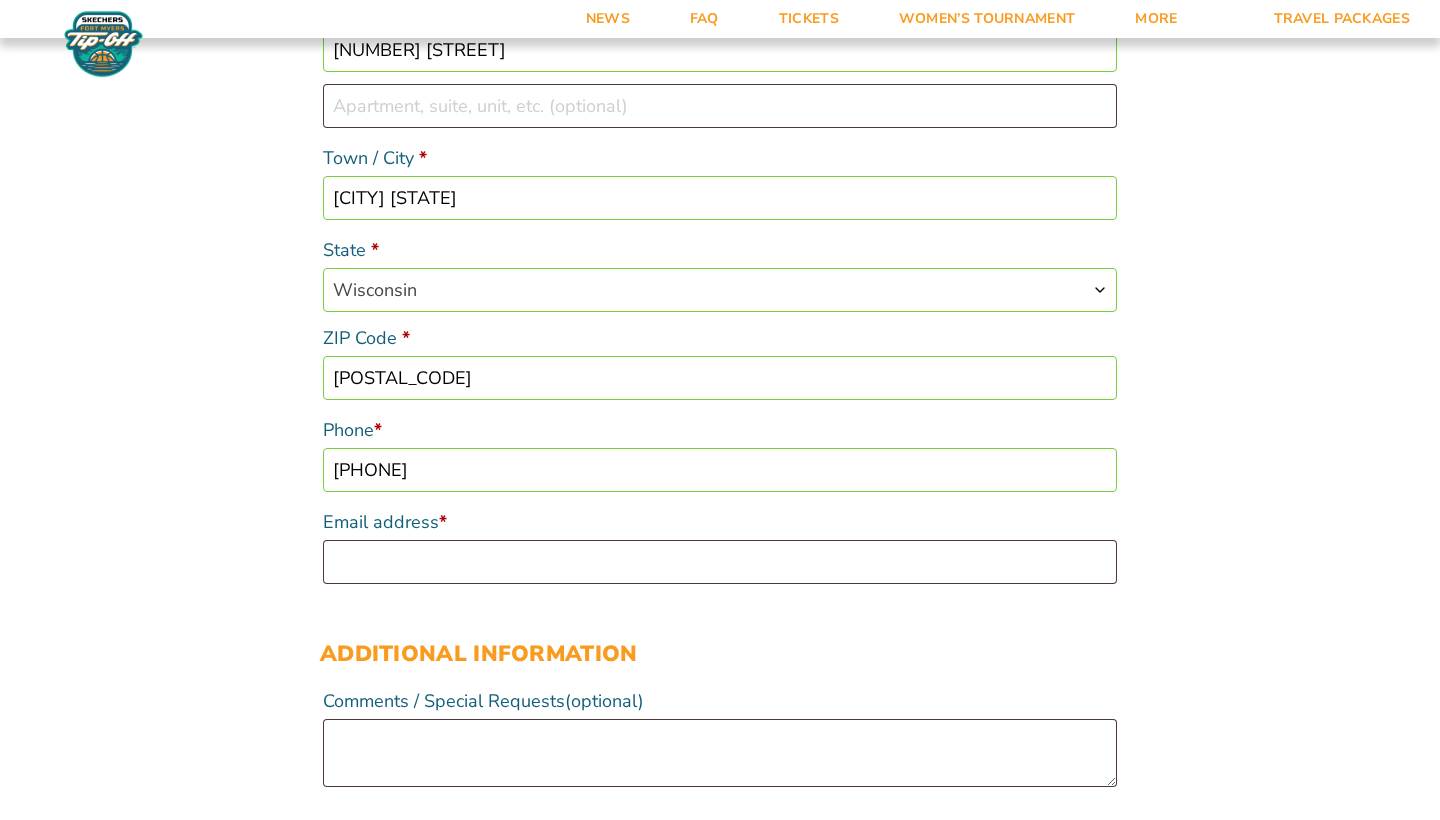 drag, startPoint x: 454, startPoint y: 472, endPoint x: 369, endPoint y: 470, distance: 85.02353 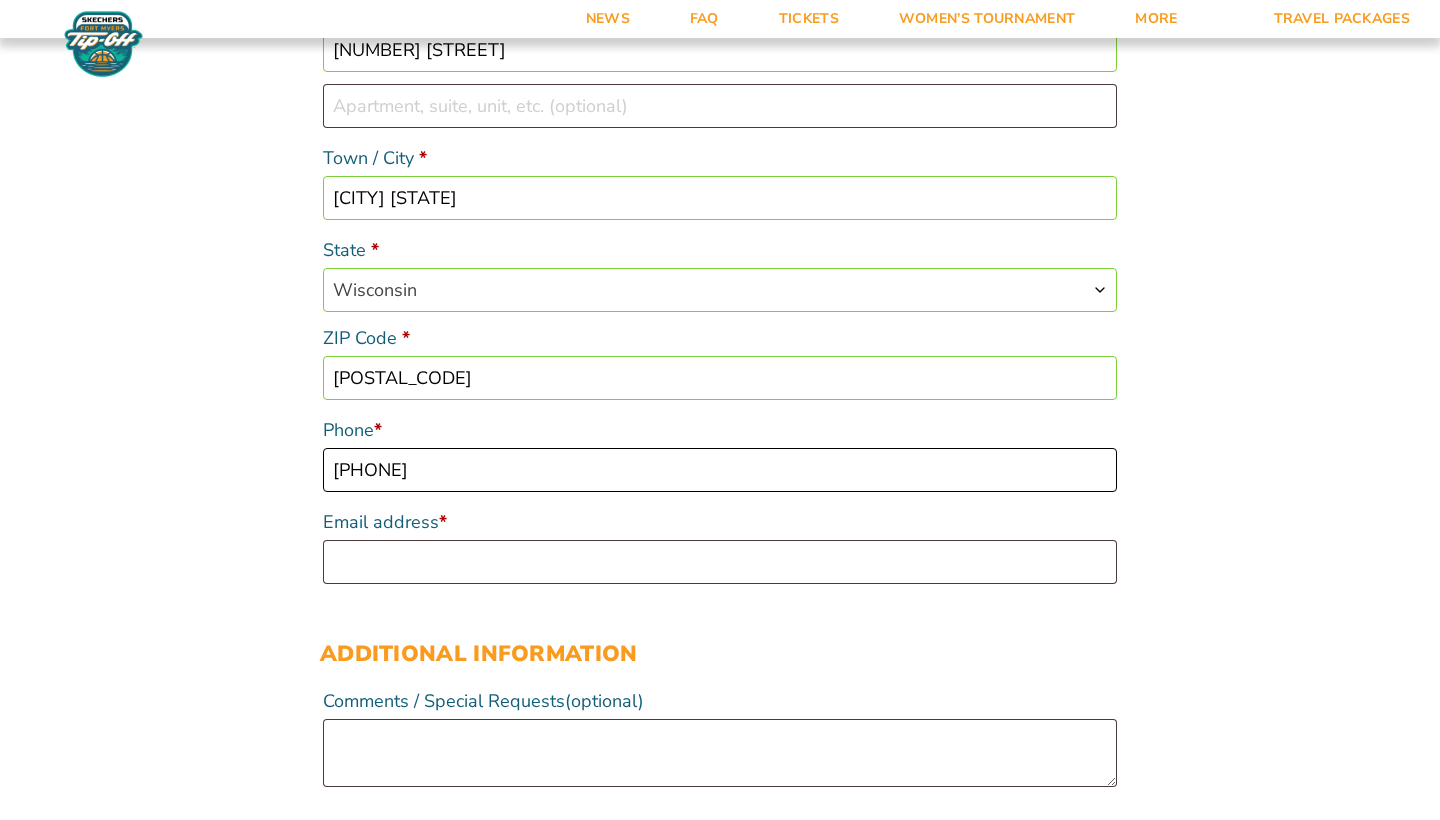 type on "[PHONE]" 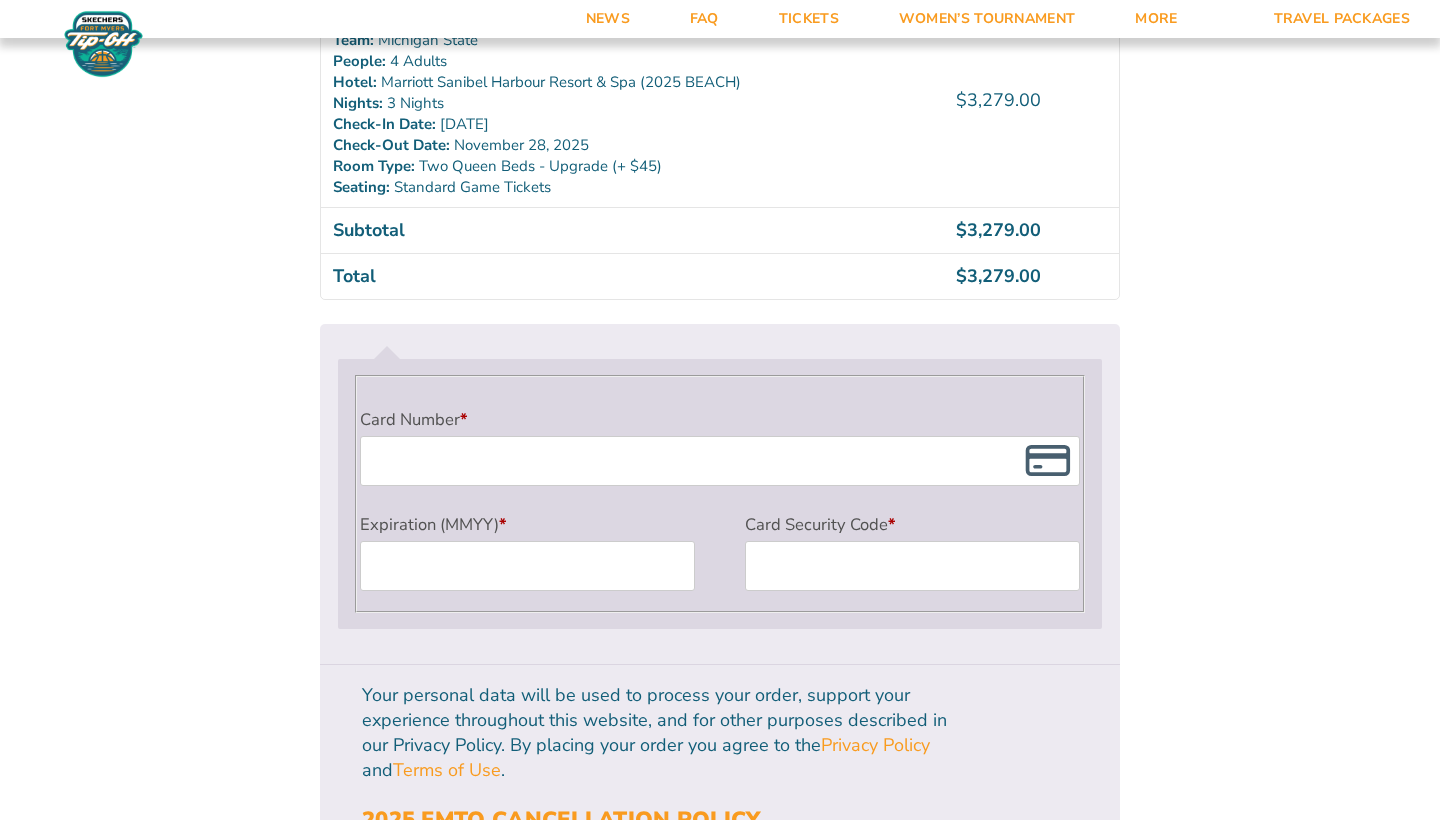 scroll, scrollTop: 1608, scrollLeft: 0, axis: vertical 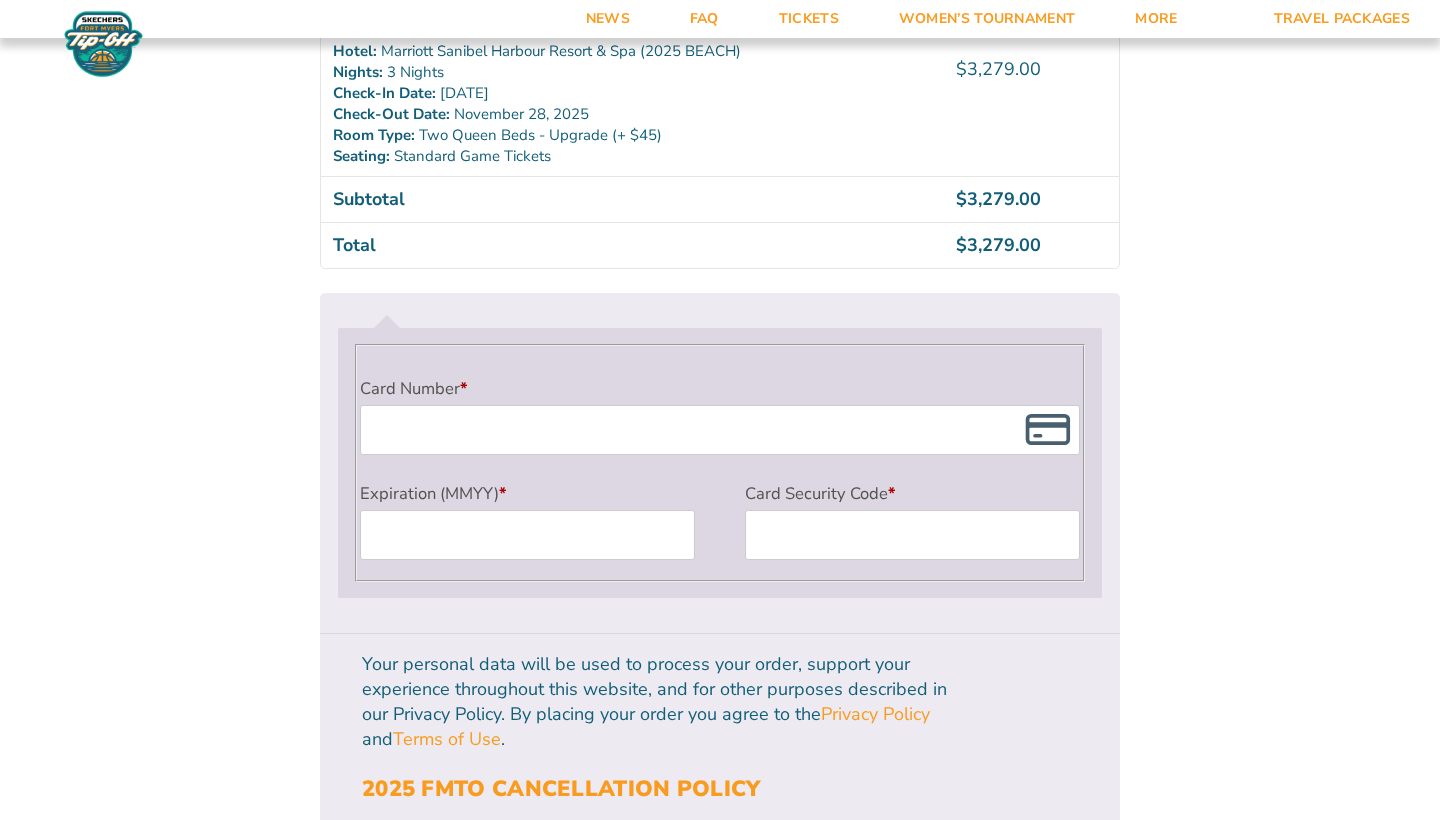 type on "[EMAIL]" 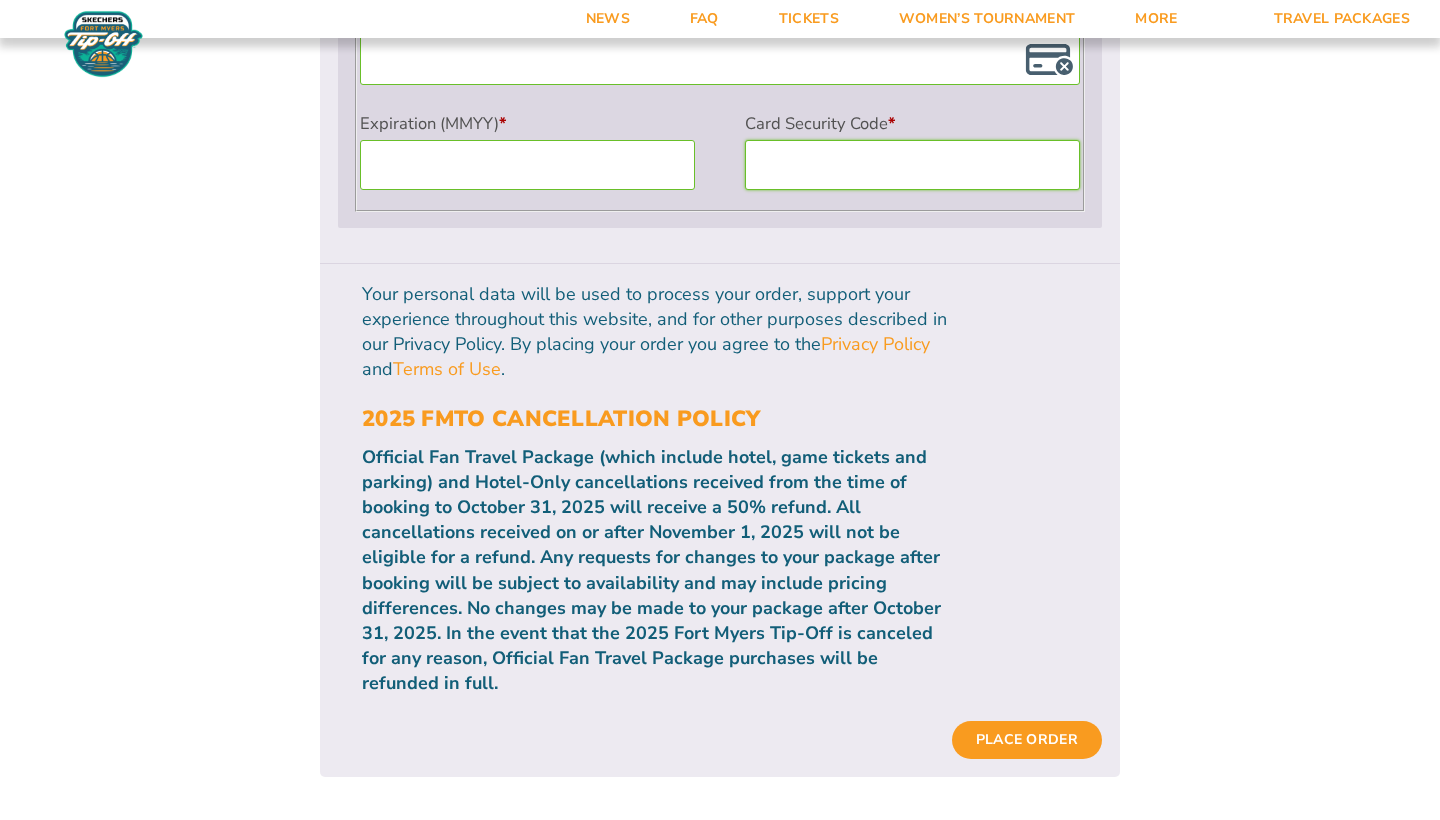 scroll, scrollTop: 1983, scrollLeft: 0, axis: vertical 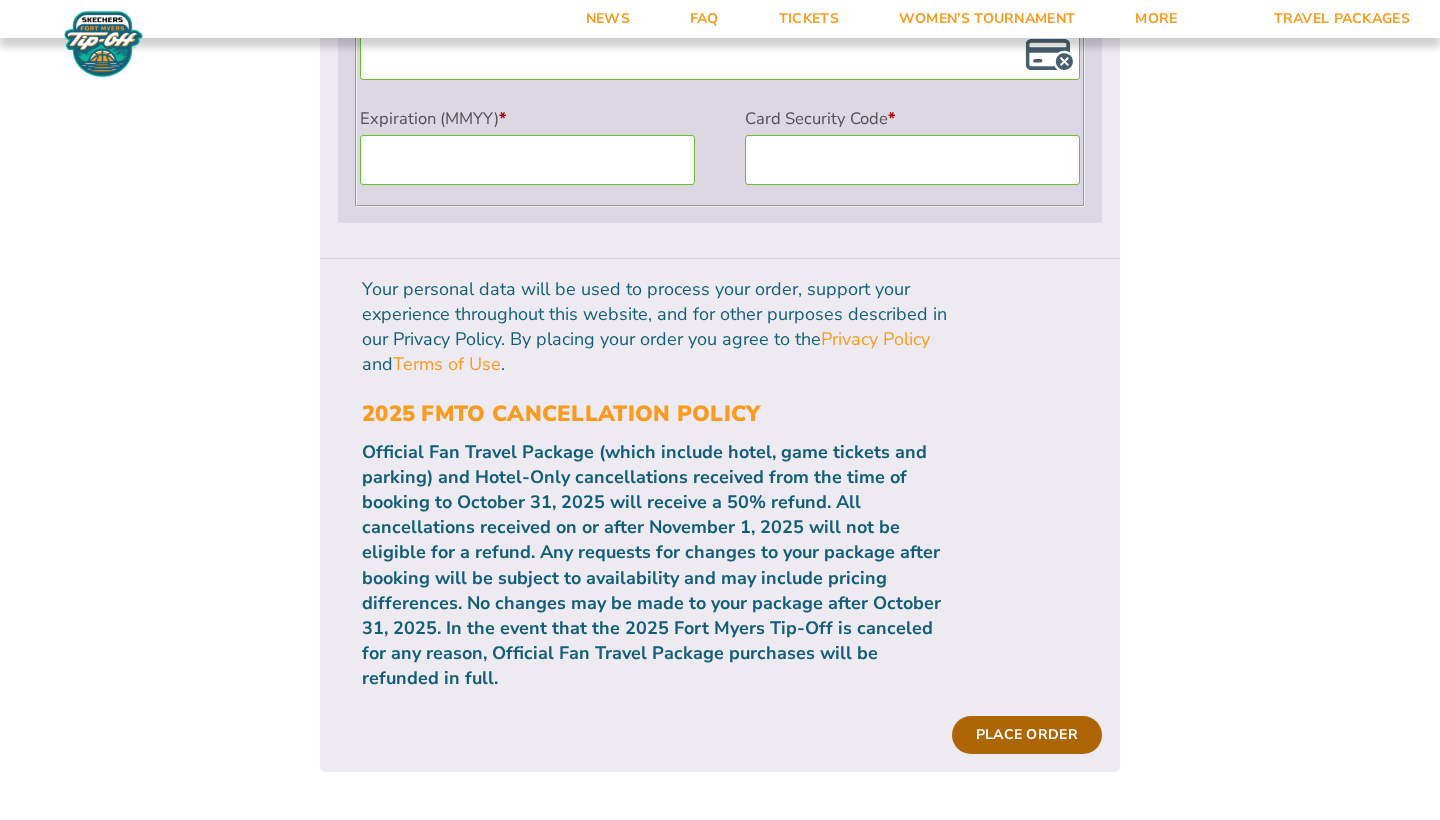 click on "Place order" at bounding box center (1027, 735) 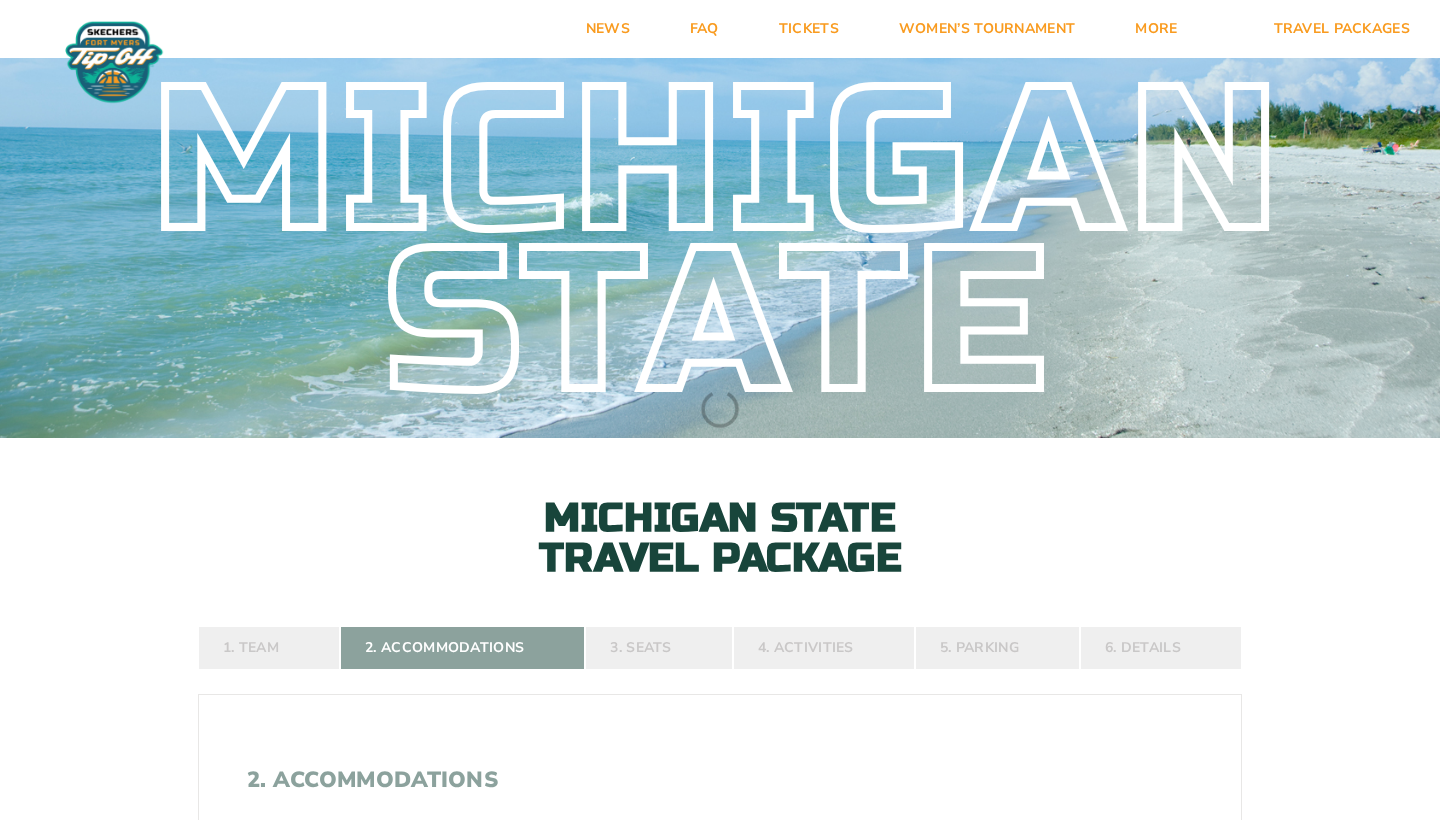 scroll, scrollTop: 0, scrollLeft: 0, axis: both 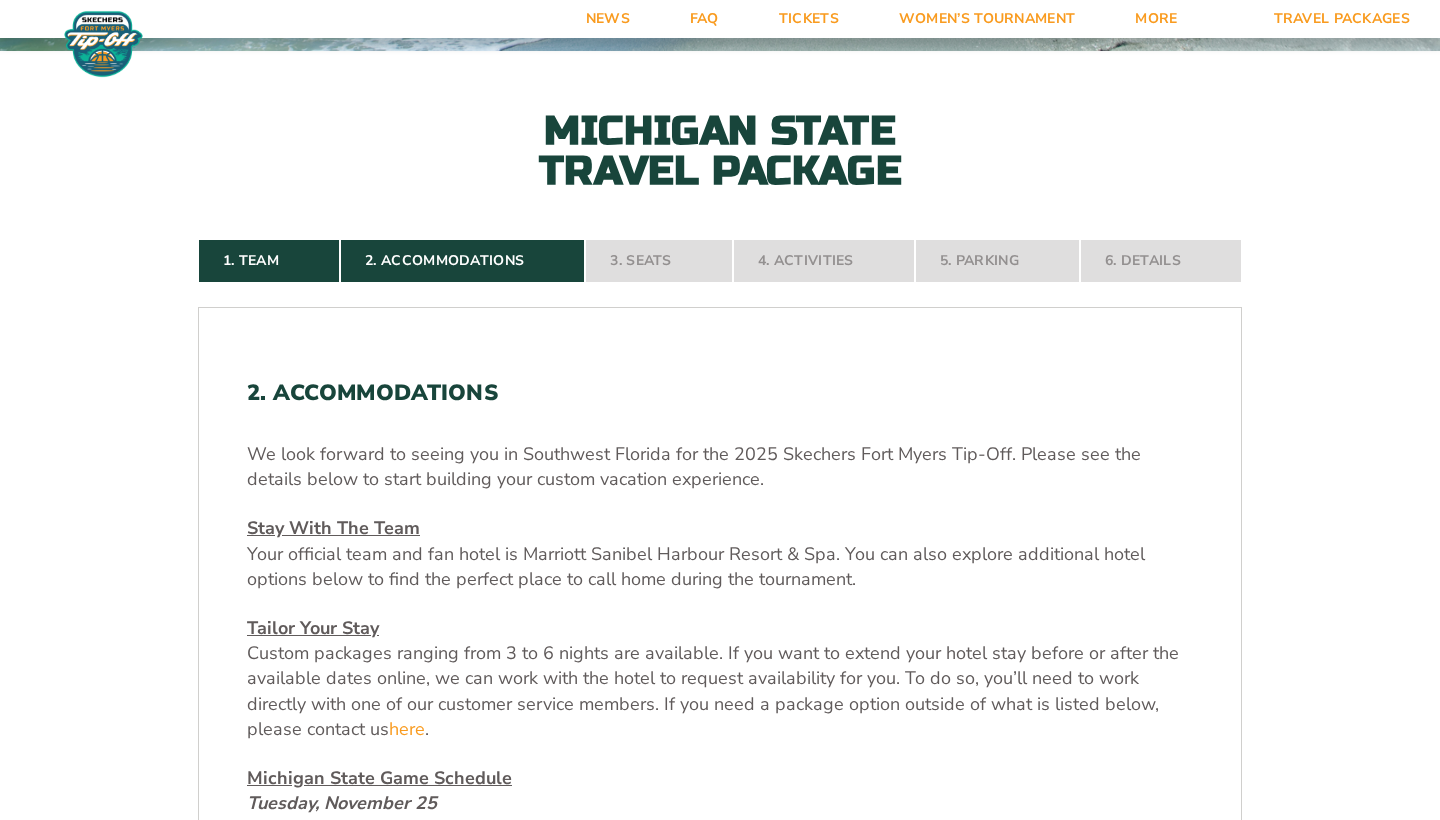 click on "1. Team
2. Accommodations
3. Seats
4. Activities
5. Parking
6. Details" at bounding box center [720, 261] 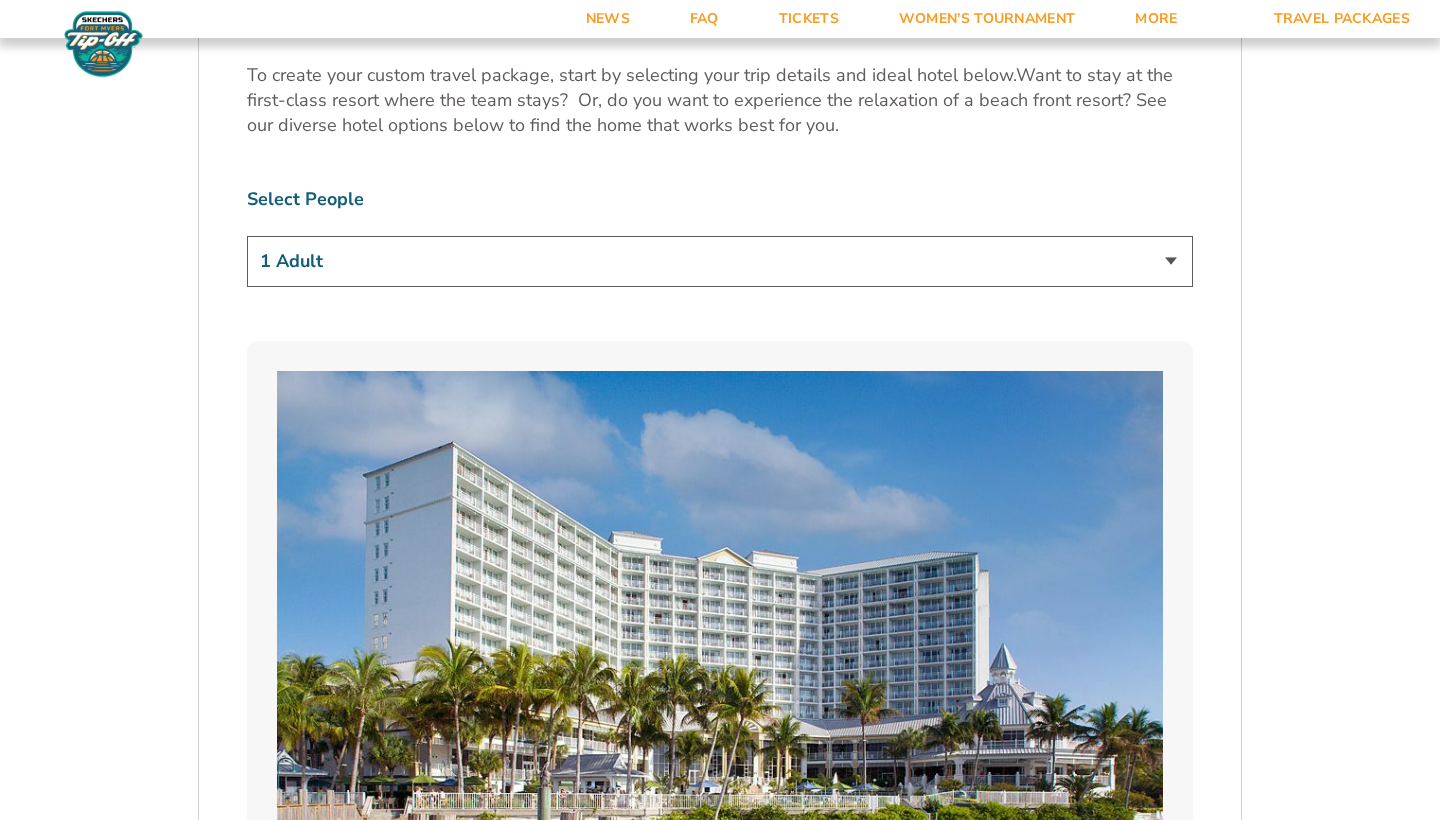 scroll, scrollTop: 1291, scrollLeft: 0, axis: vertical 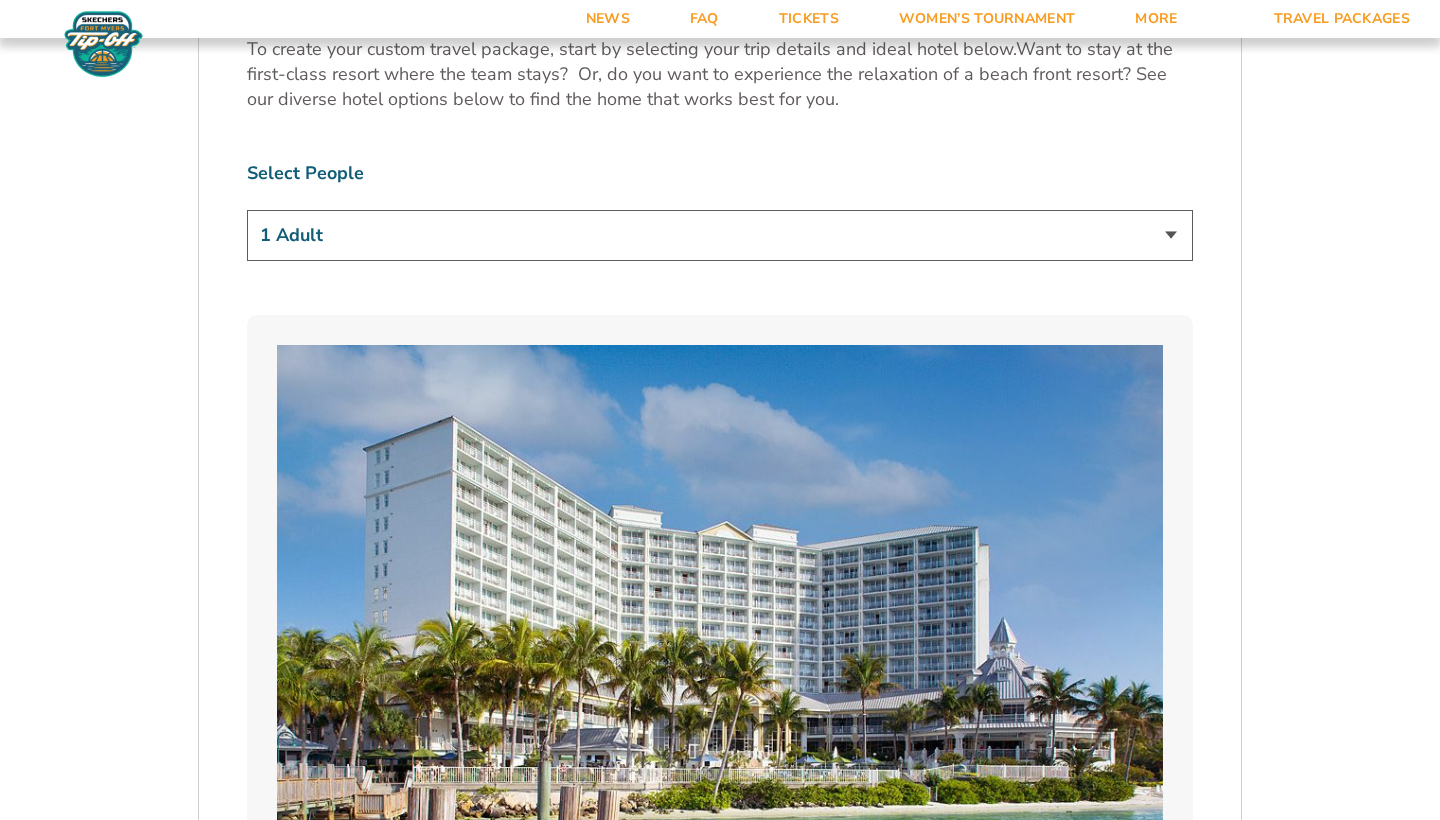 select on "4 Adults" 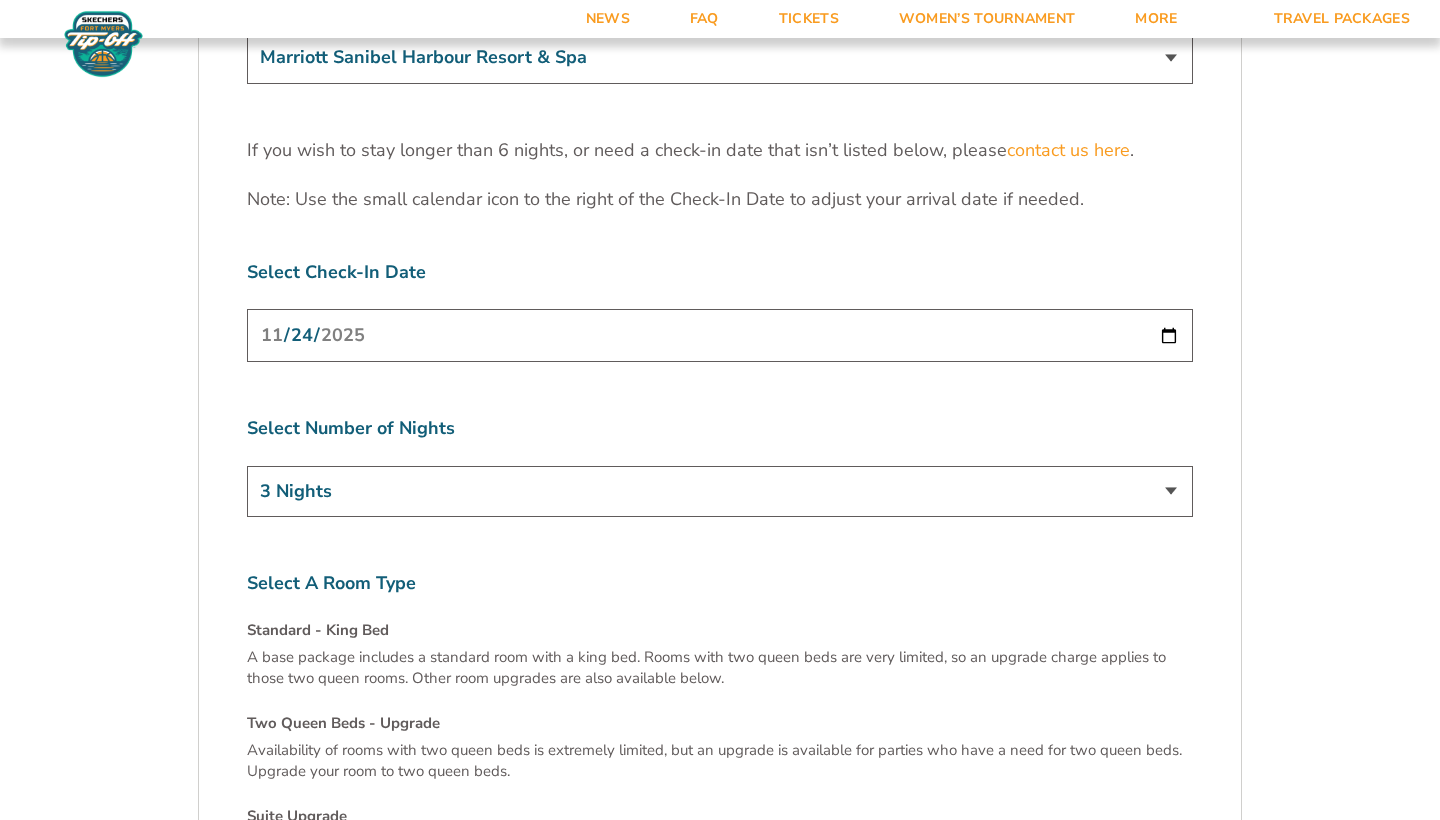 scroll, scrollTop: 6342, scrollLeft: 0, axis: vertical 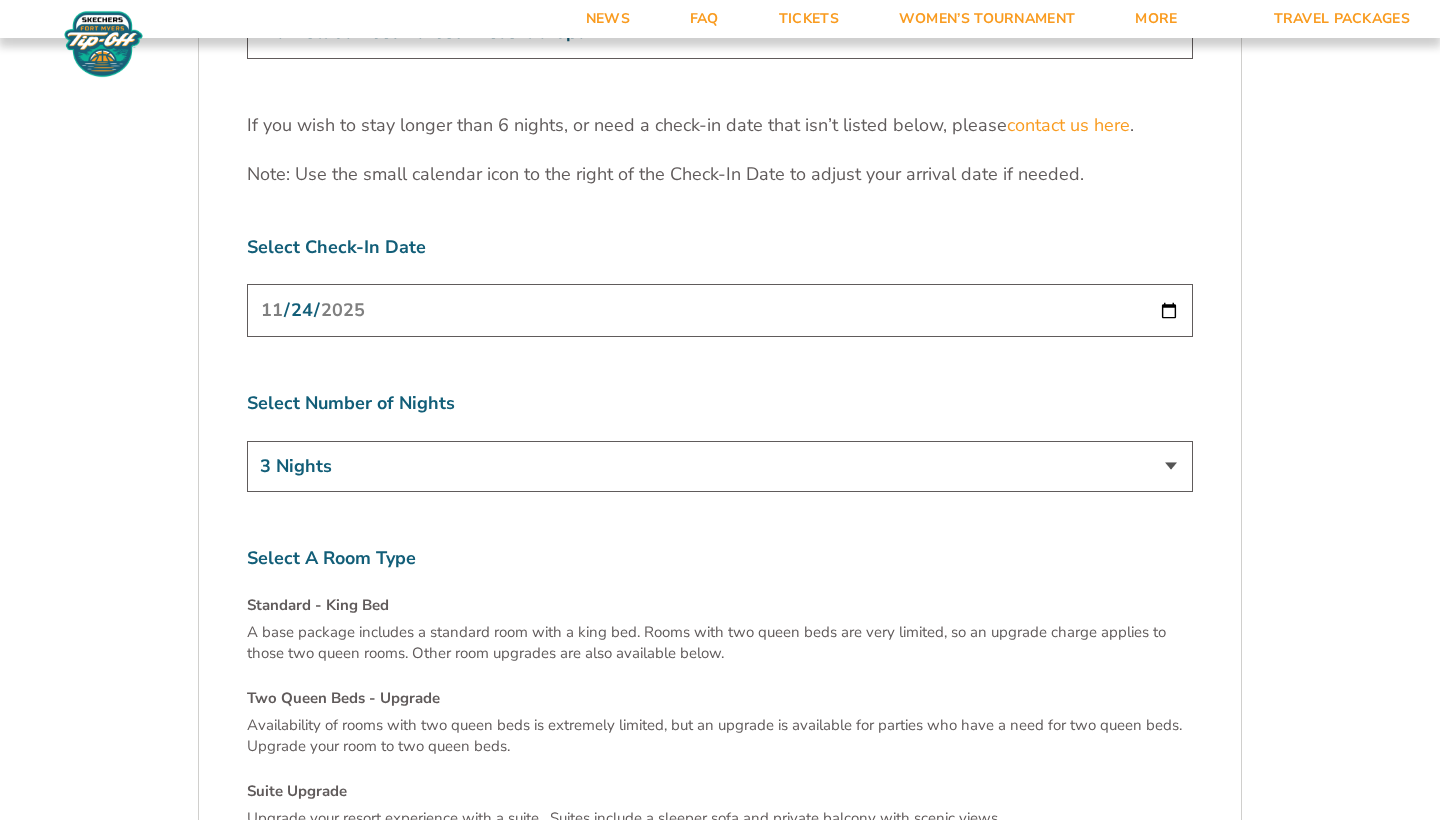 select on "4 Nights" 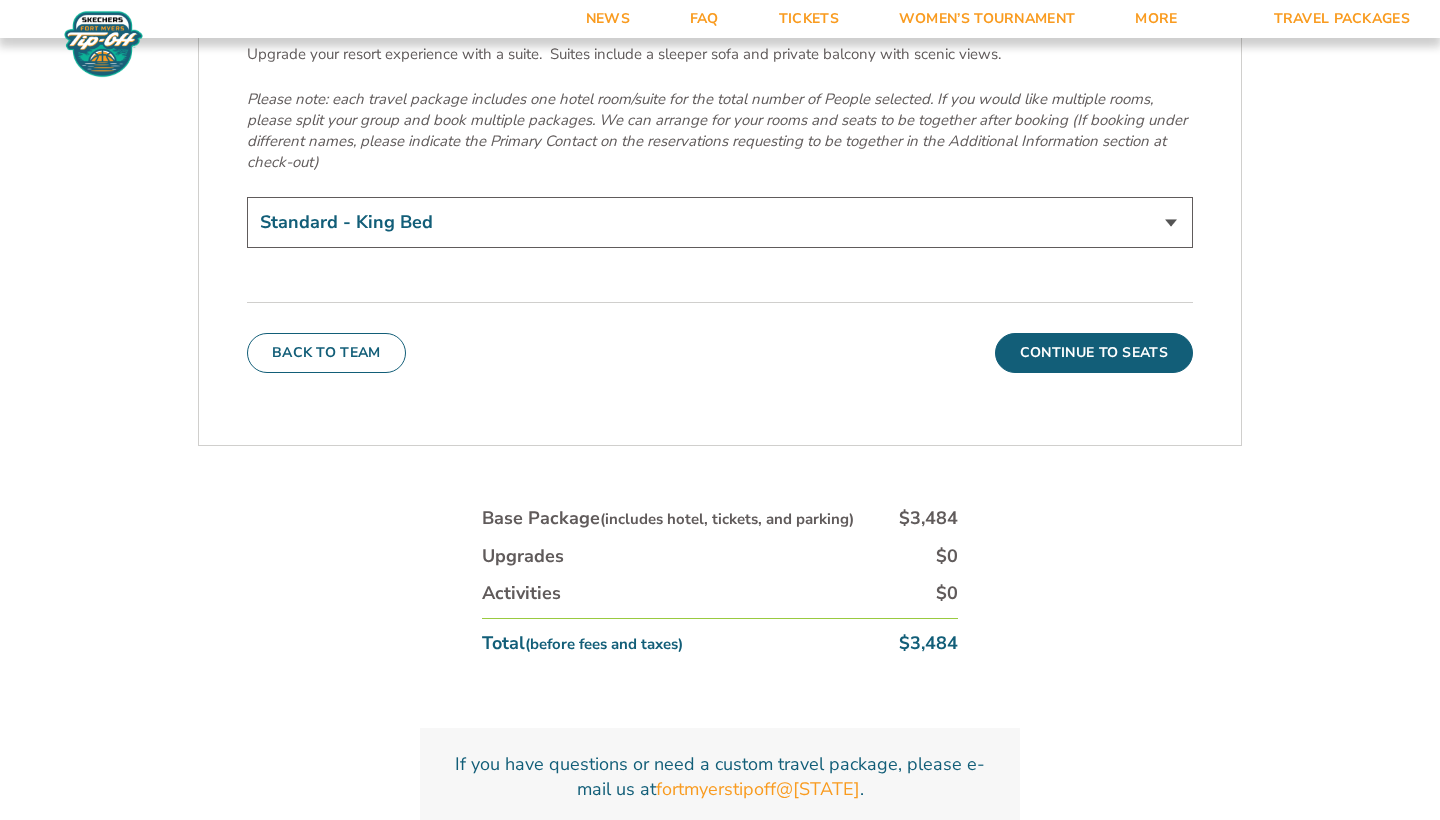 scroll, scrollTop: 7133, scrollLeft: 0, axis: vertical 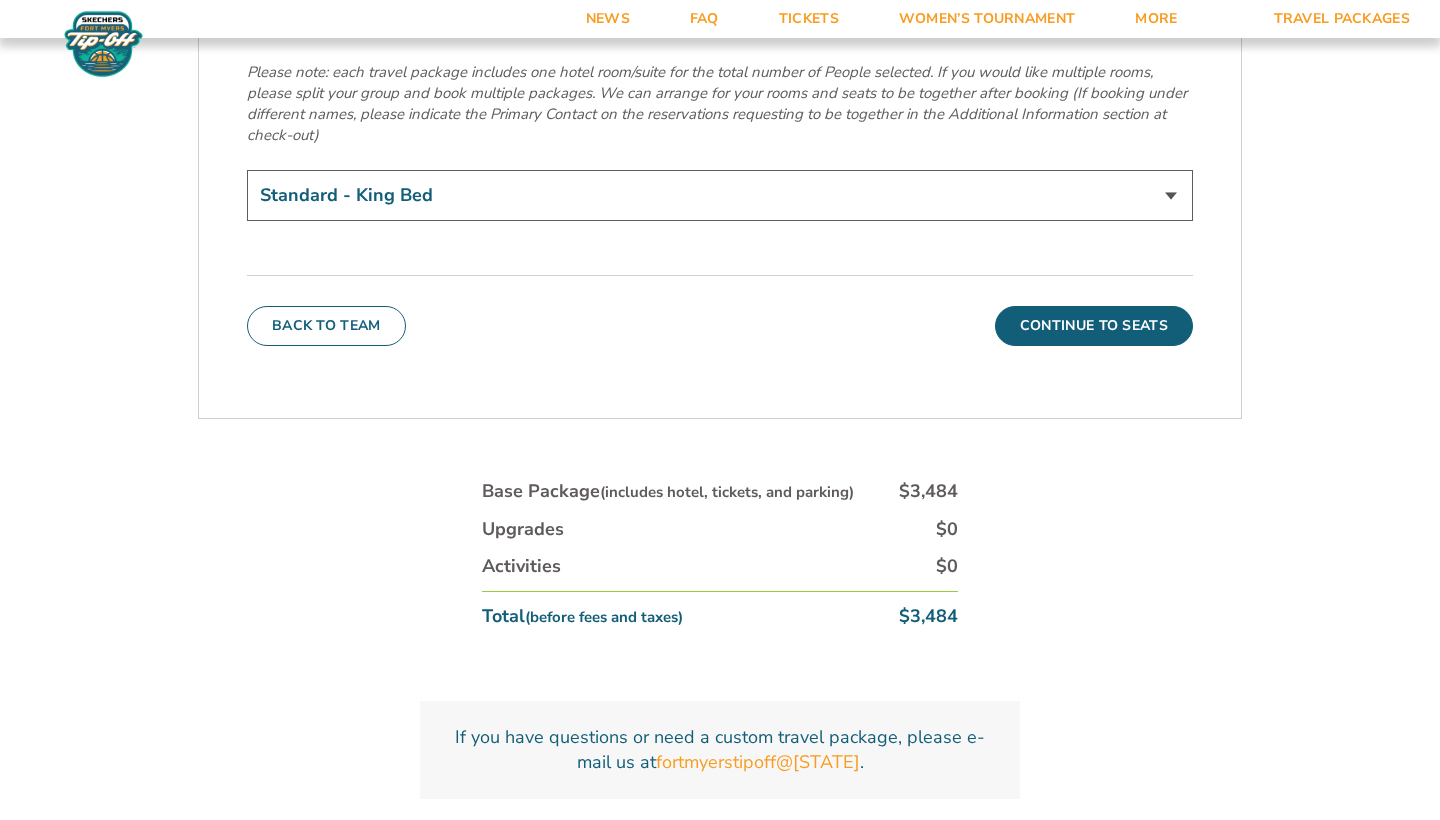 select on "Two Queen Beds - Upgrade" 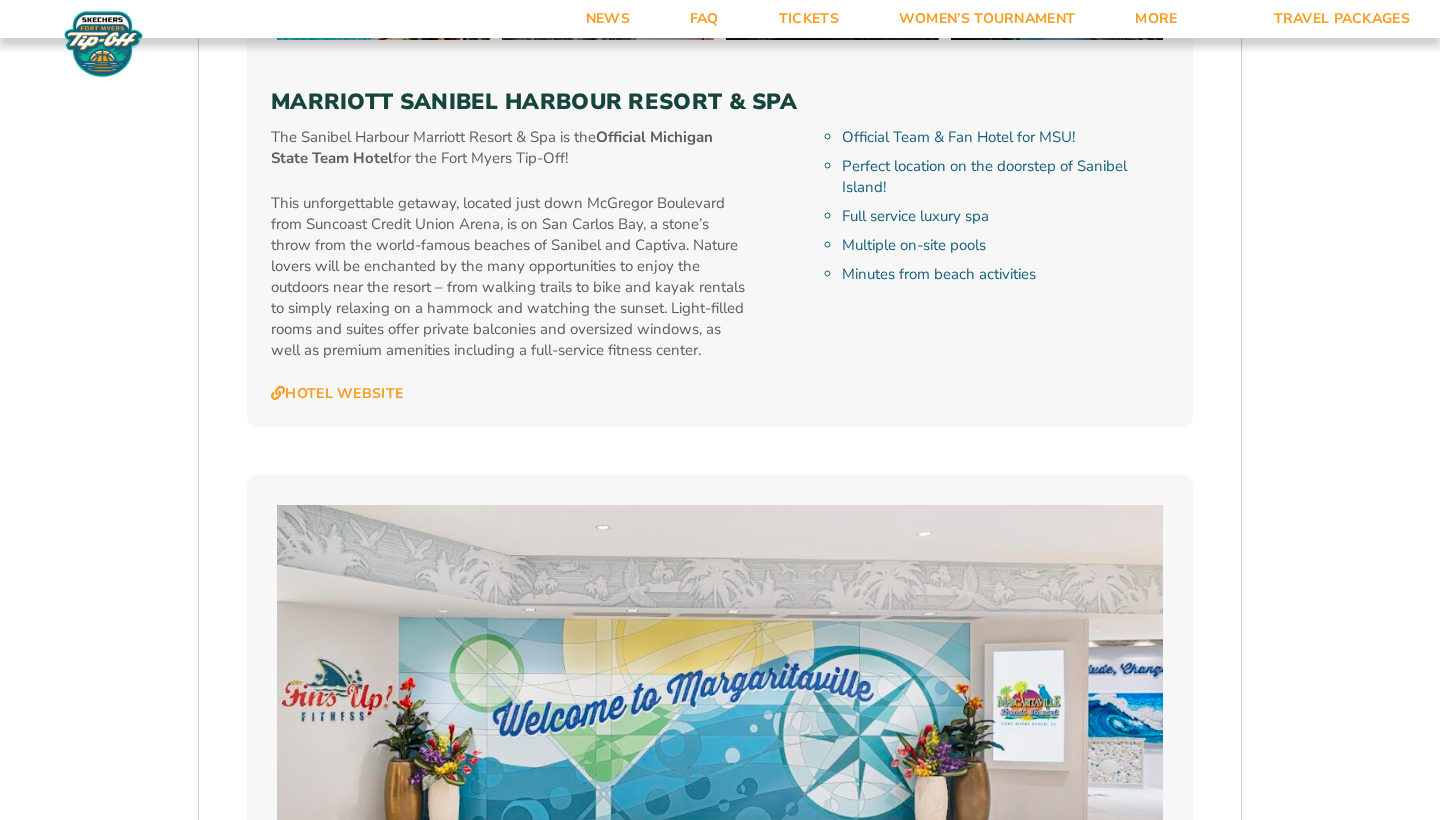 scroll, scrollTop: 2371, scrollLeft: 0, axis: vertical 